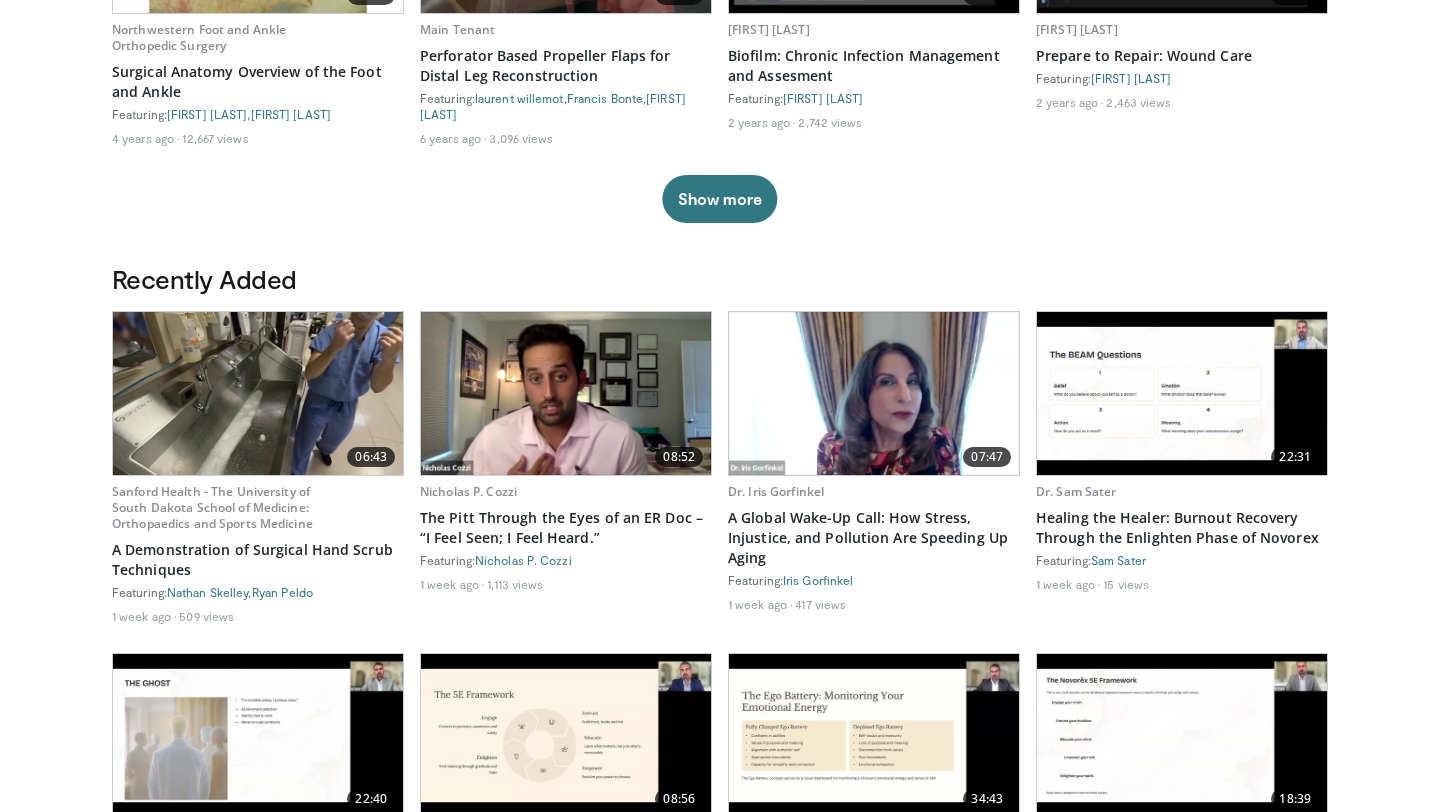 scroll, scrollTop: 0, scrollLeft: 0, axis: both 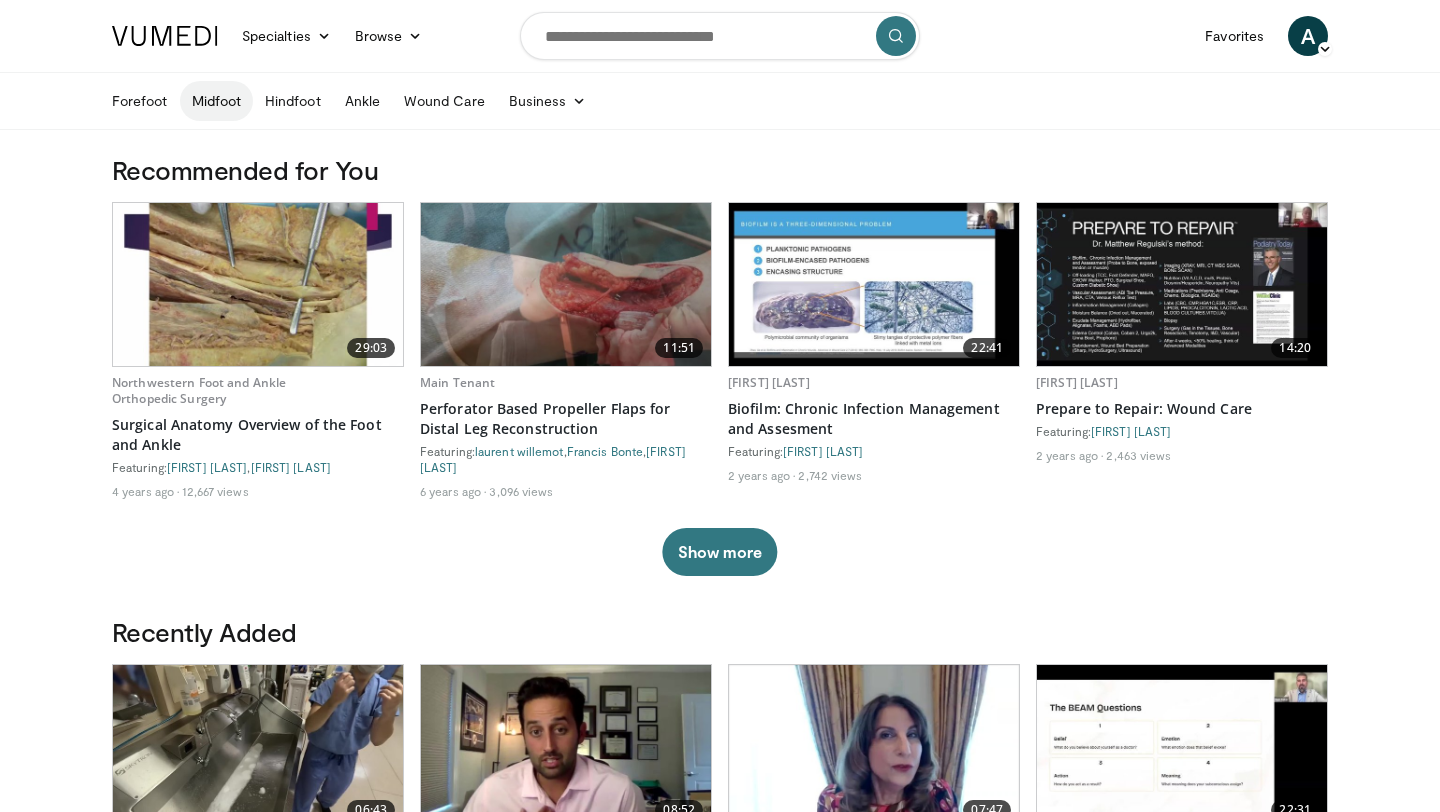 click on "Midfoot" at bounding box center (217, 101) 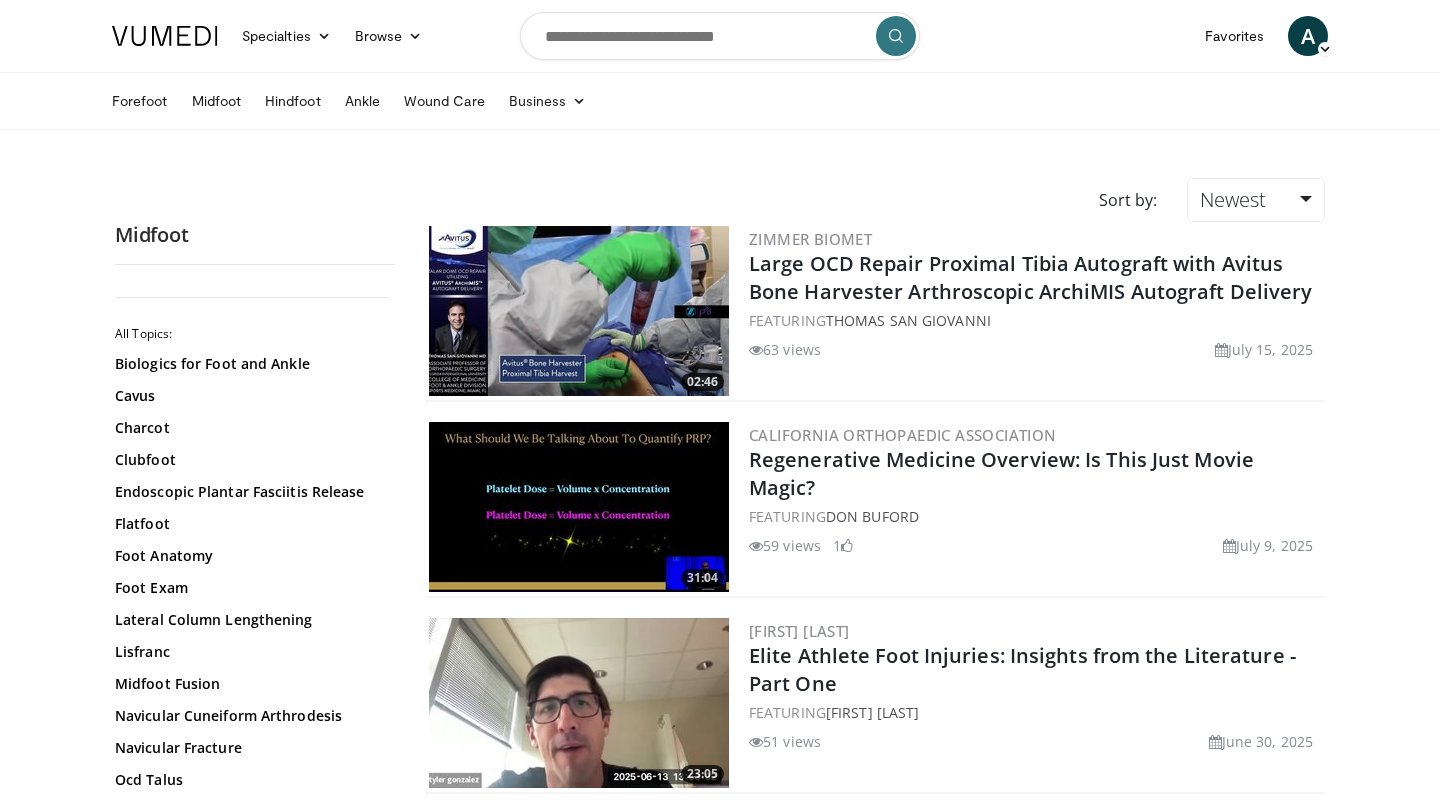 scroll, scrollTop: 0, scrollLeft: 0, axis: both 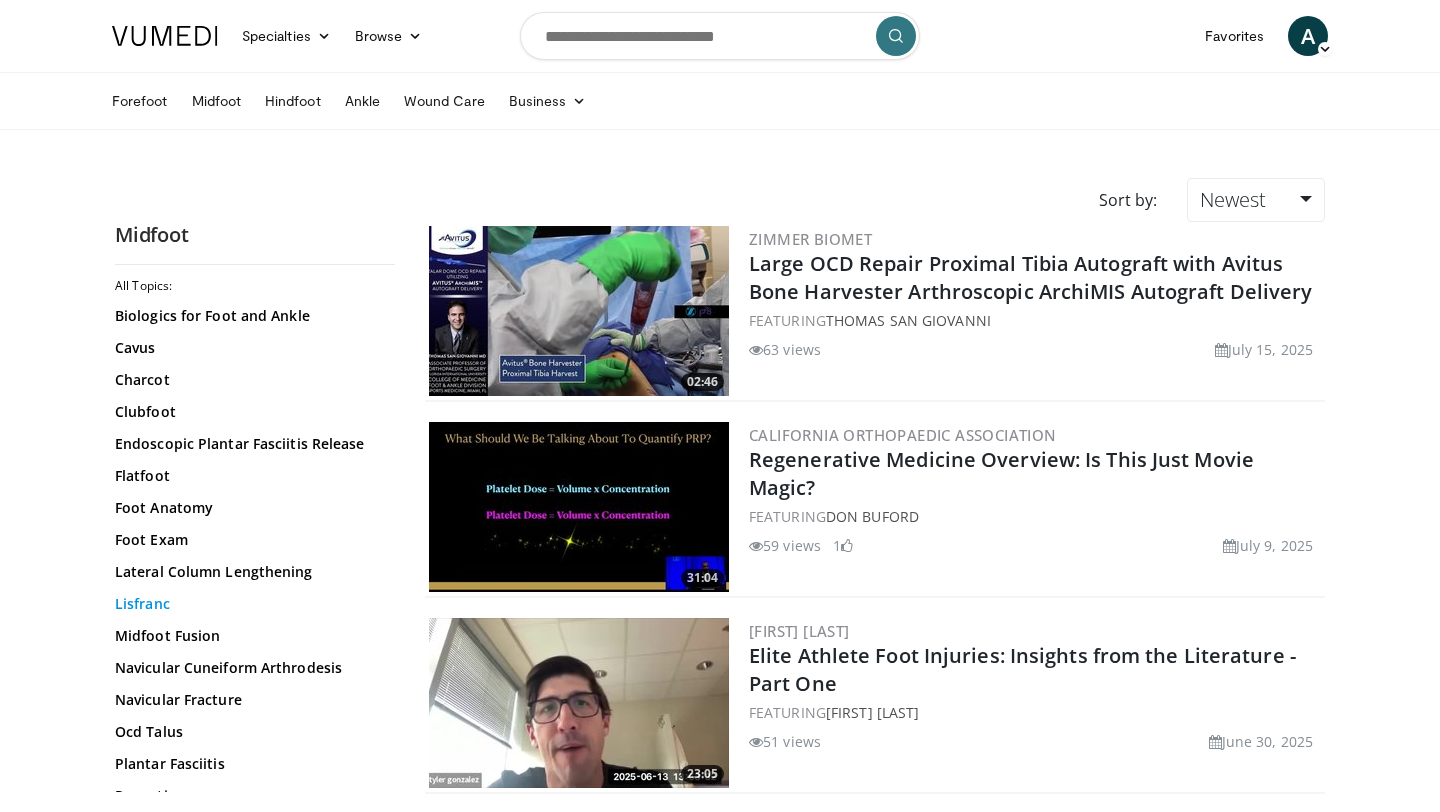 click on "Lisfranc" at bounding box center (250, 604) 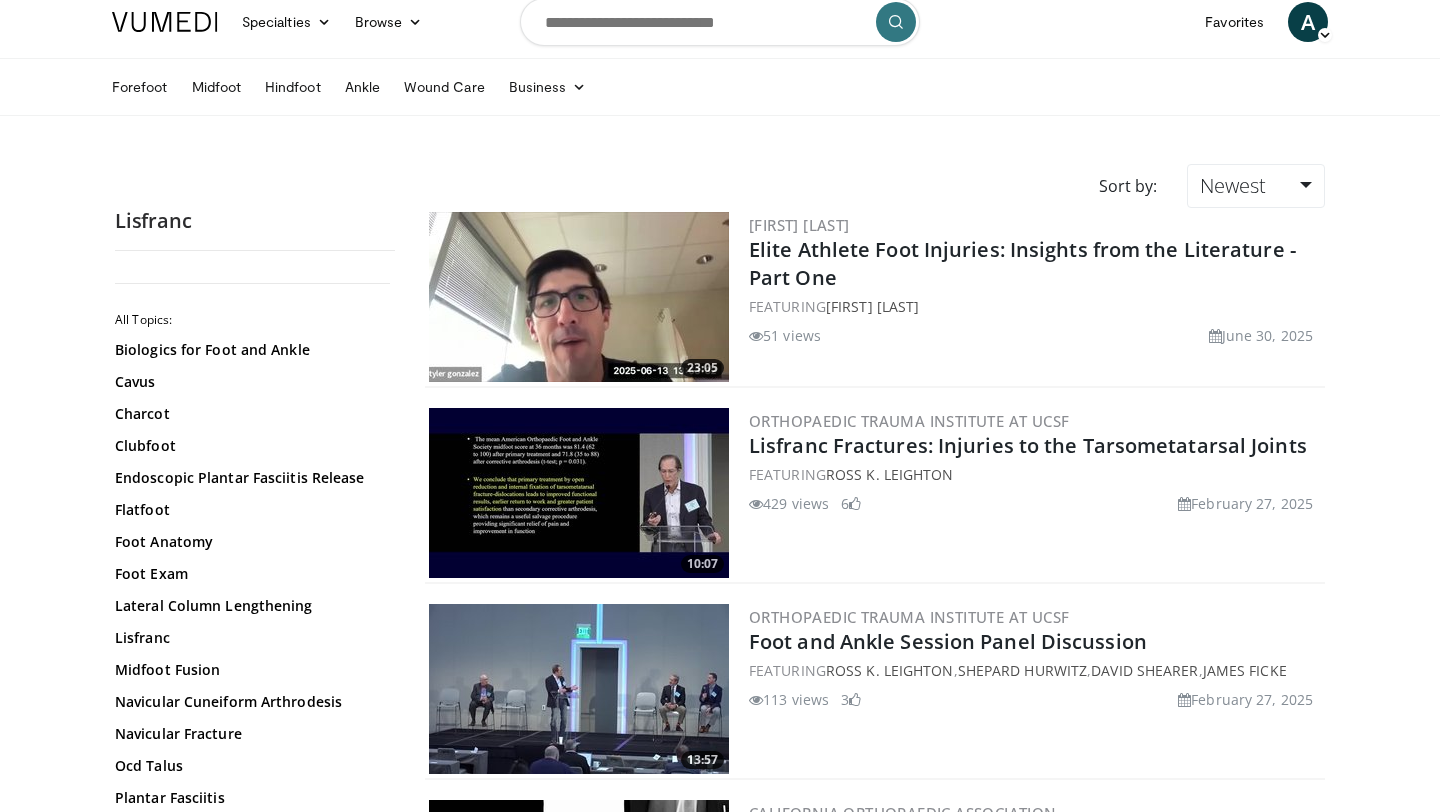 scroll, scrollTop: 0, scrollLeft: 0, axis: both 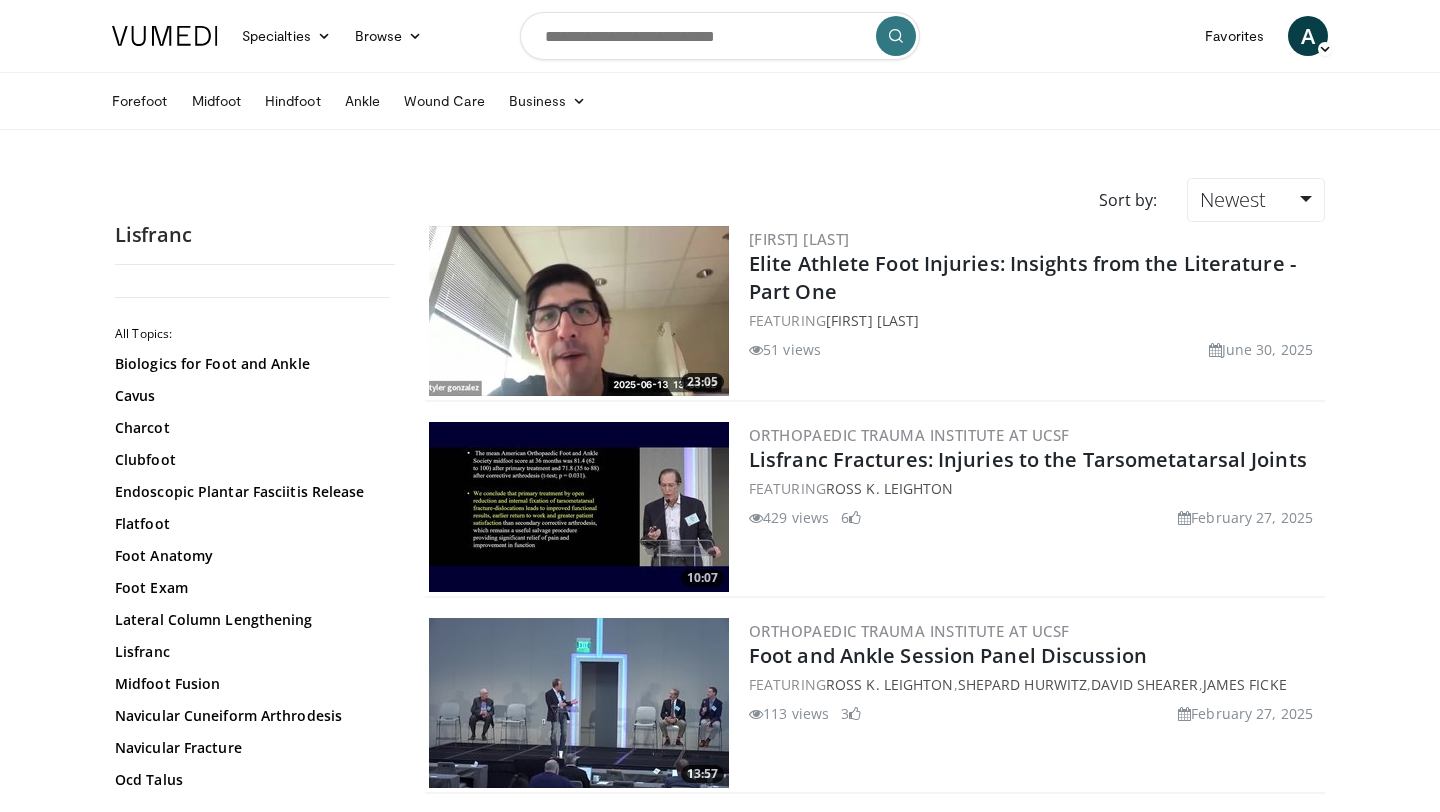 click at bounding box center (579, 507) 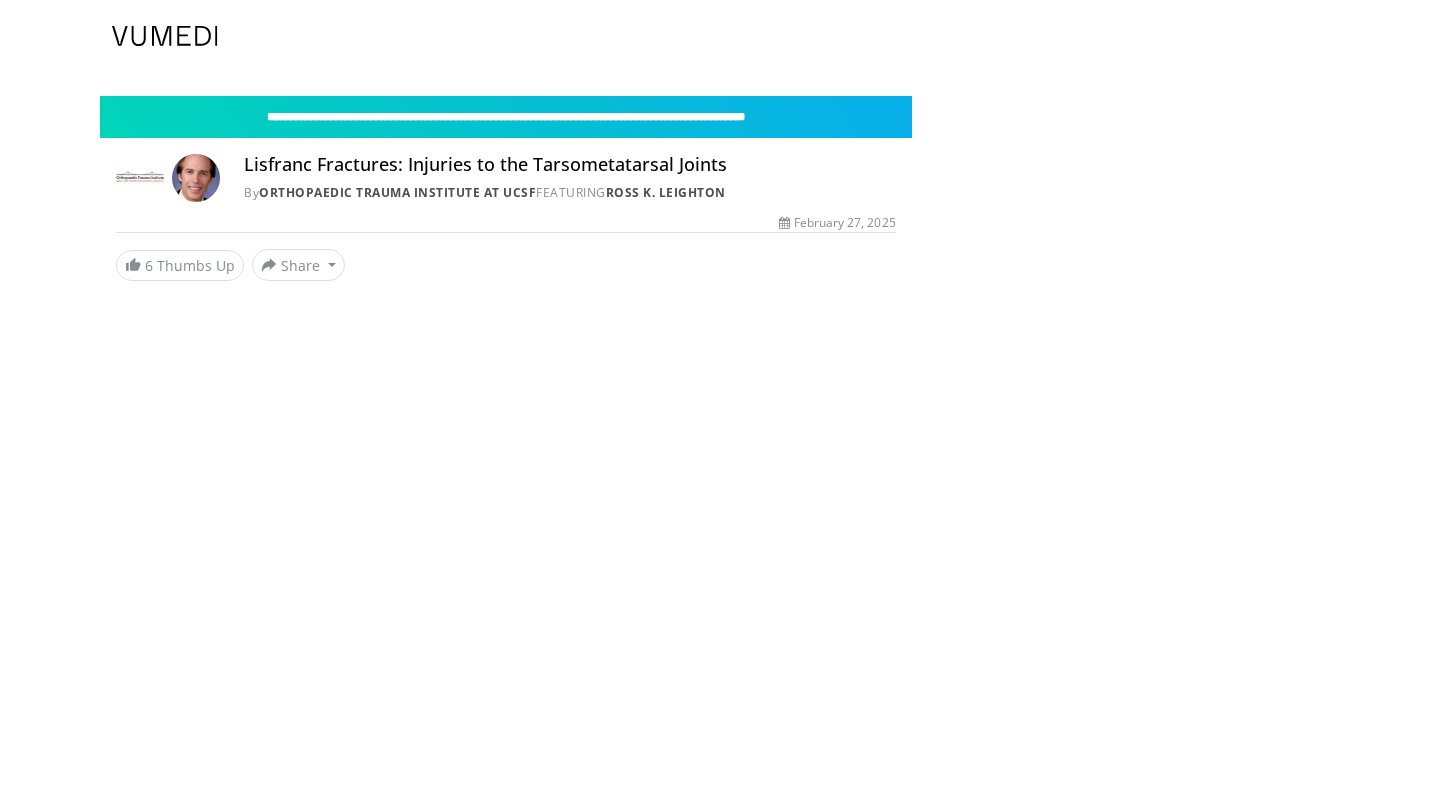scroll, scrollTop: 0, scrollLeft: 0, axis: both 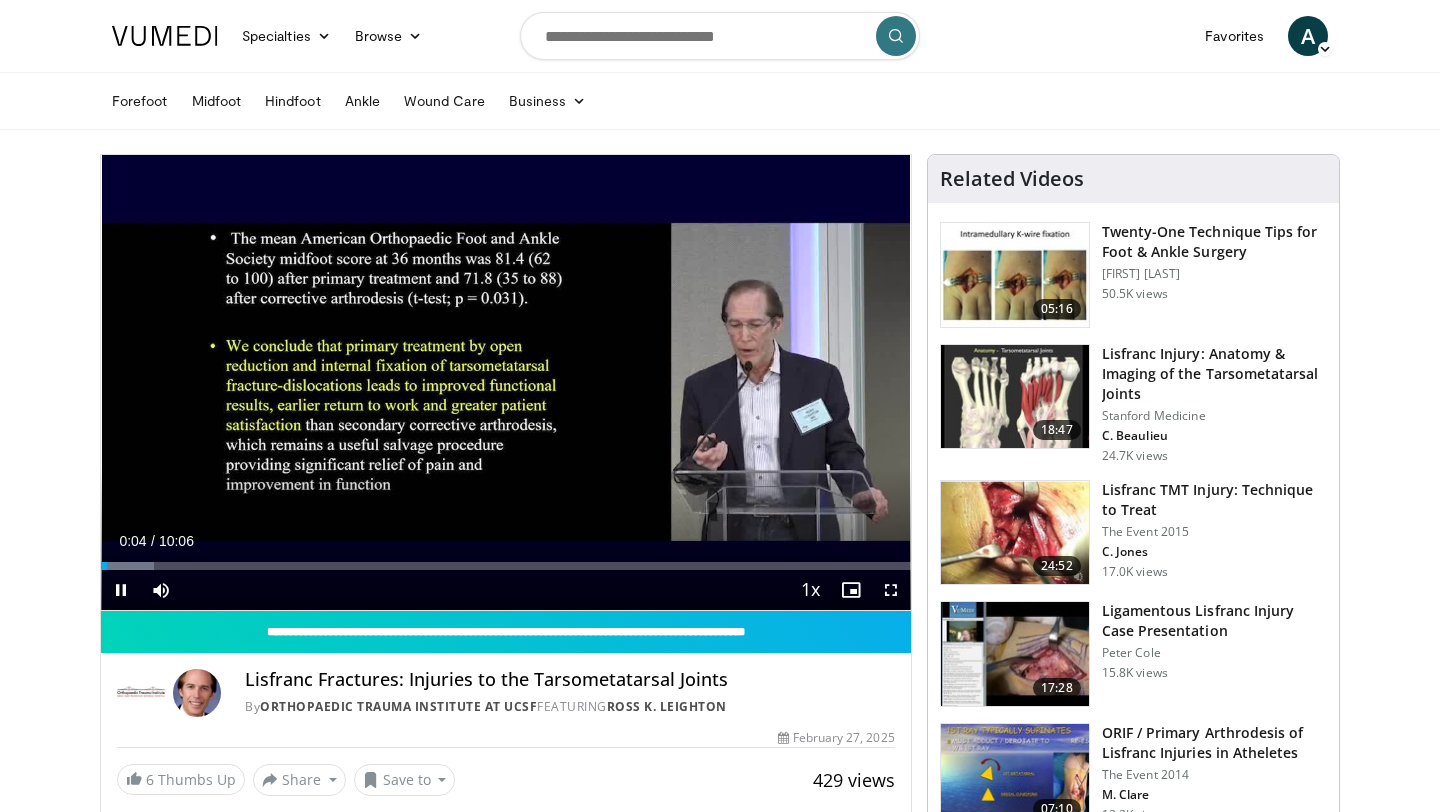 click on "Current Time  0:04 / Duration  10:06 Pause Skip Backward Skip Forward Mute Loaded :  6.57% 00:04 04:31 Stream Type  LIVE Seek to live, currently behind live LIVE   1x Playback Rate 0.5x 0.75x 1x , selected 1.25x 1.5x 1.75x 2x Chapters Chapters Descriptions descriptions off , selected Captions captions settings , opens captions settings dialog captions off , selected Audio Track en (Main) , selected Fullscreen Enable picture-in-picture mode" at bounding box center [506, 590] 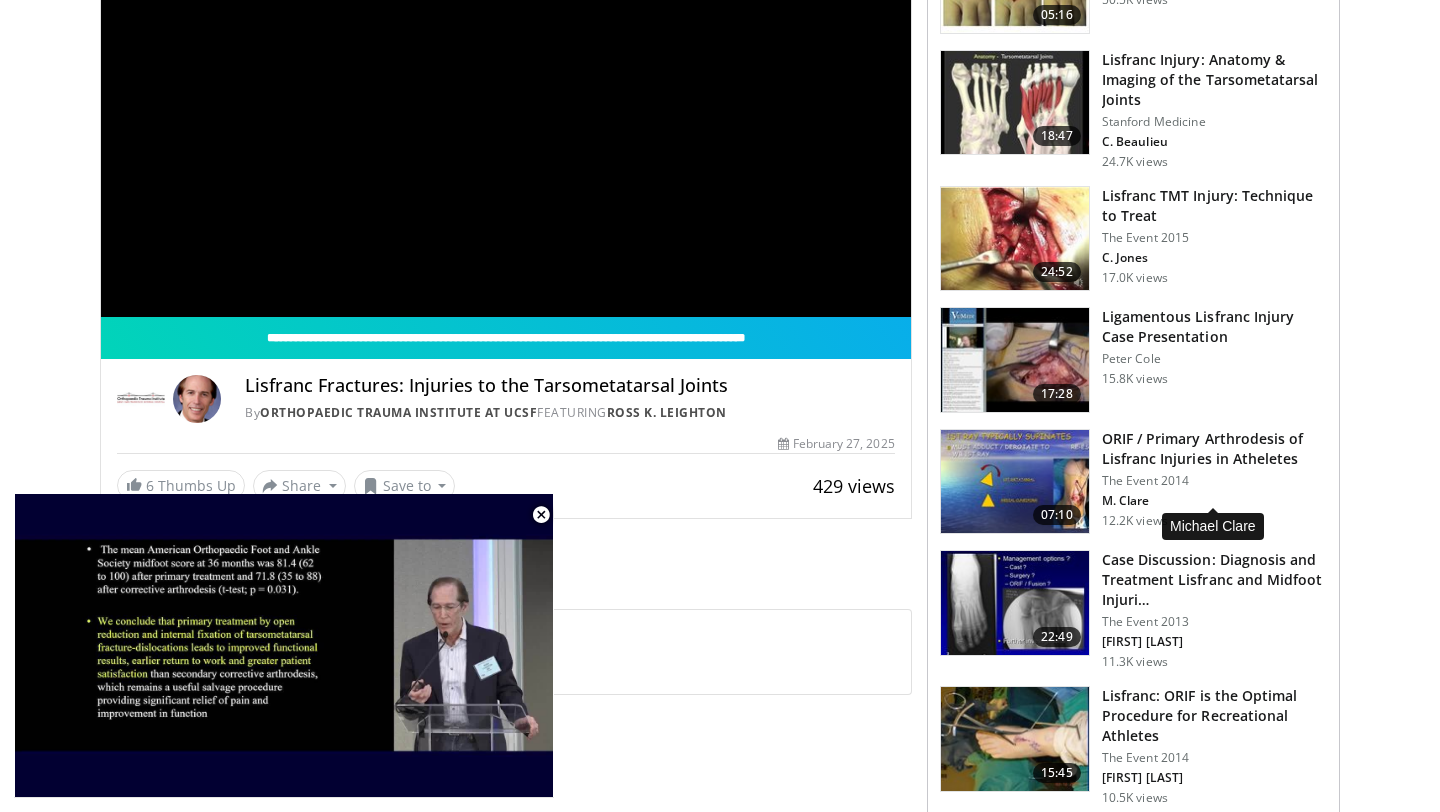 scroll, scrollTop: 298, scrollLeft: 0, axis: vertical 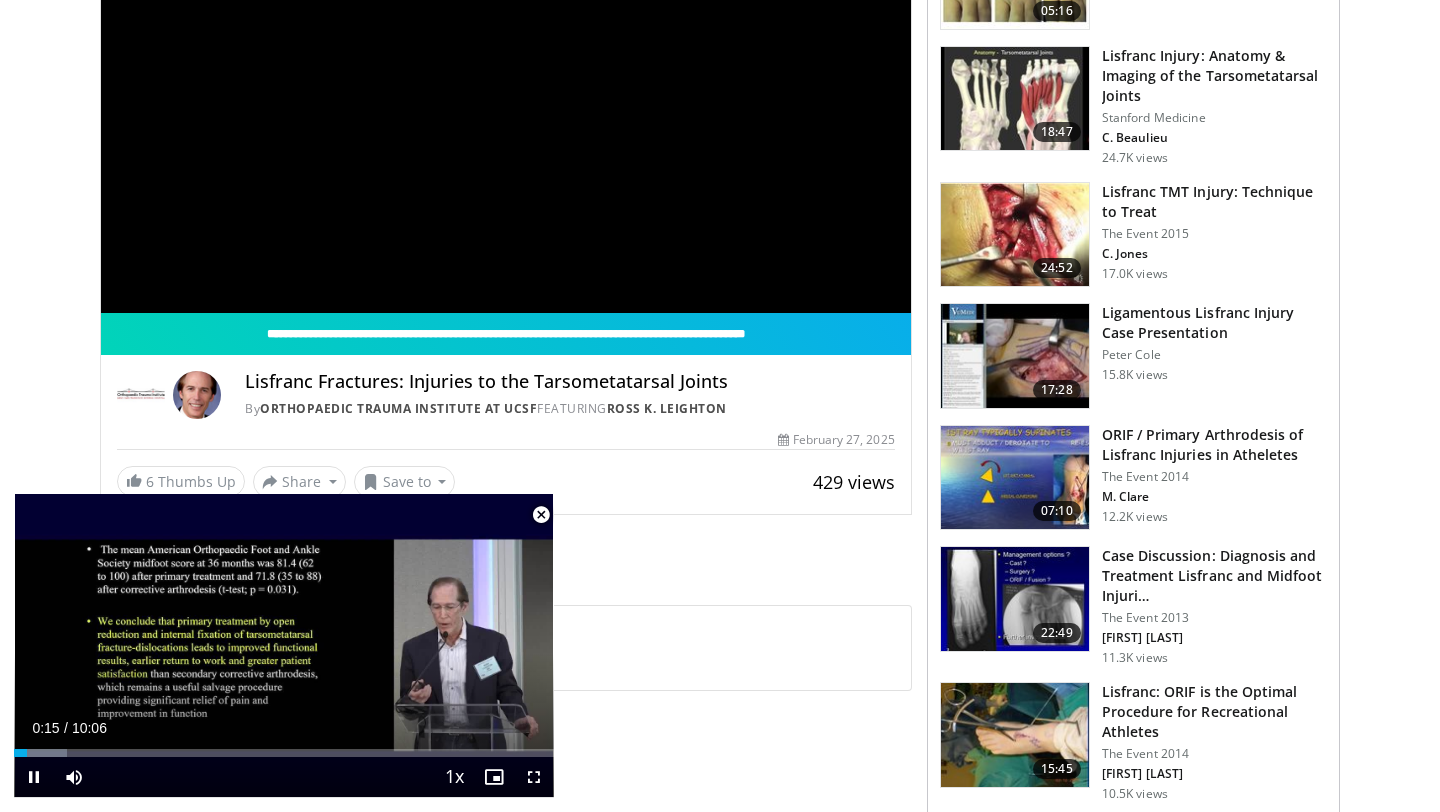 click at bounding box center [541, 515] 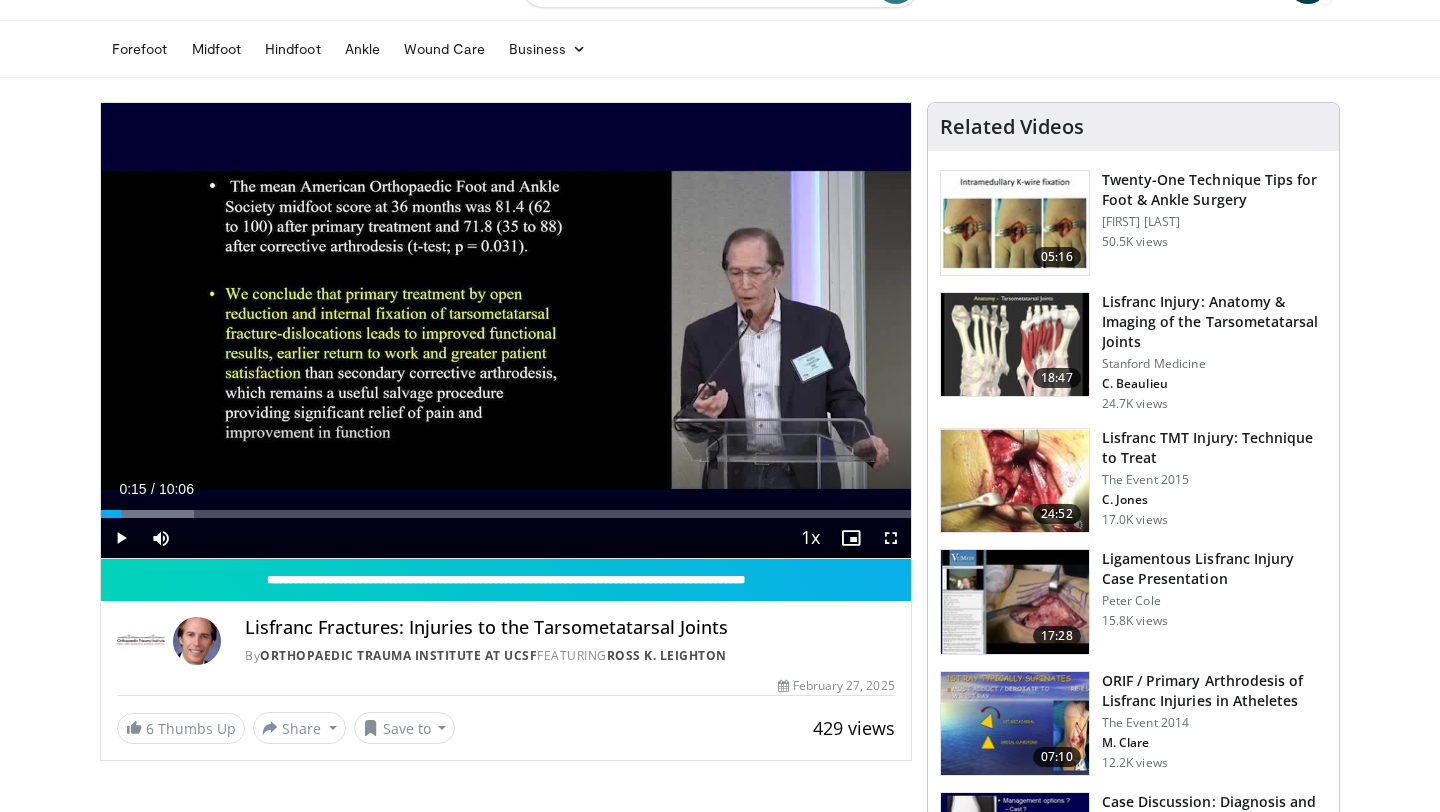 scroll, scrollTop: 53, scrollLeft: 0, axis: vertical 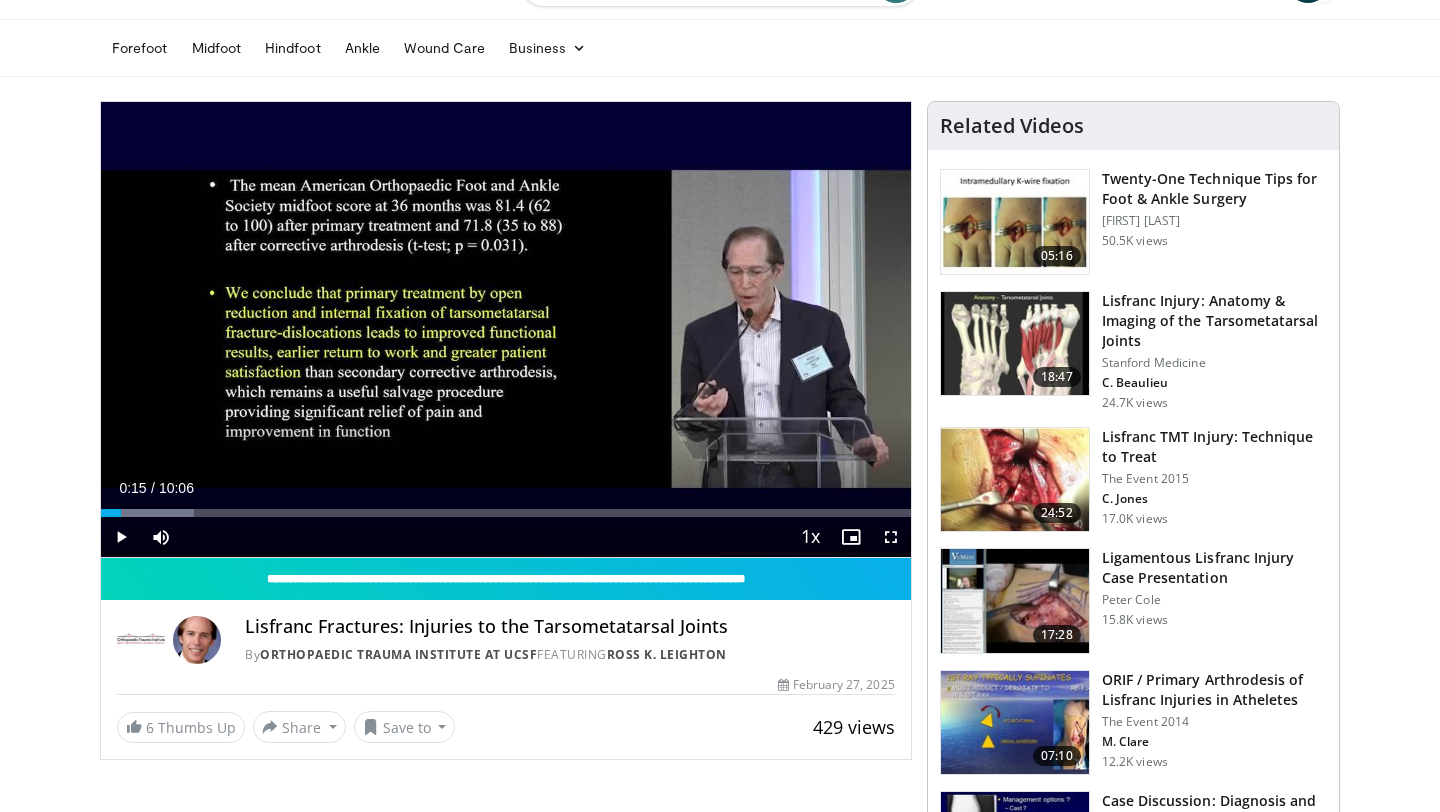 click at bounding box center [1015, 480] 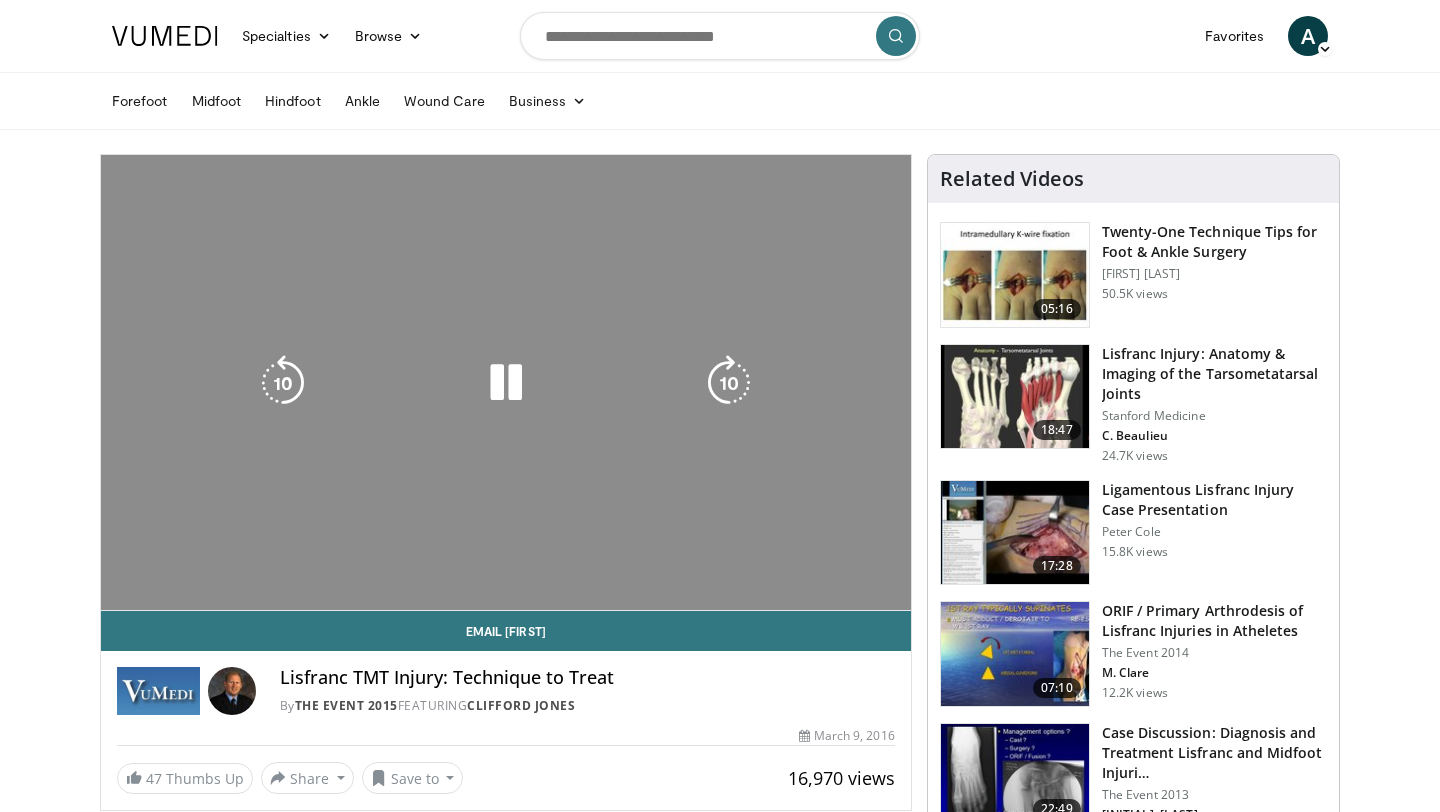 scroll, scrollTop: 0, scrollLeft: 0, axis: both 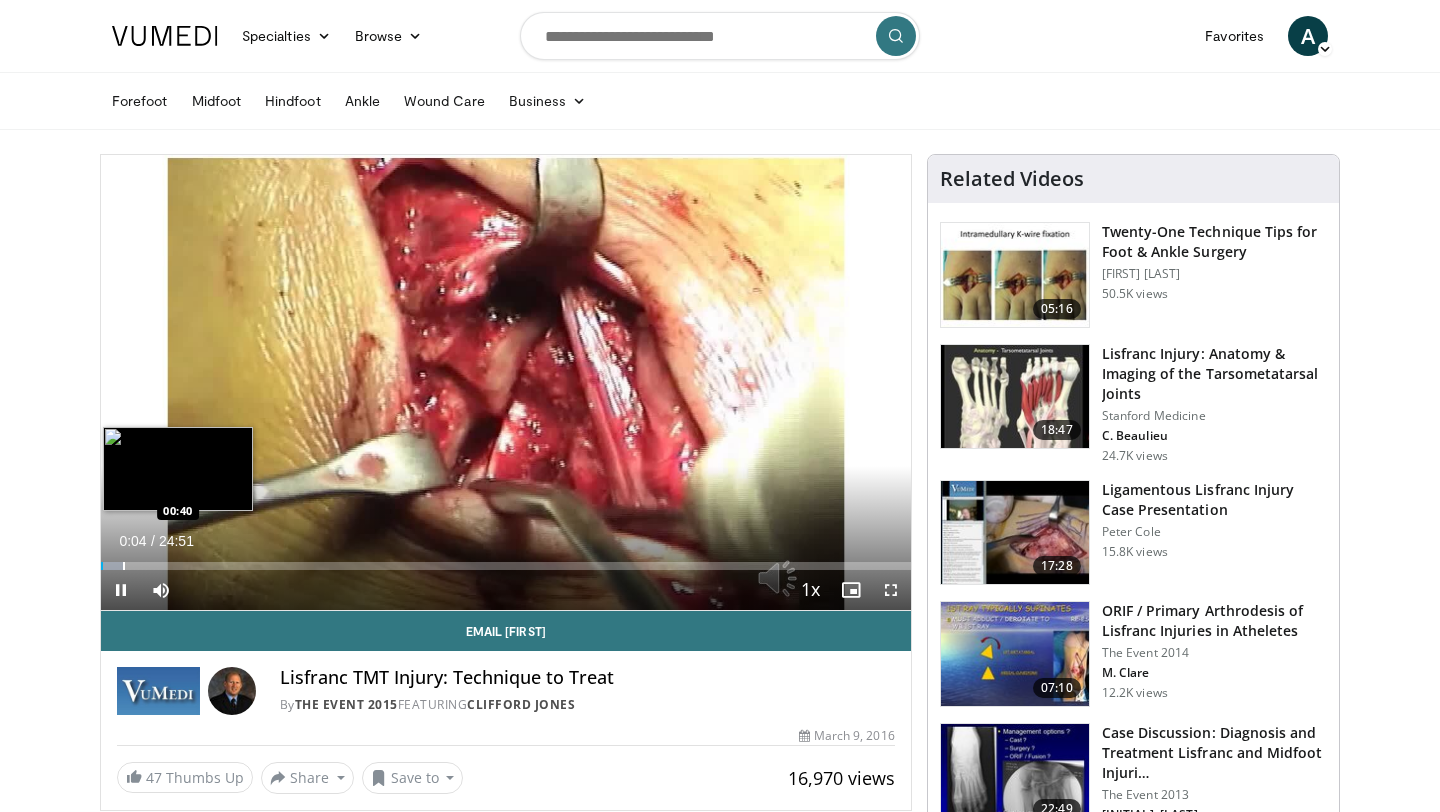 click on "Loaded :  2.66% 00:04 00:40" at bounding box center [506, 560] 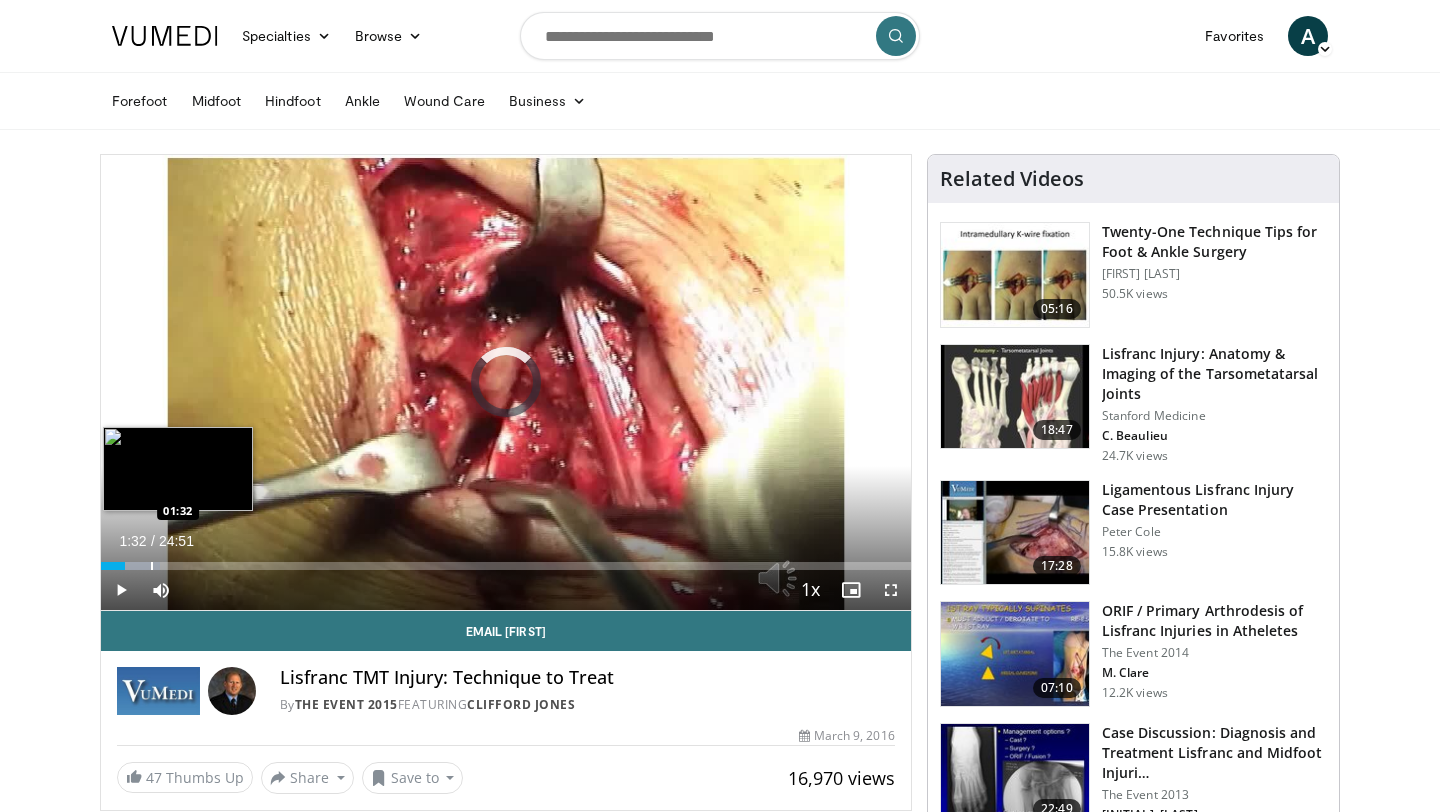 click on "Loaded :  7.30% 01:32 01:32" at bounding box center [506, 560] 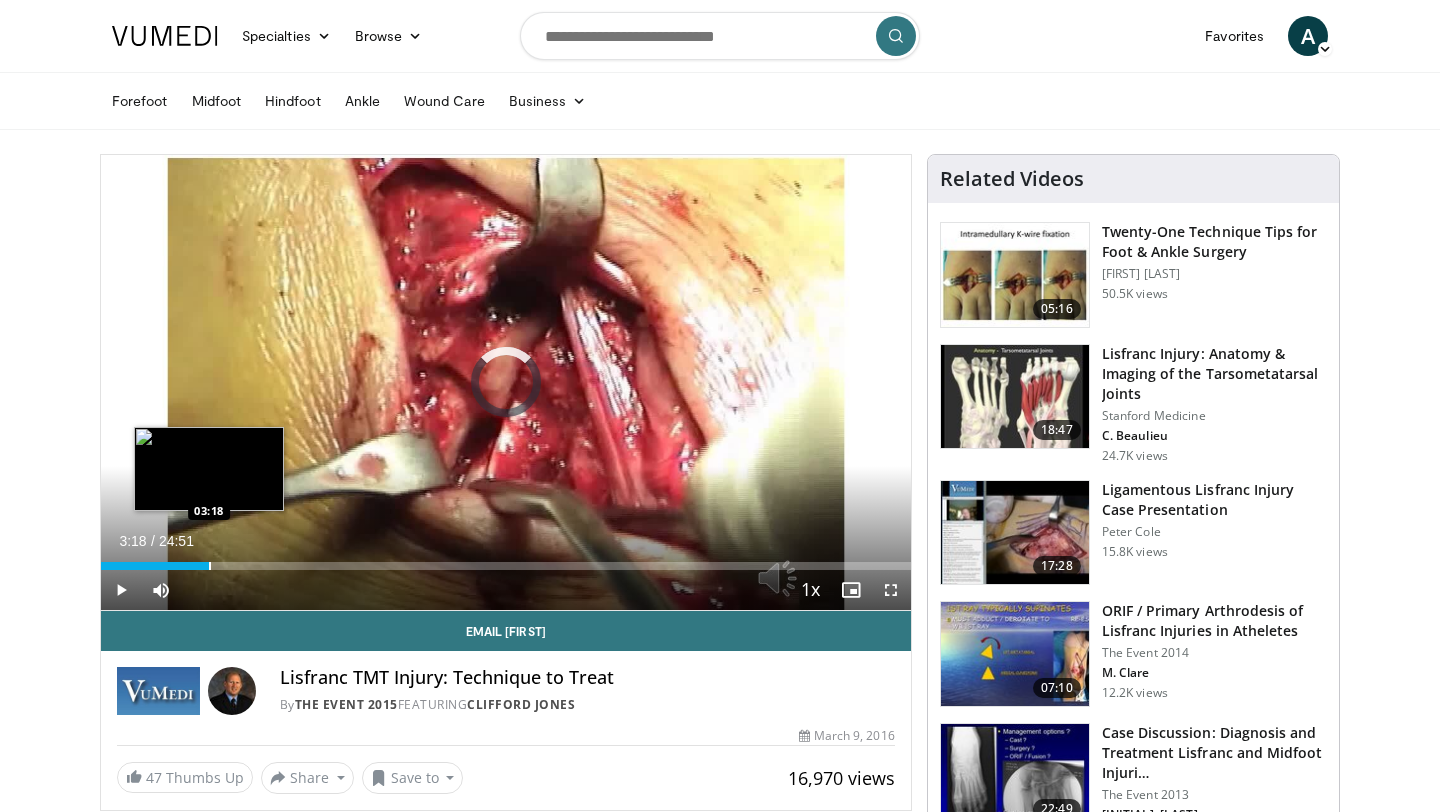 click on "Loaded :  10.62% 01:33 03:18" at bounding box center (506, 560) 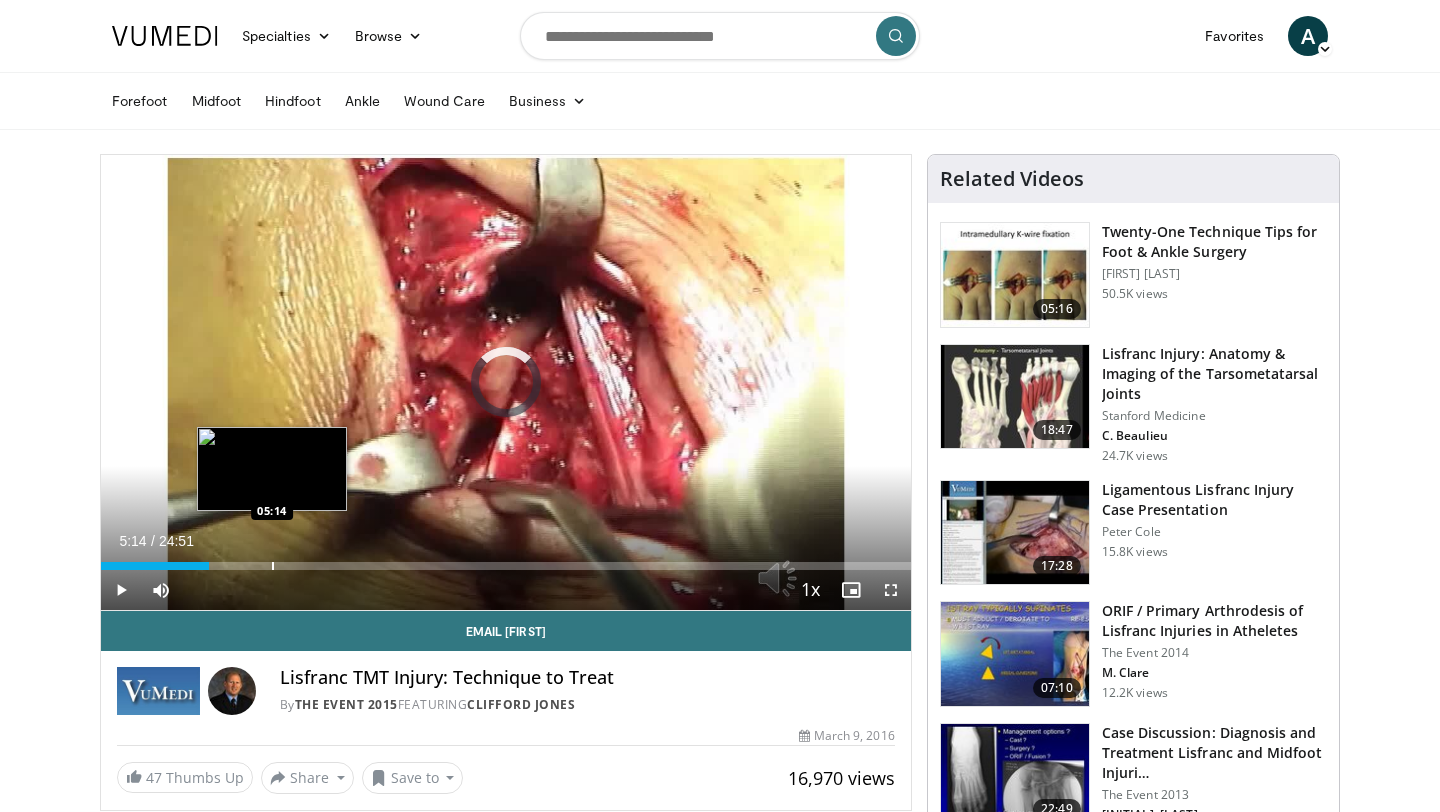 click at bounding box center (273, 566) 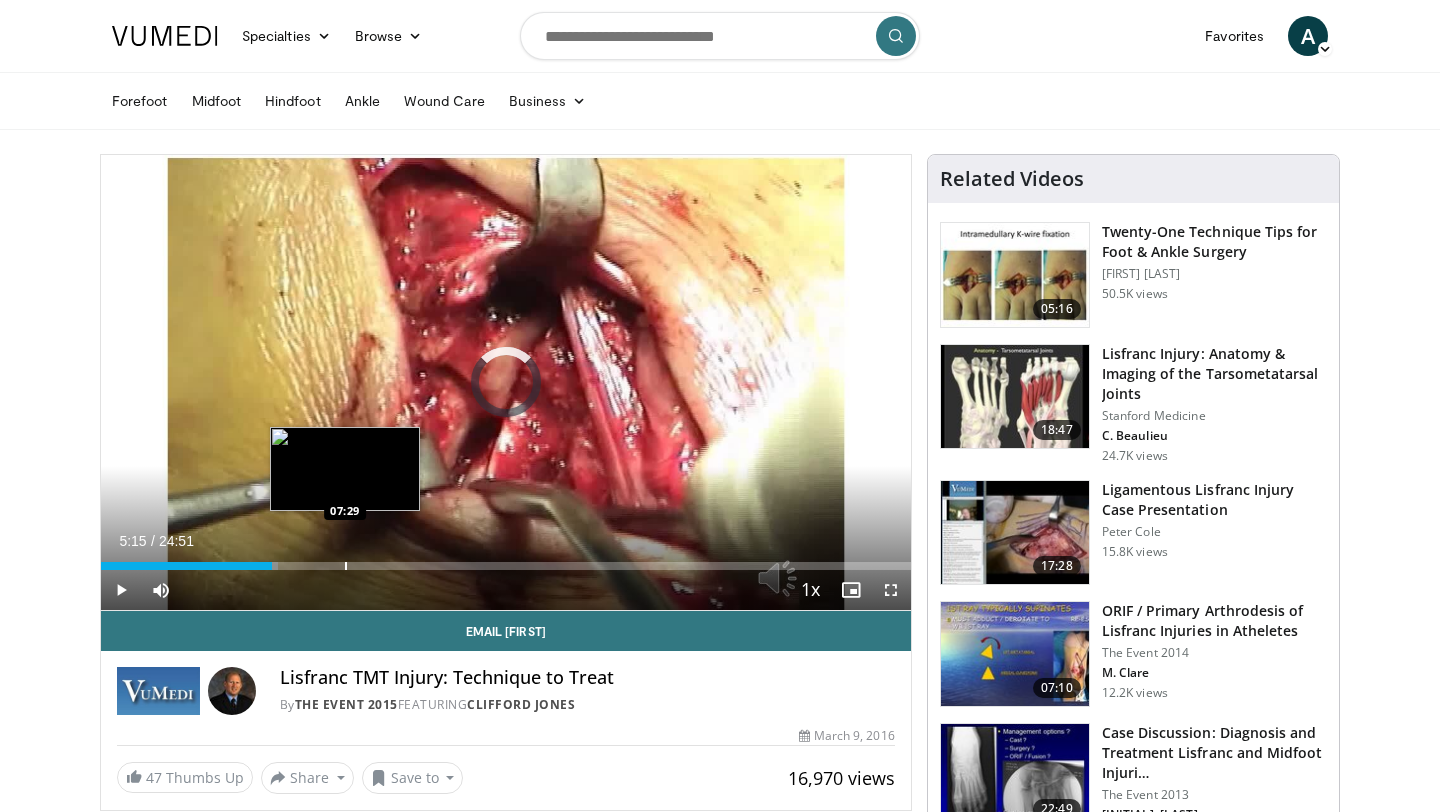 click on "Loaded :  21.91% 05:15 07:29" at bounding box center (506, 560) 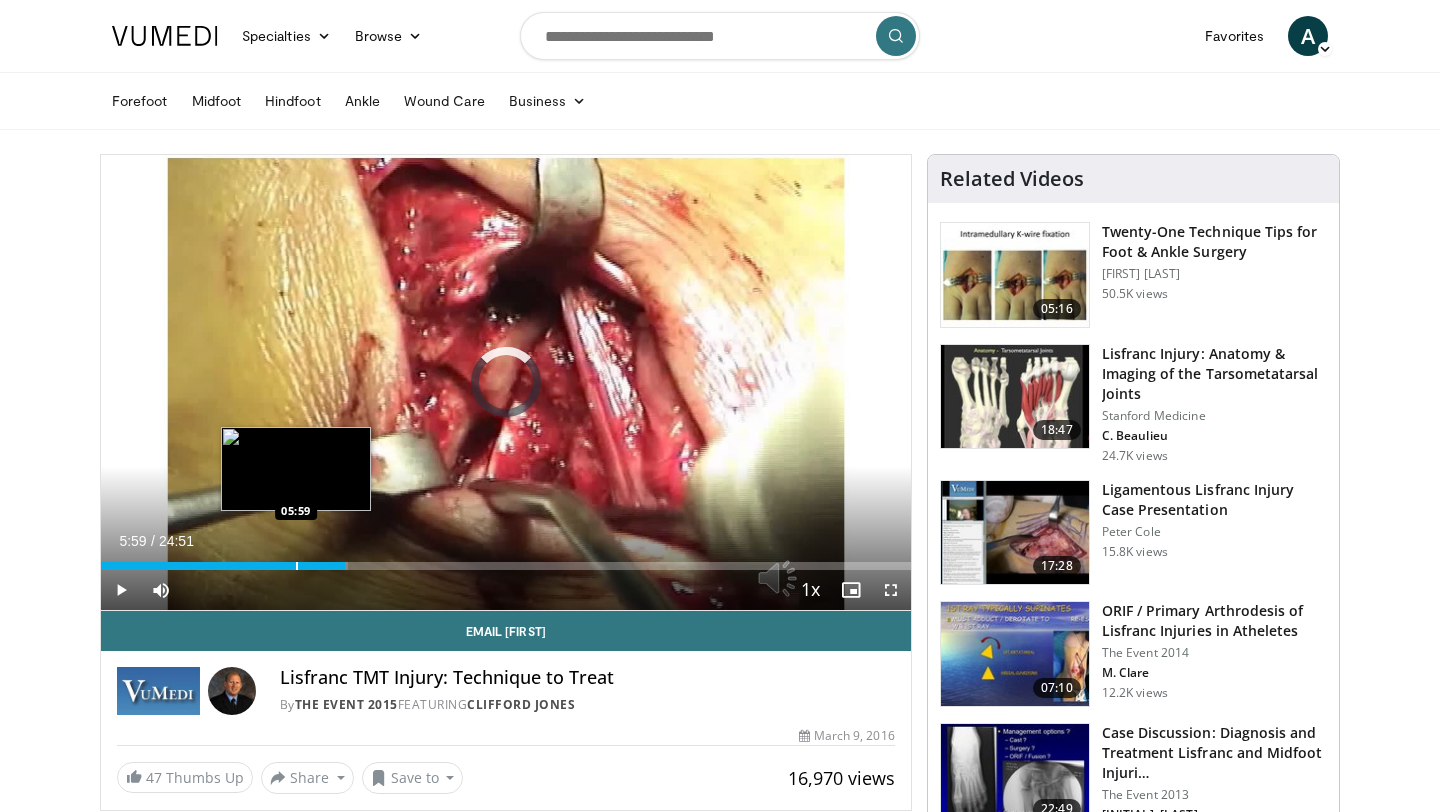 click on "Loaded :  30.54% 05:59 05:59" at bounding box center (506, 560) 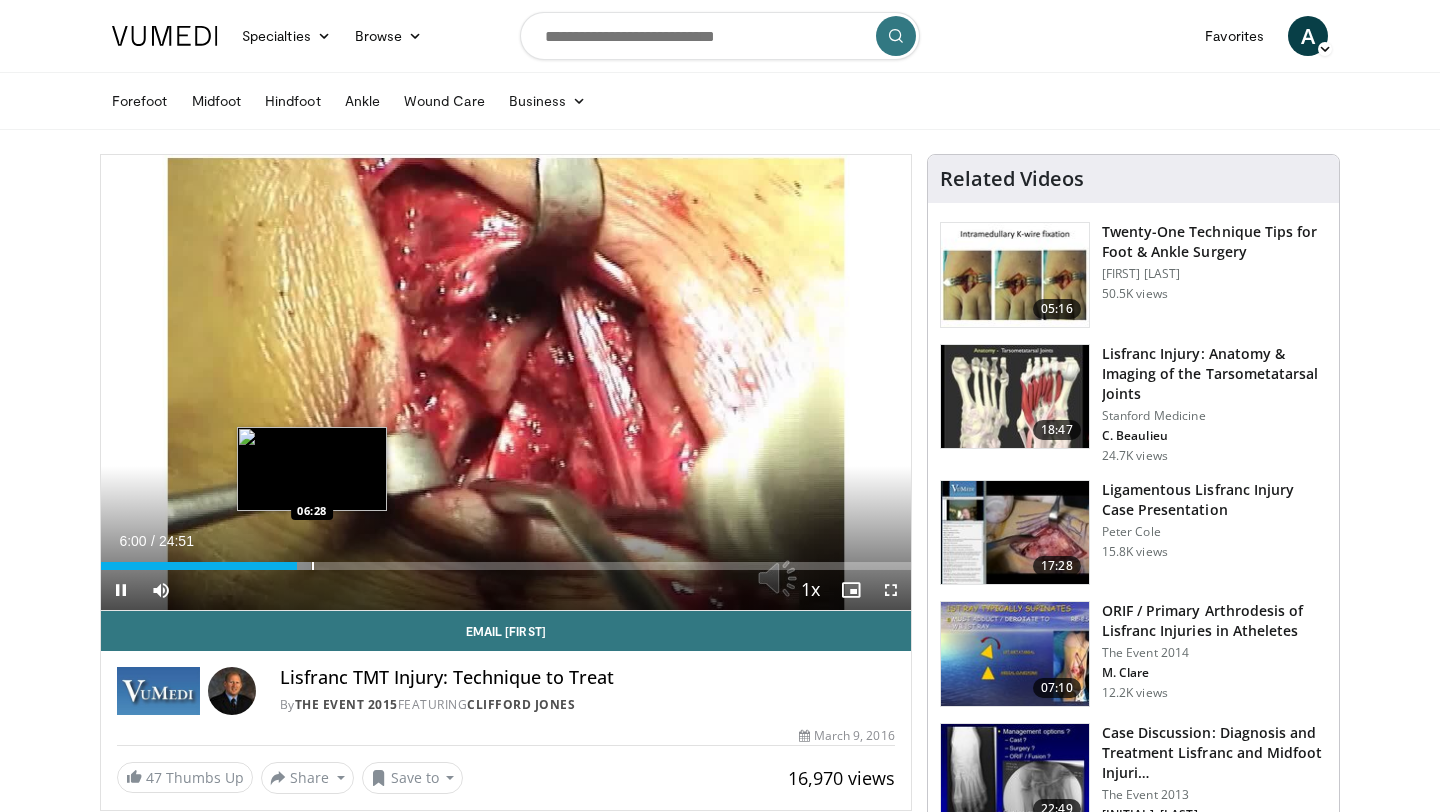 click at bounding box center [313, 566] 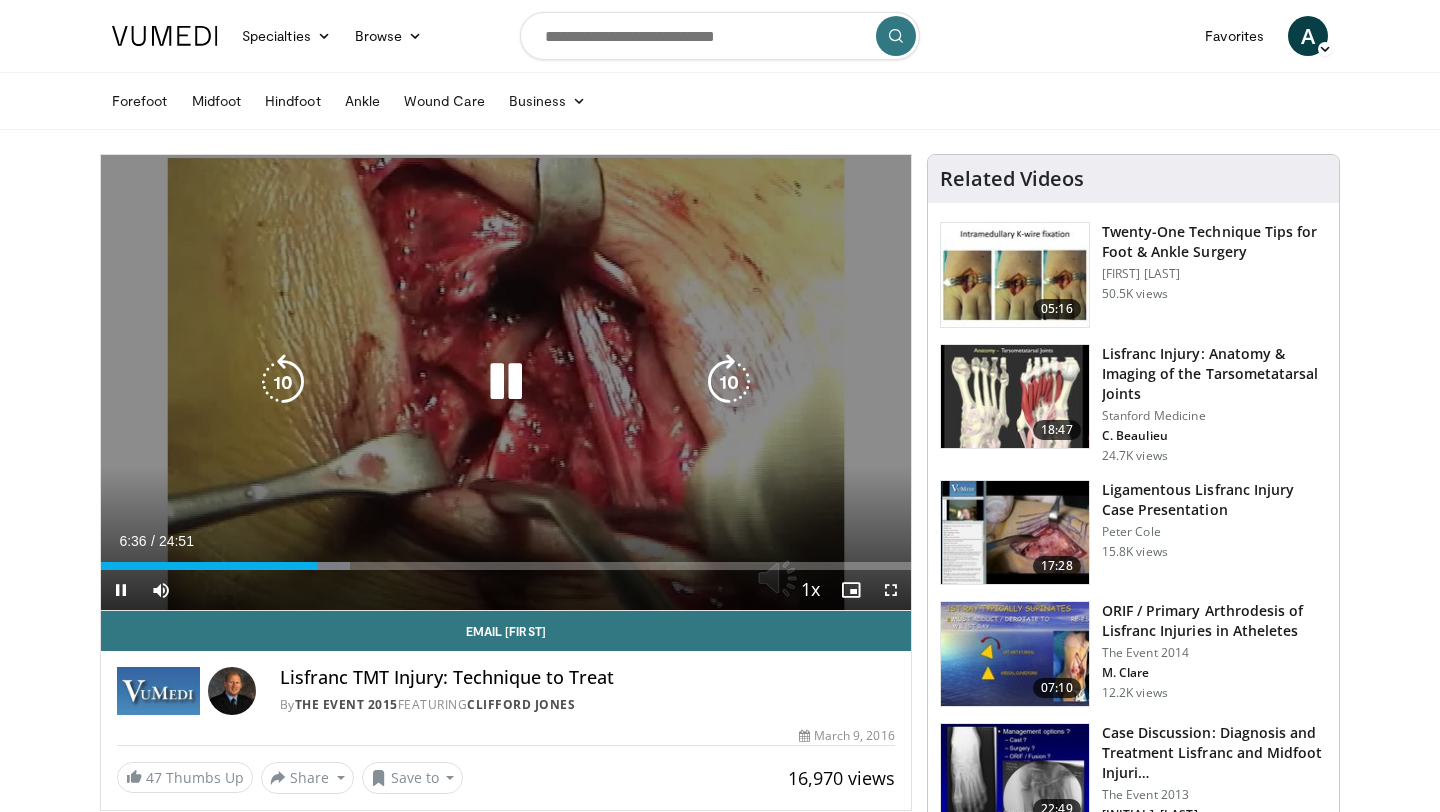 click on "10 seconds
Tap to unmute" at bounding box center [506, 382] 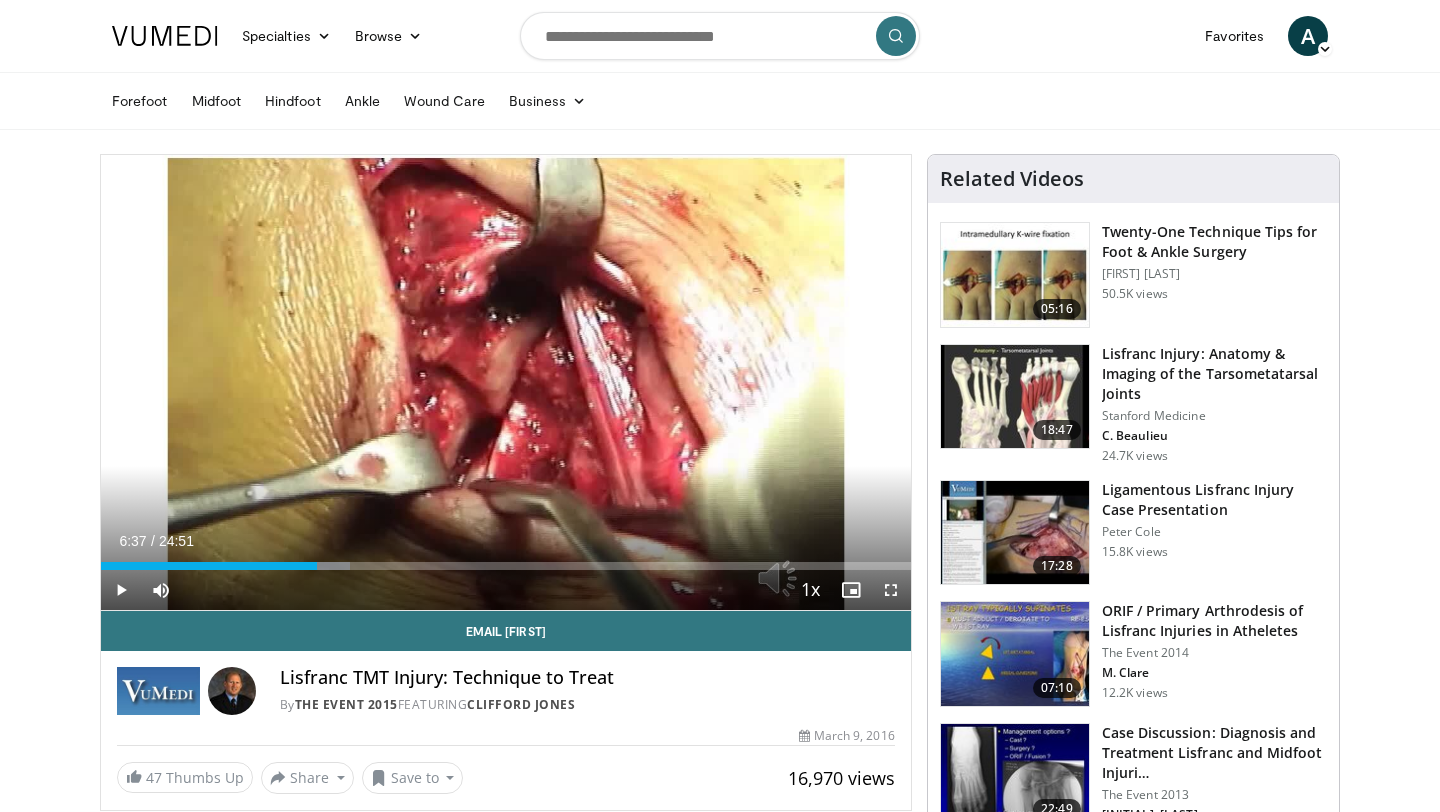 click on "Specialties
Adult & Family Medicine
Allergy, Asthma, Immunology
Anesthesiology
Cardiology
Dental
Dermatology
Endocrinology
Gastroenterology & Hepatology
General Surgery
Hematology & Oncology
Infectious Disease
Nephrology
Neurology
Neurosurgery
Obstetrics & Gynecology
Ophthalmology
Oral Maxillofacial
Orthopaedics
Otolaryngology
Pediatrics
Plastic Surgery
Podiatry
Psychiatry
Pulmonology
Radiation Oncology
Radiology
Rheumatology
Urology" at bounding box center [720, 1514] 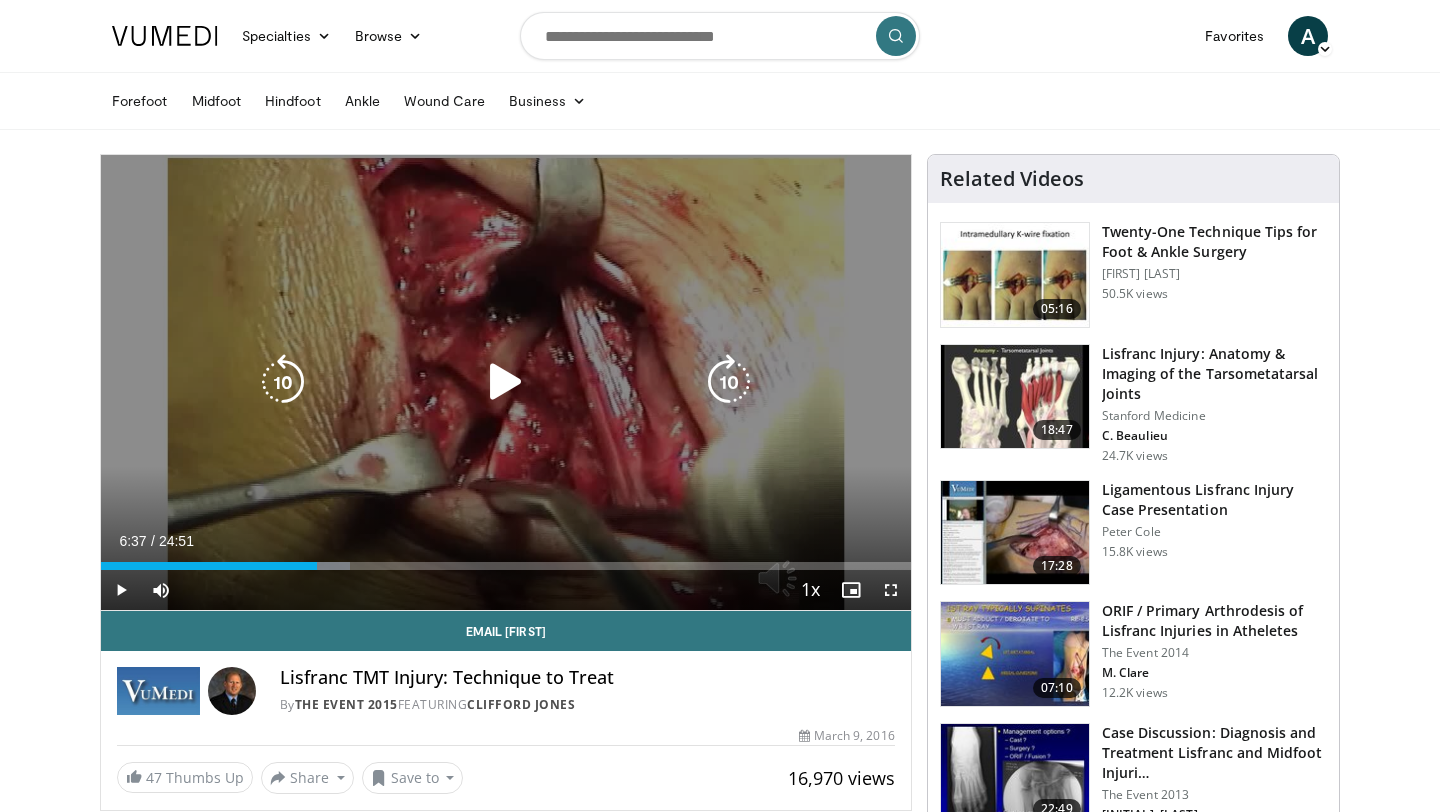 click on "10 seconds
Tap to unmute" at bounding box center (506, 382) 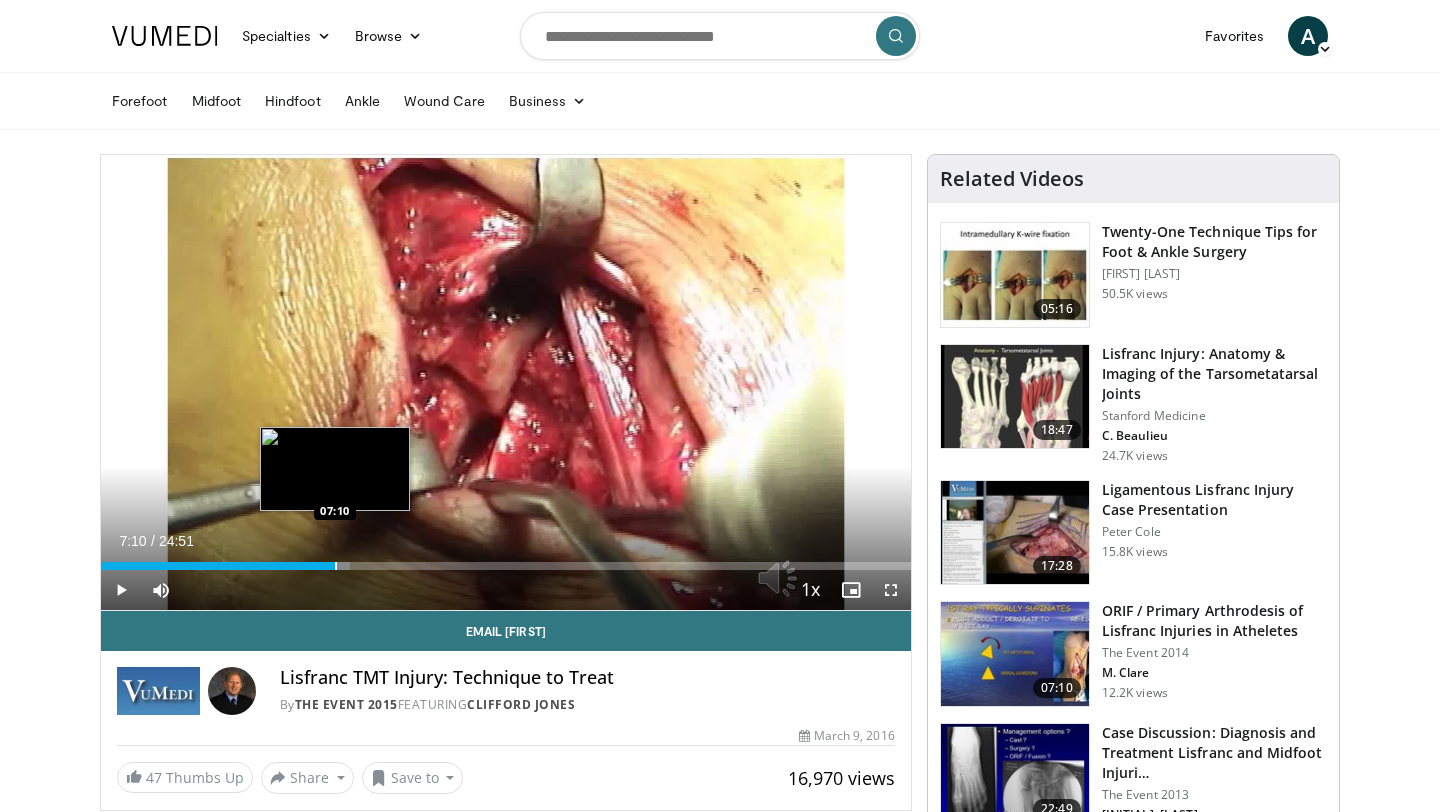 click at bounding box center (336, 566) 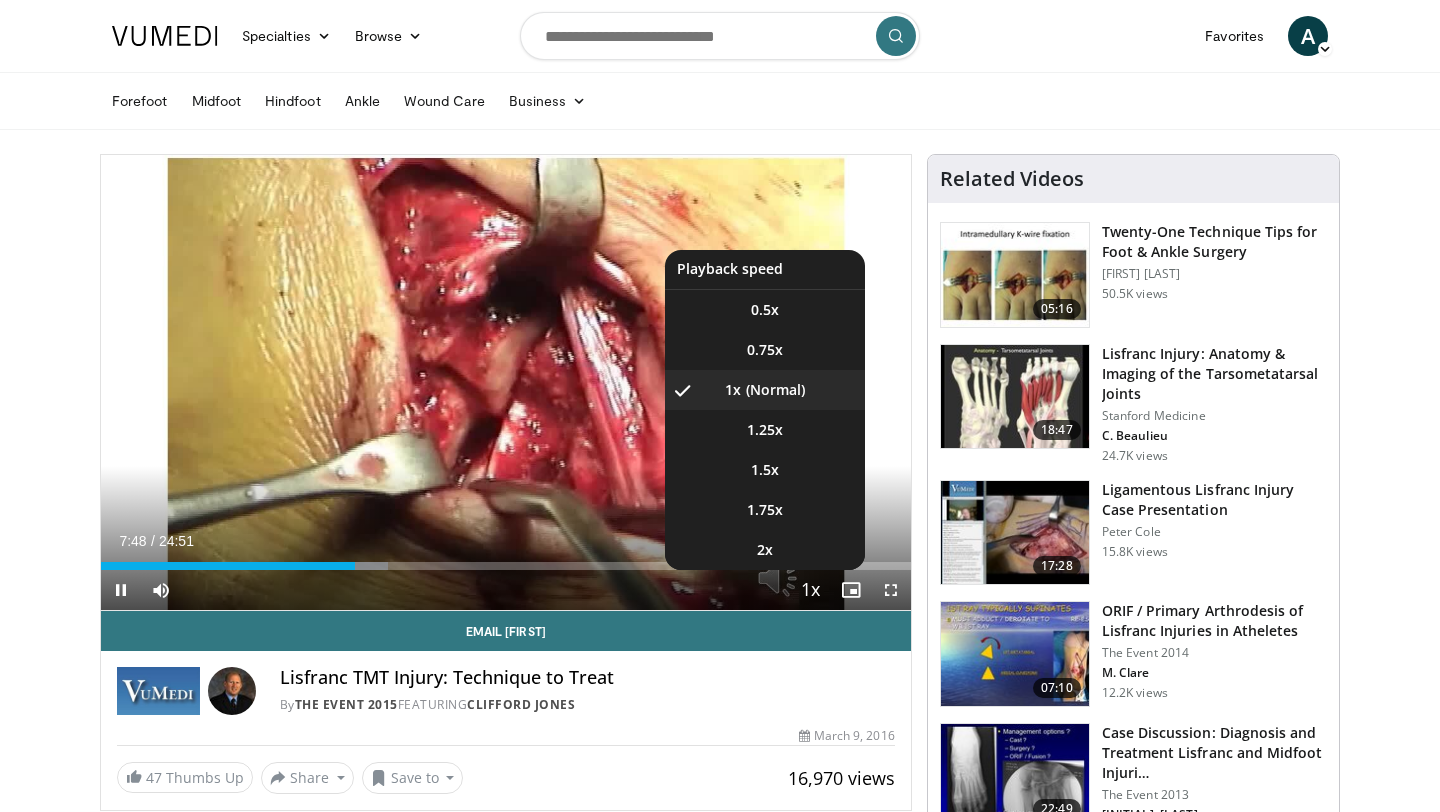 click at bounding box center [811, 591] 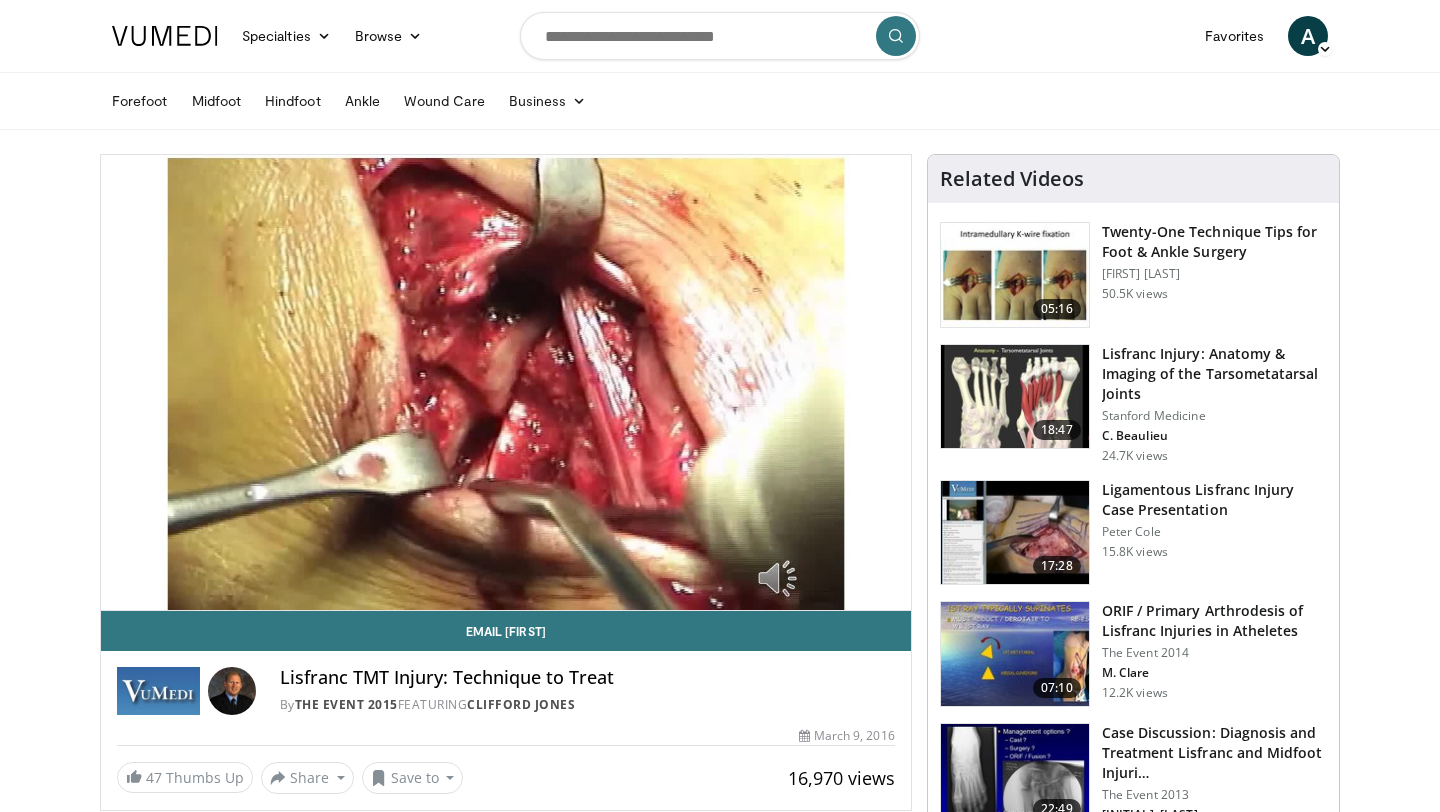 click on "10 seconds
Tap to unmute" at bounding box center (506, 382) 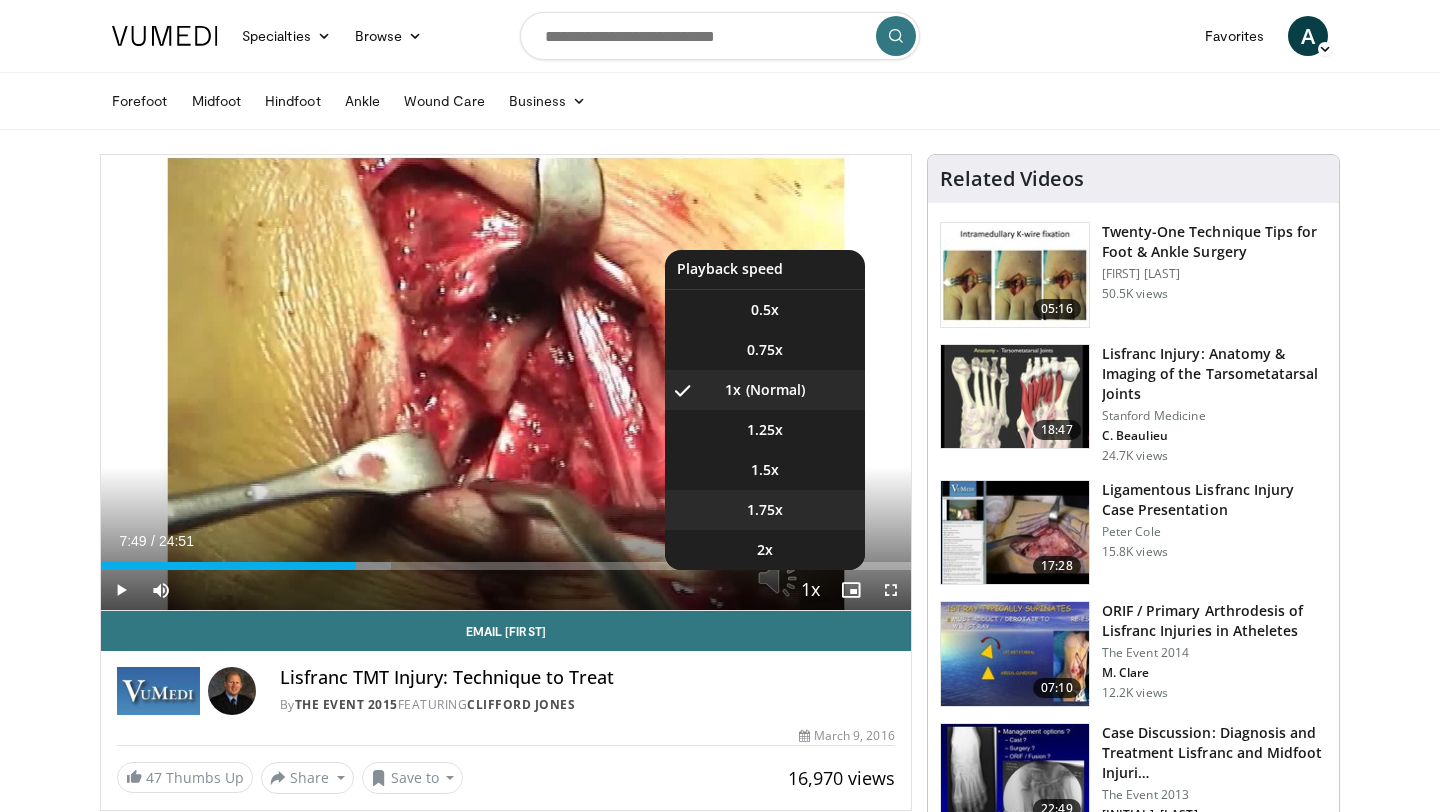 click on "1.75x" at bounding box center [765, 510] 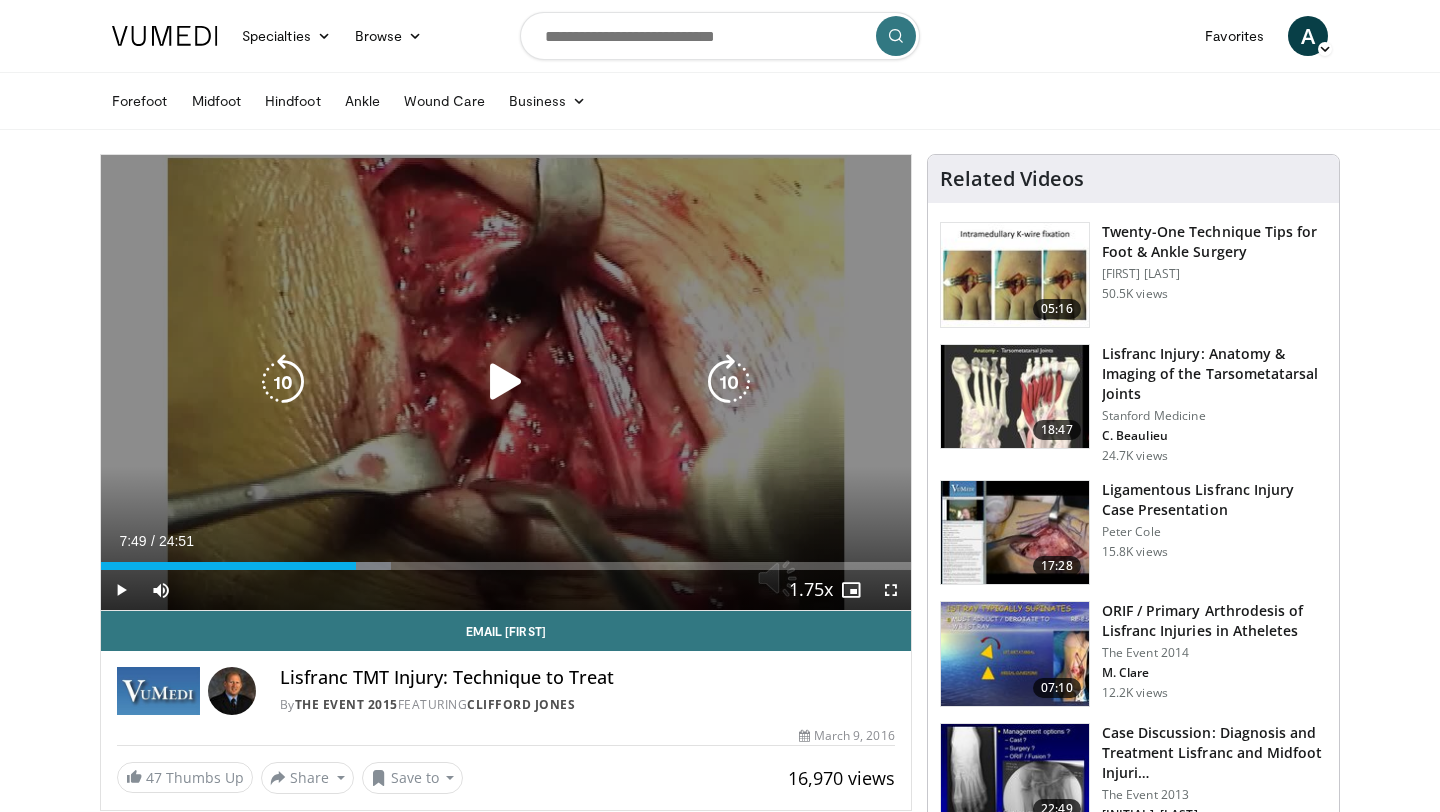 click at bounding box center (506, 382) 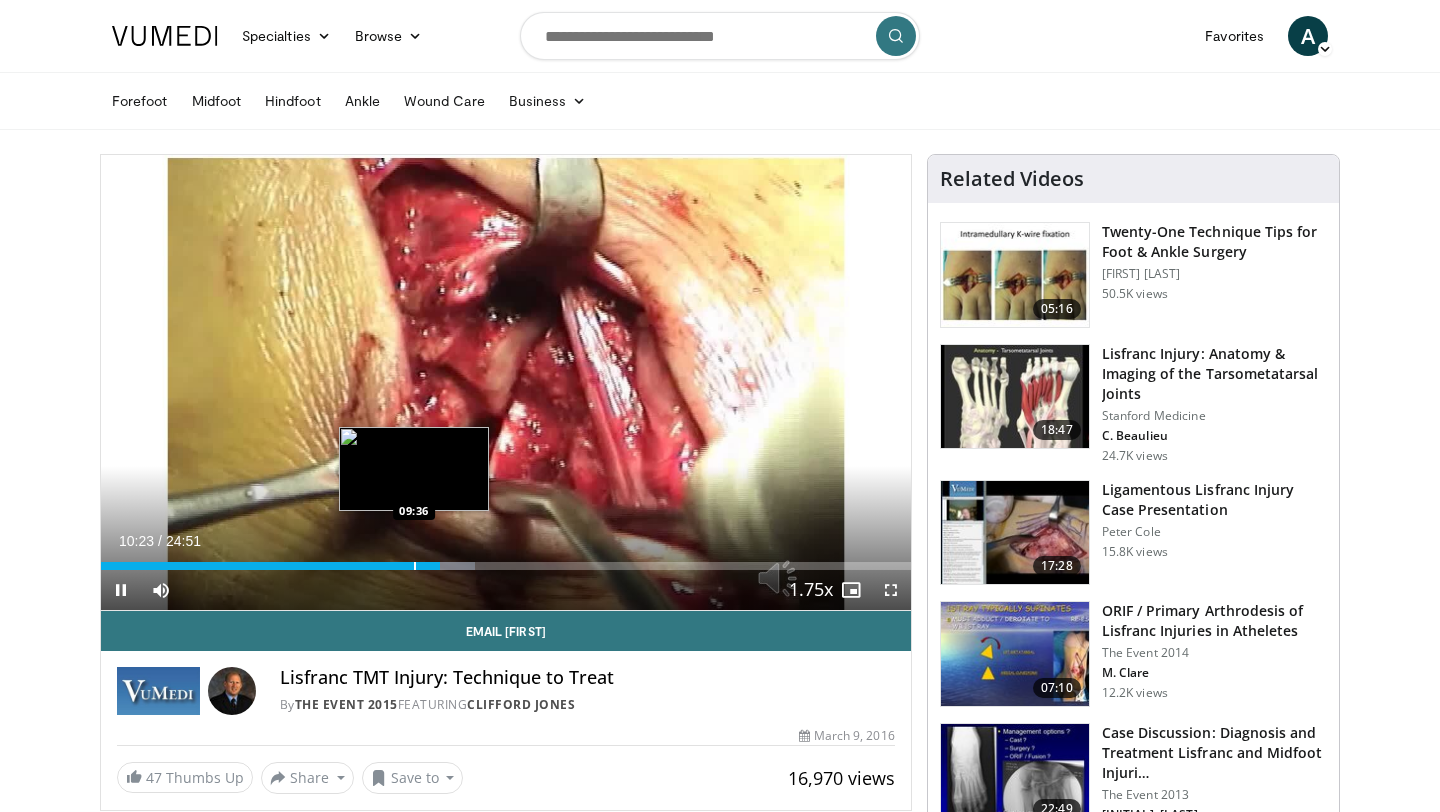 click at bounding box center [415, 566] 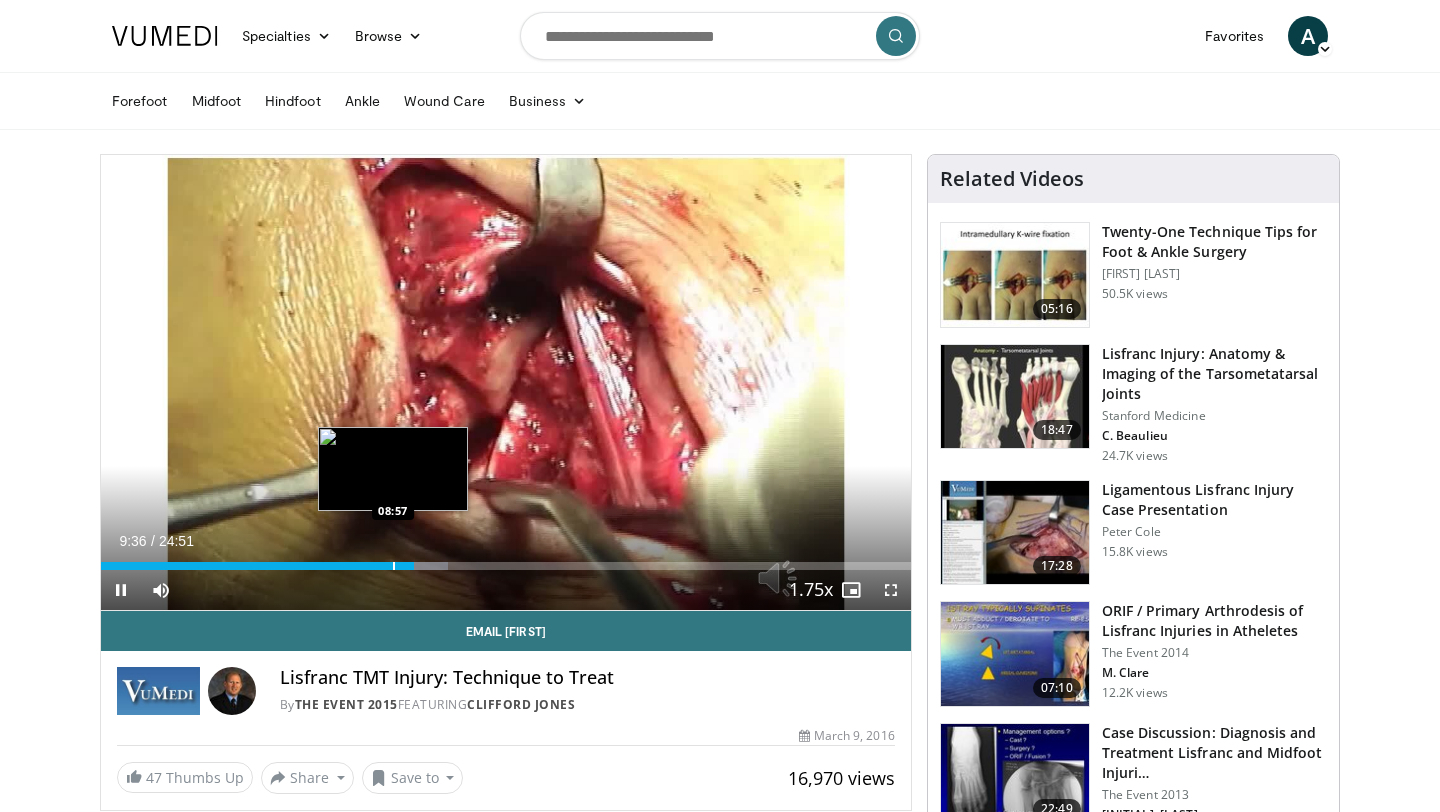 click on "09:36" at bounding box center (257, 566) 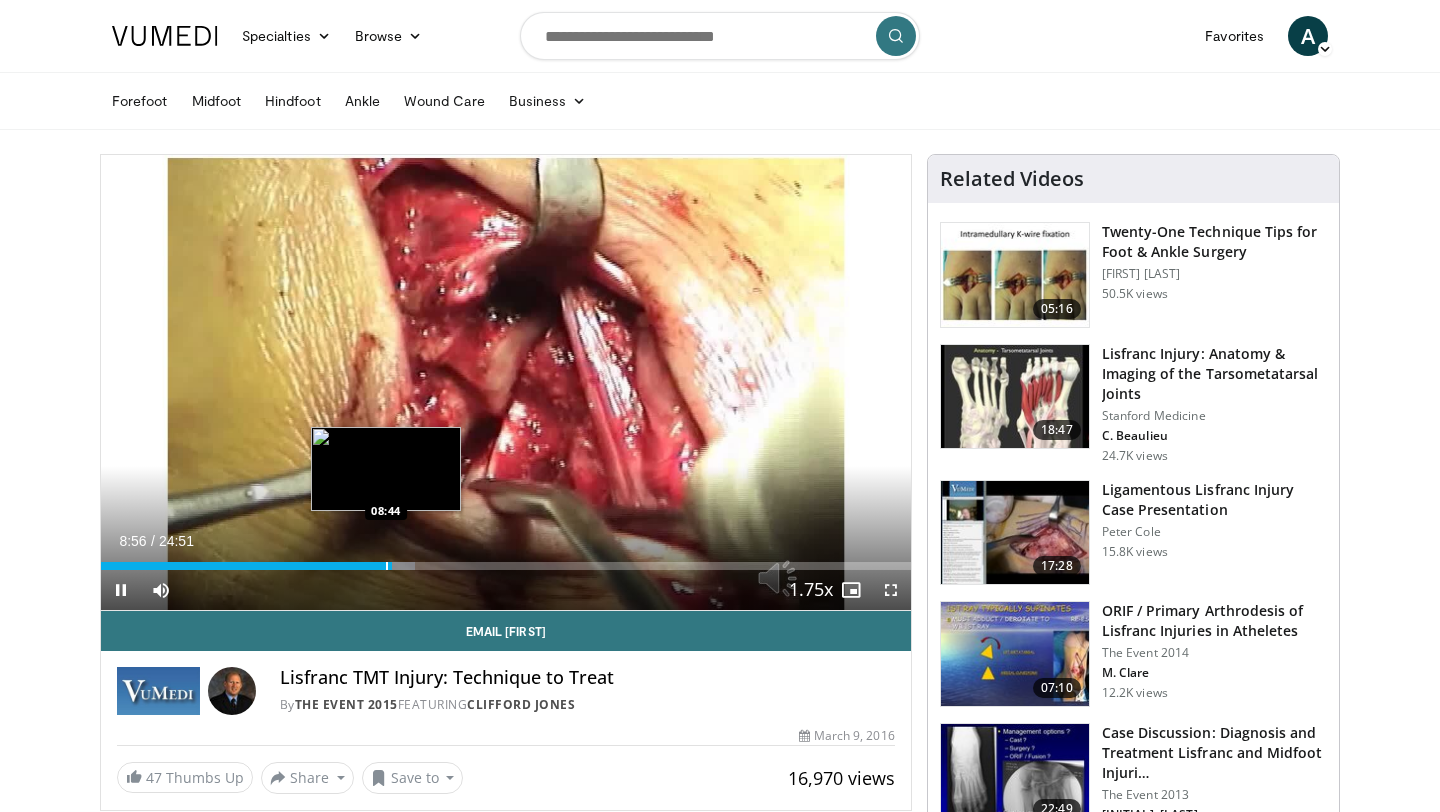 click at bounding box center [387, 566] 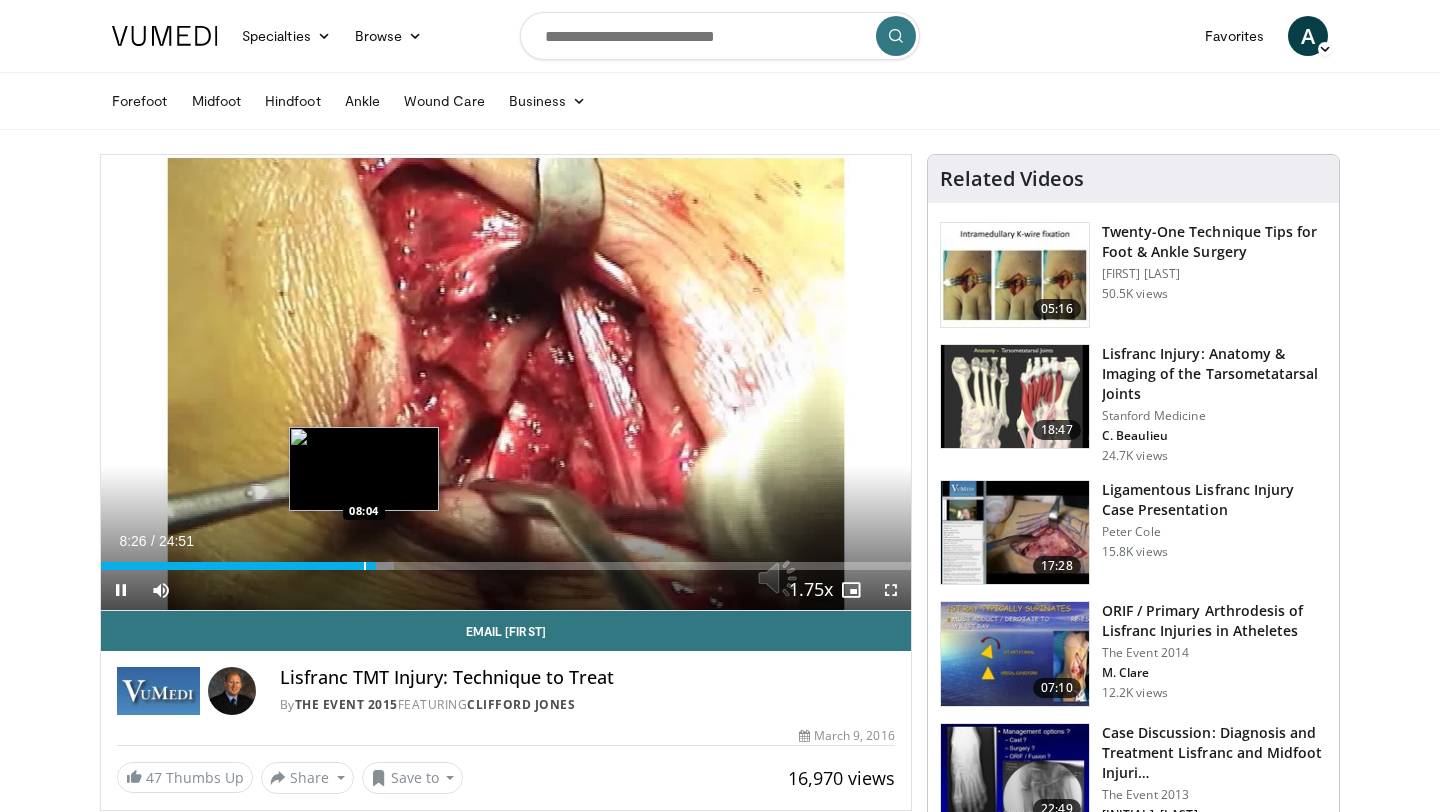 click on "08:26" at bounding box center [238, 566] 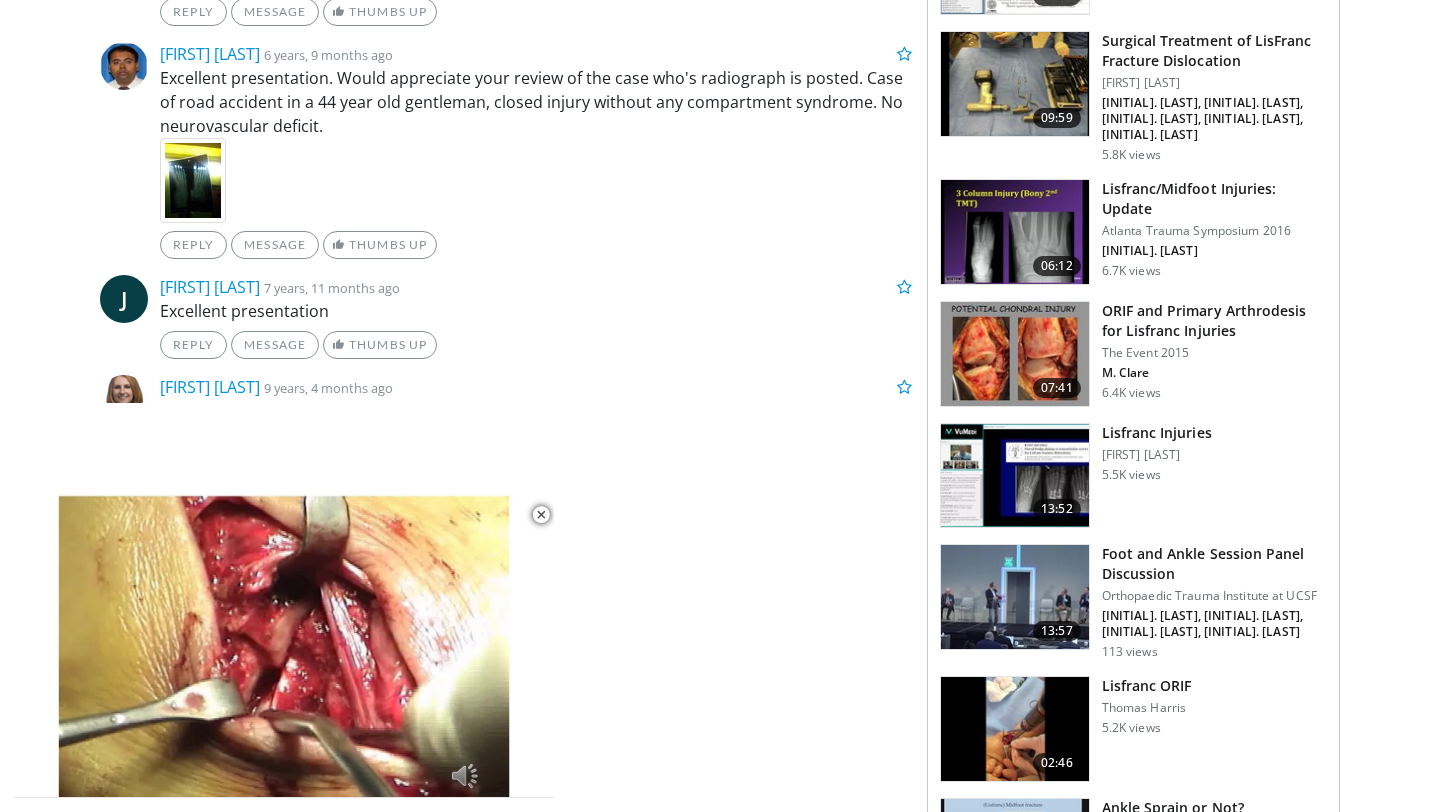 scroll, scrollTop: 1131, scrollLeft: 0, axis: vertical 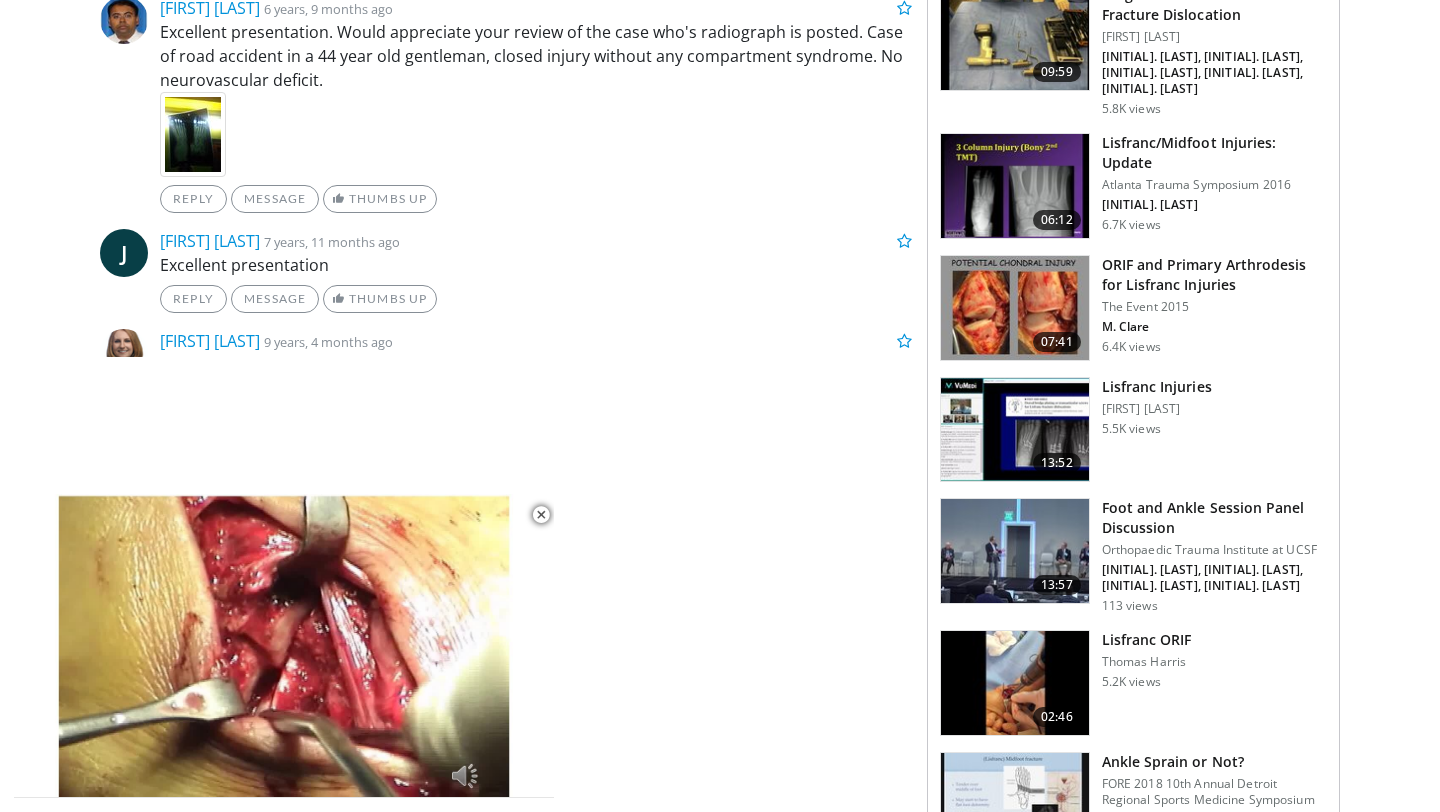click at bounding box center (1015, 308) 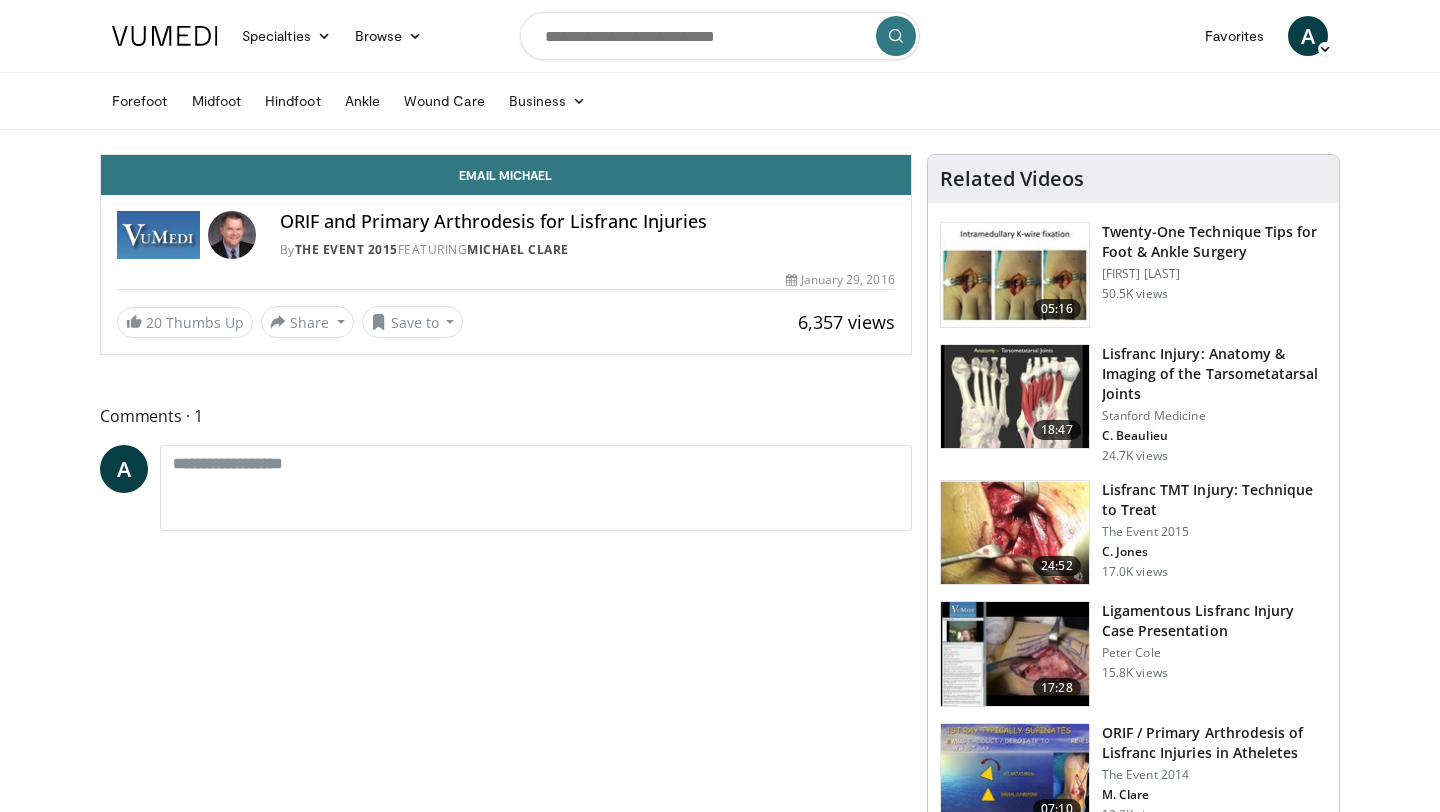 scroll, scrollTop: 0, scrollLeft: 0, axis: both 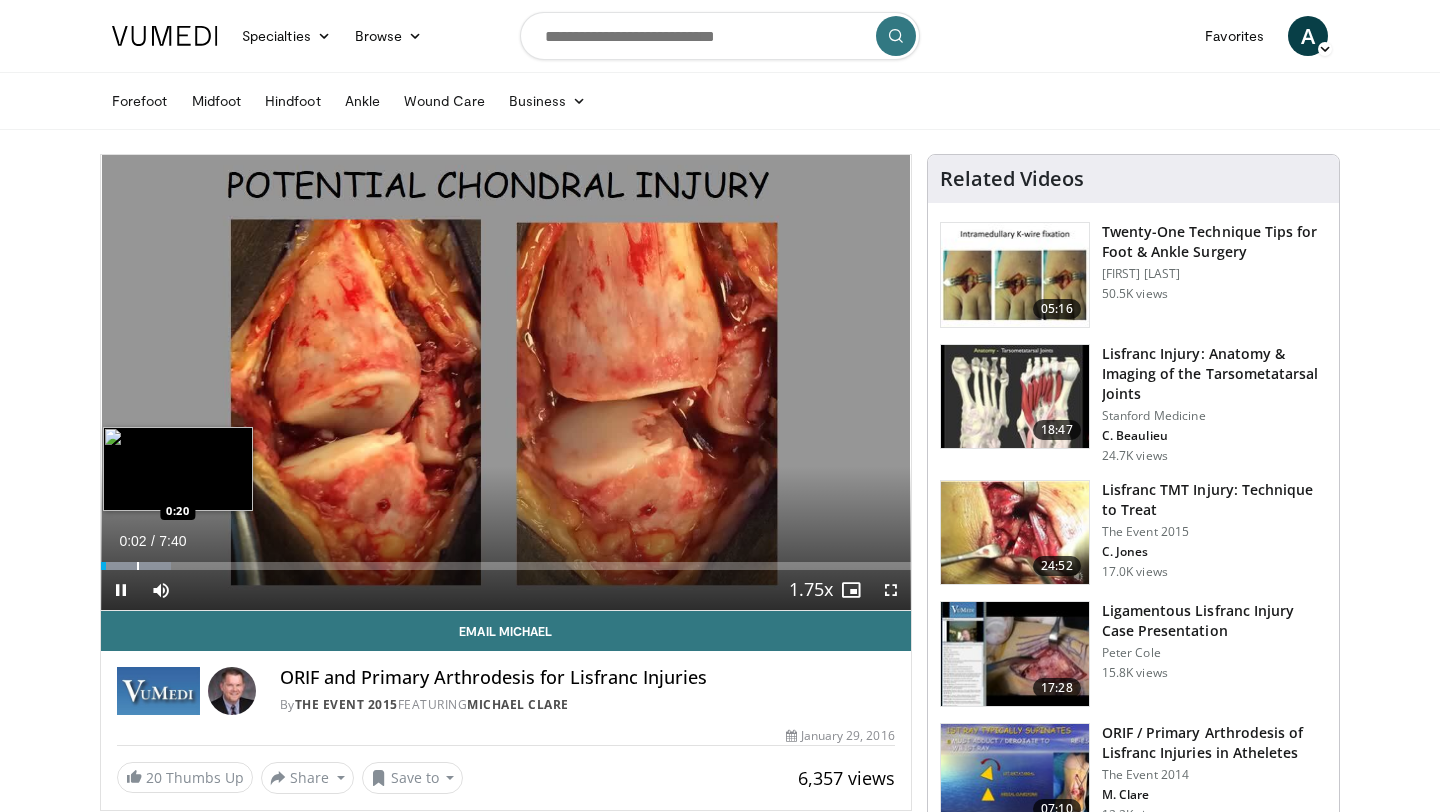 click at bounding box center (138, 566) 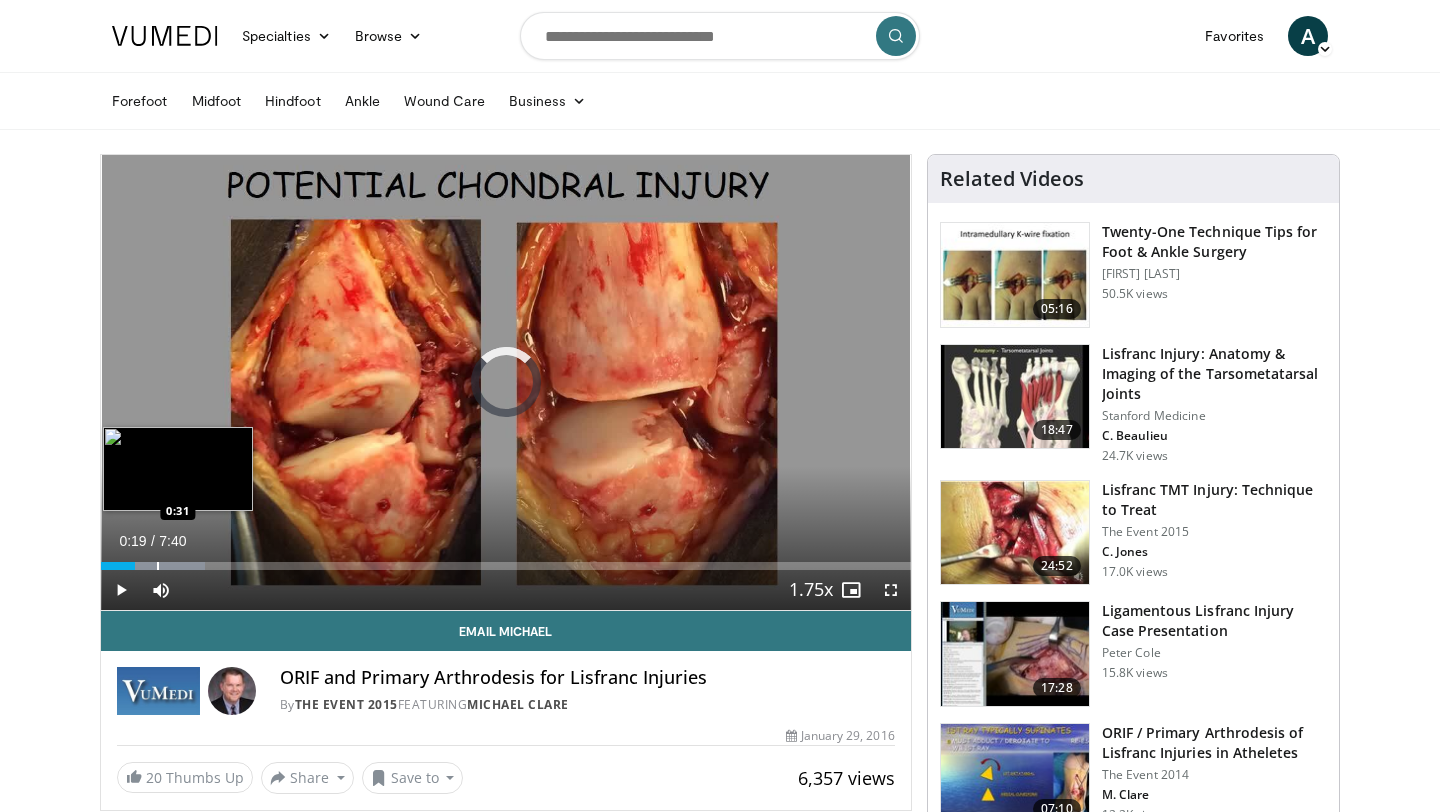 click at bounding box center (158, 566) 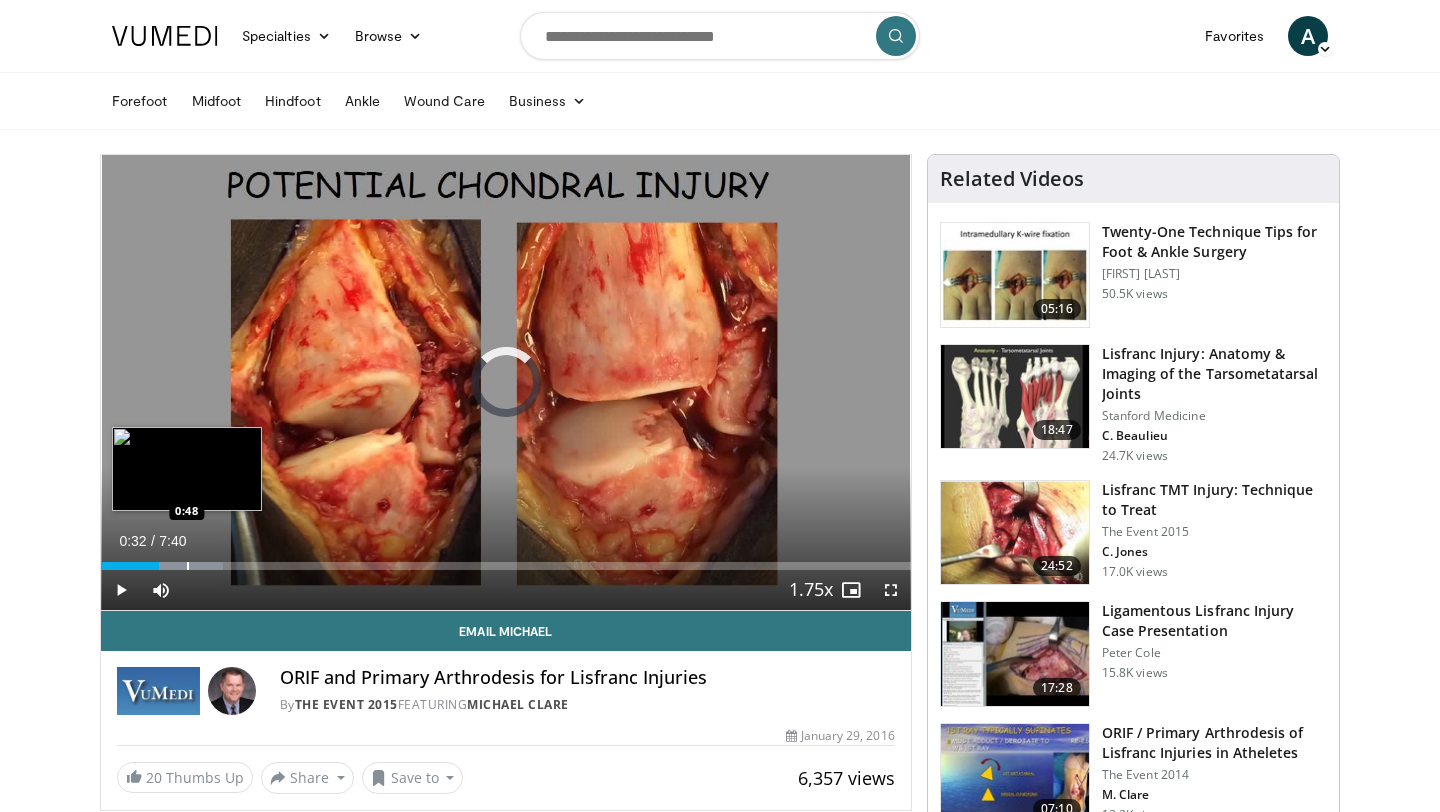 click at bounding box center (188, 566) 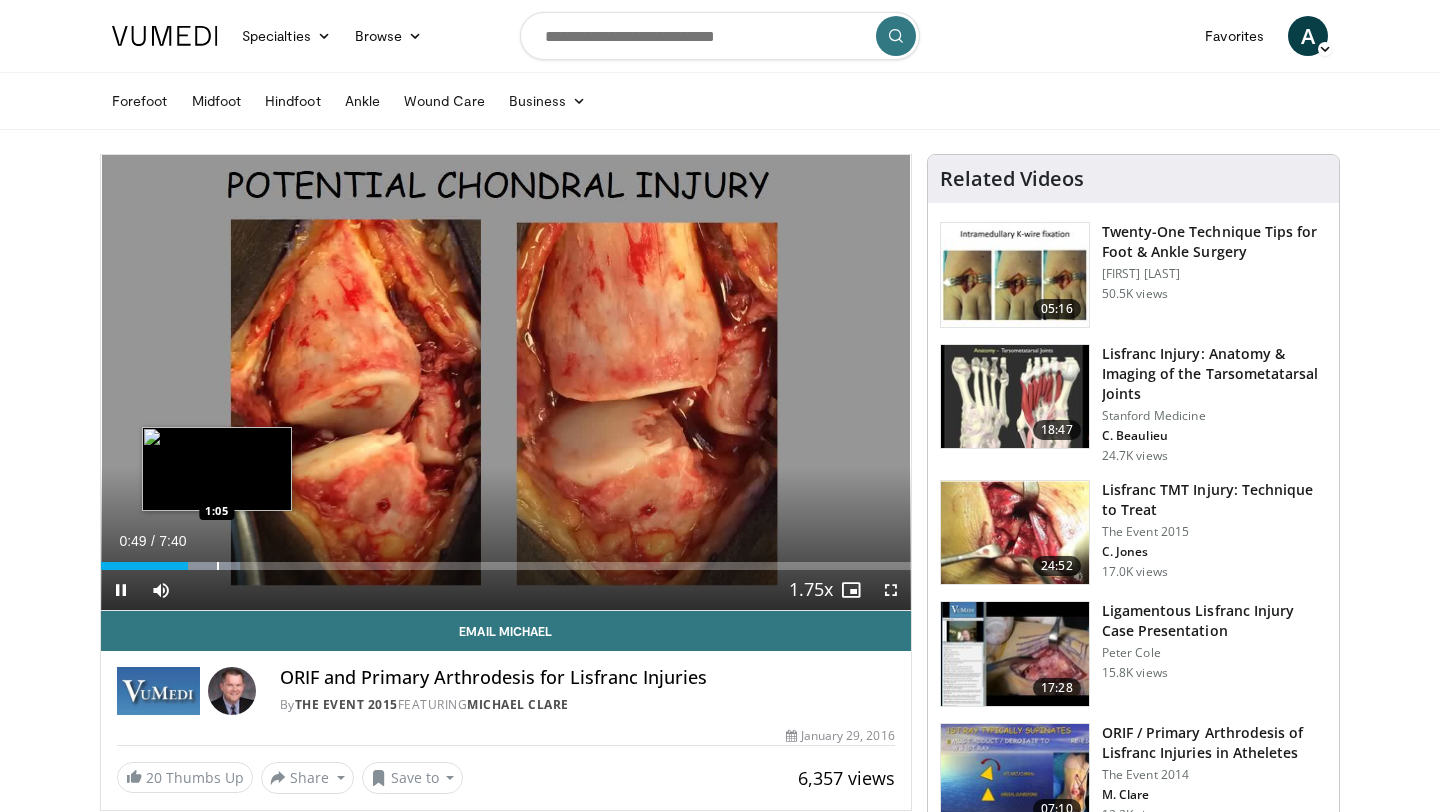 click on "Loaded :  17.19% 0:49 1:05" at bounding box center [506, 560] 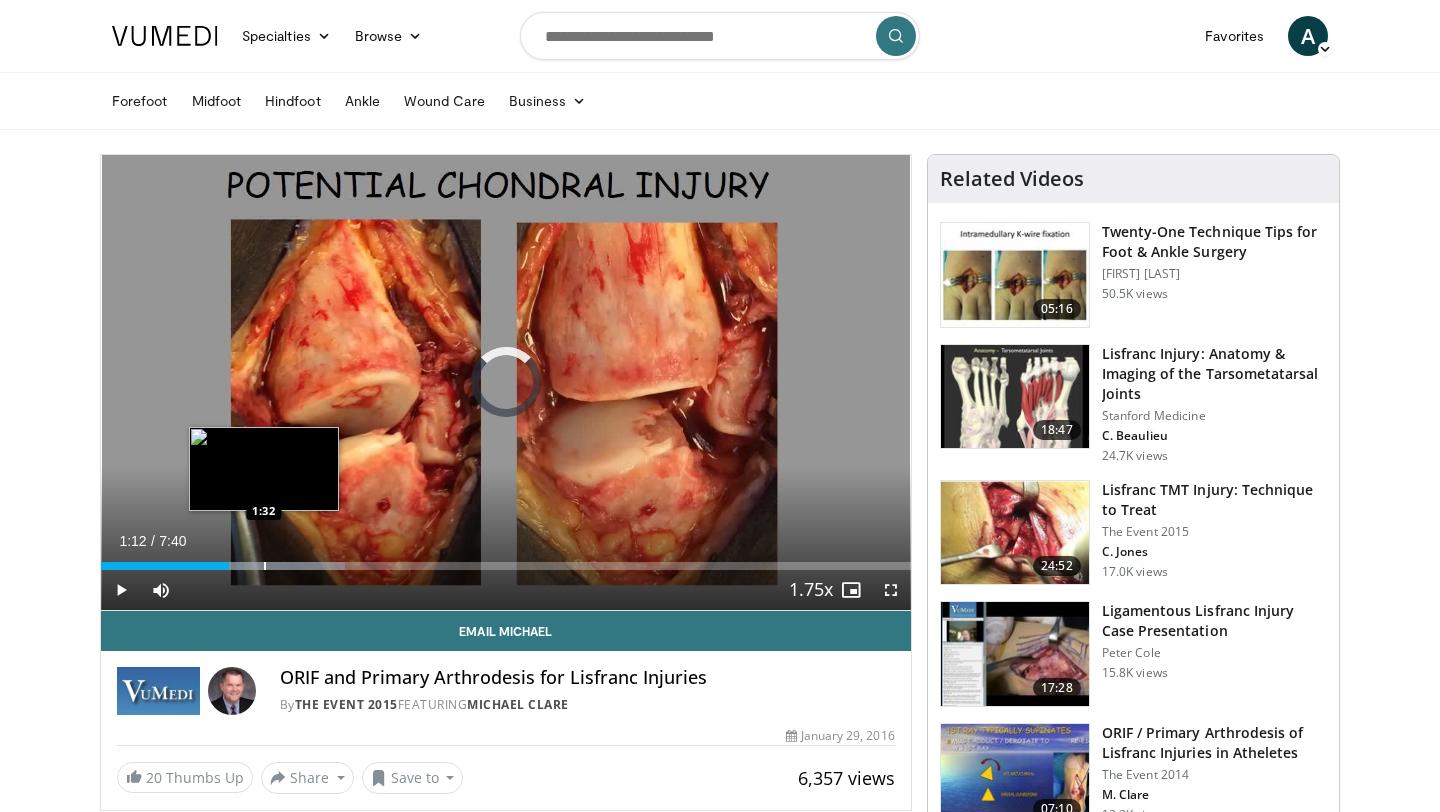 click at bounding box center (265, 566) 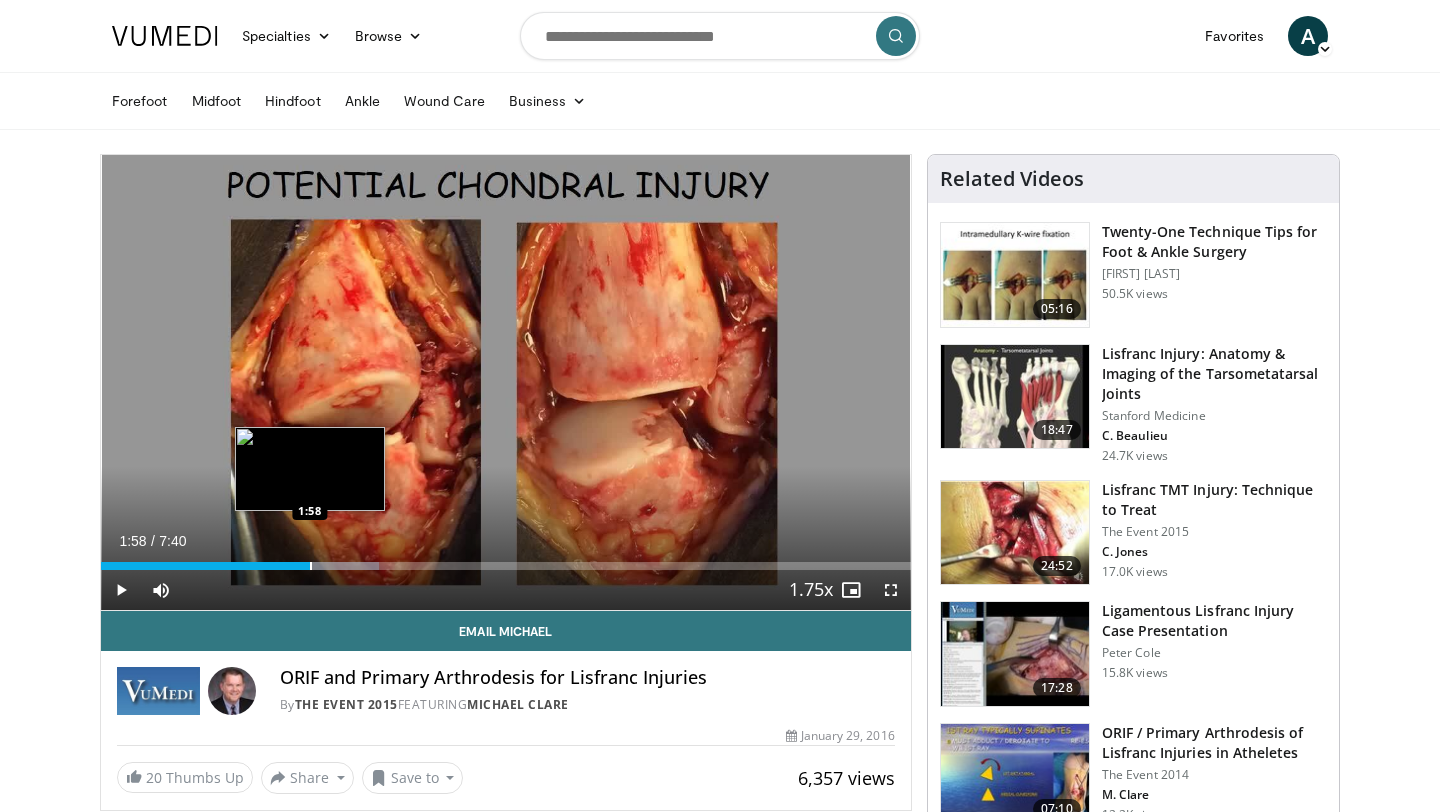 click at bounding box center [311, 566] 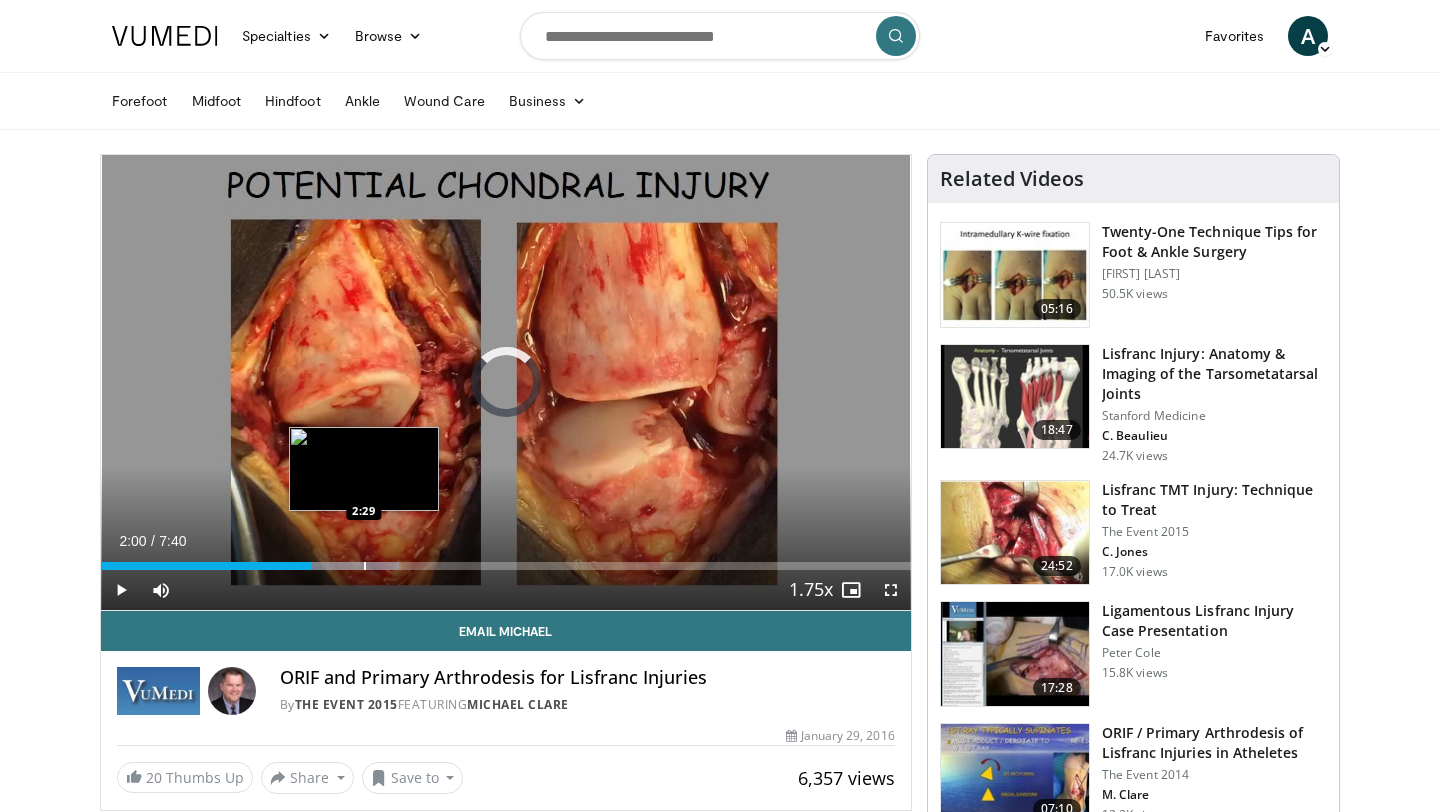 click on "Loaded :  36.83% 2:29 2:29" at bounding box center (506, 560) 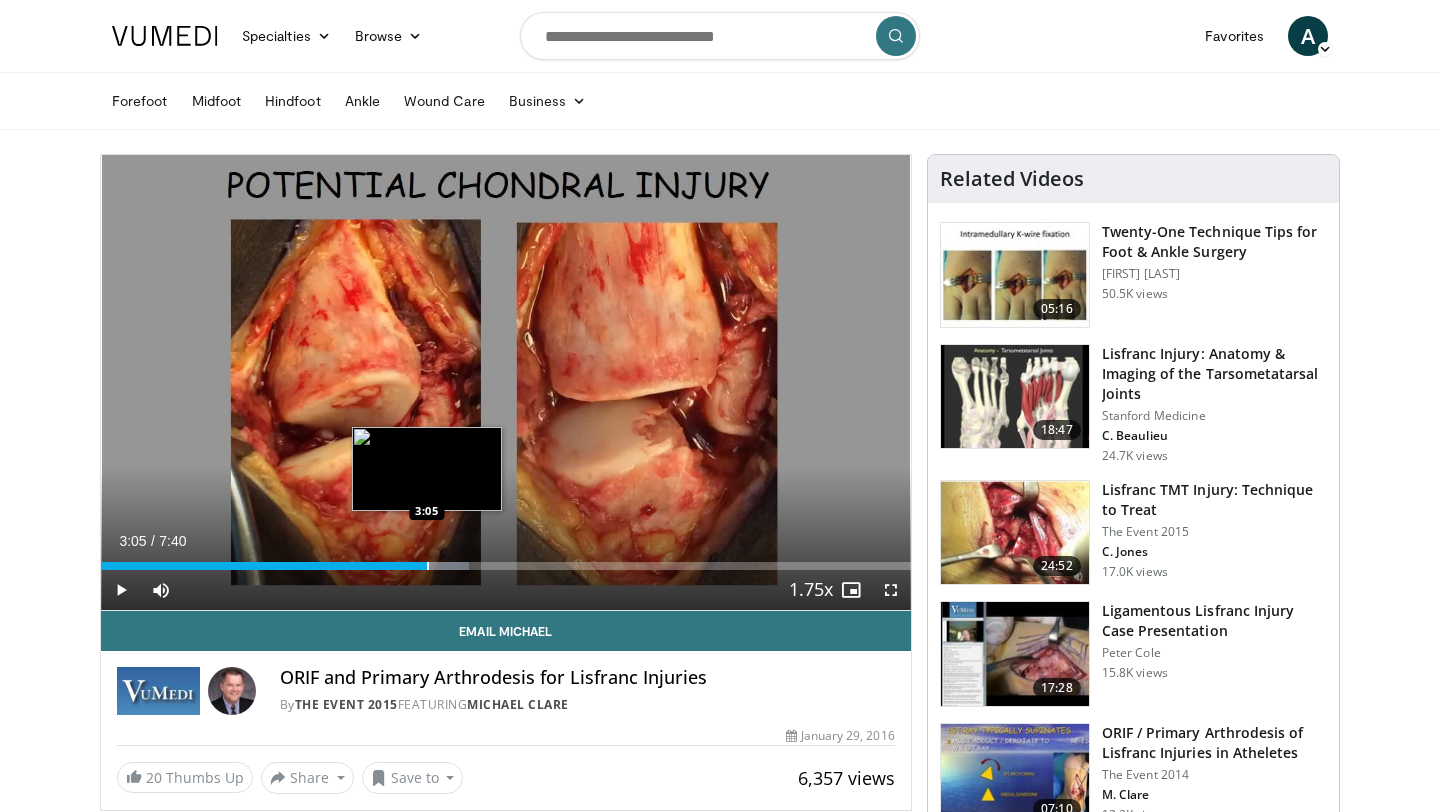 click on "Loaded :  45.50% 3:05 3:05" at bounding box center [506, 560] 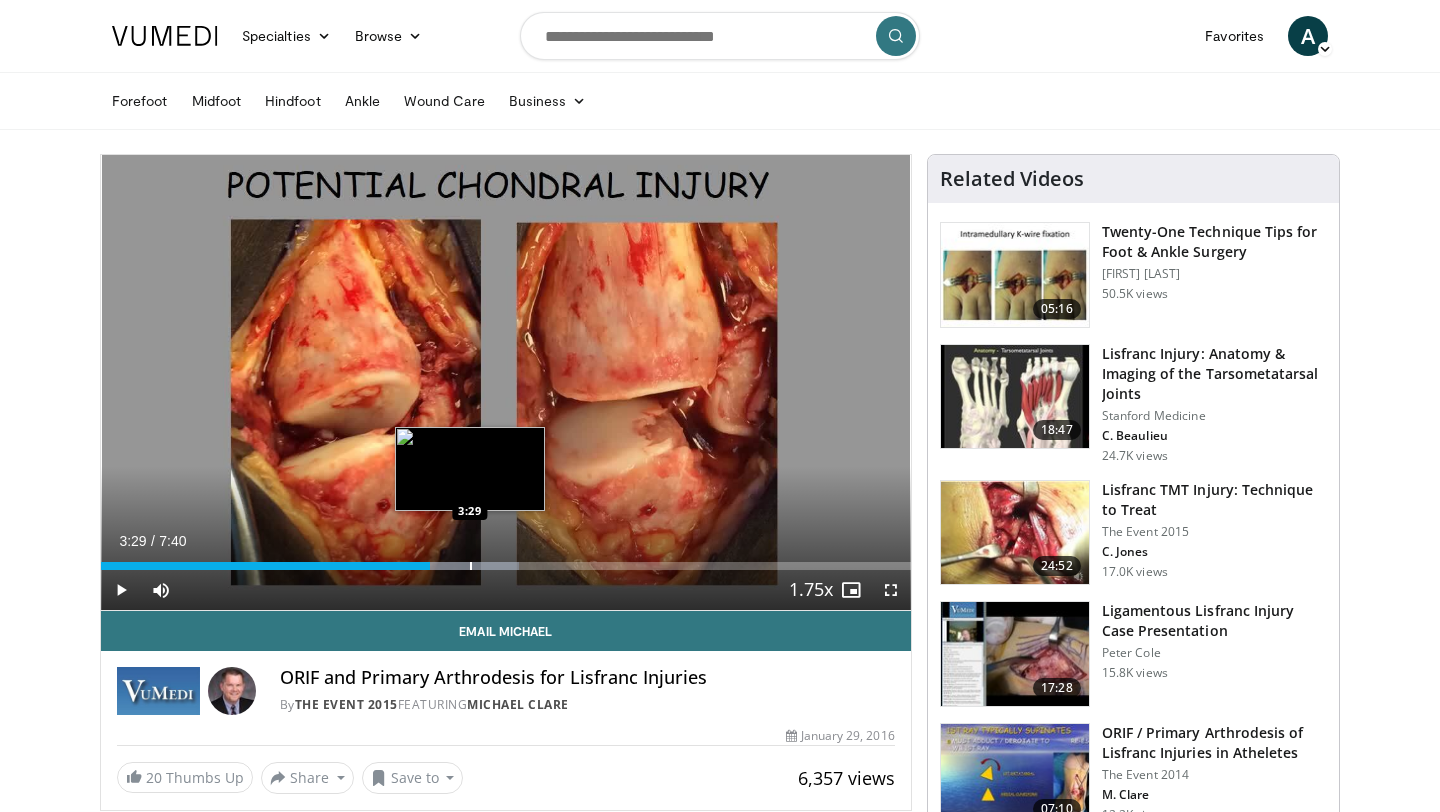 click on "Loaded :  51.57% 3:06 3:29" at bounding box center (506, 560) 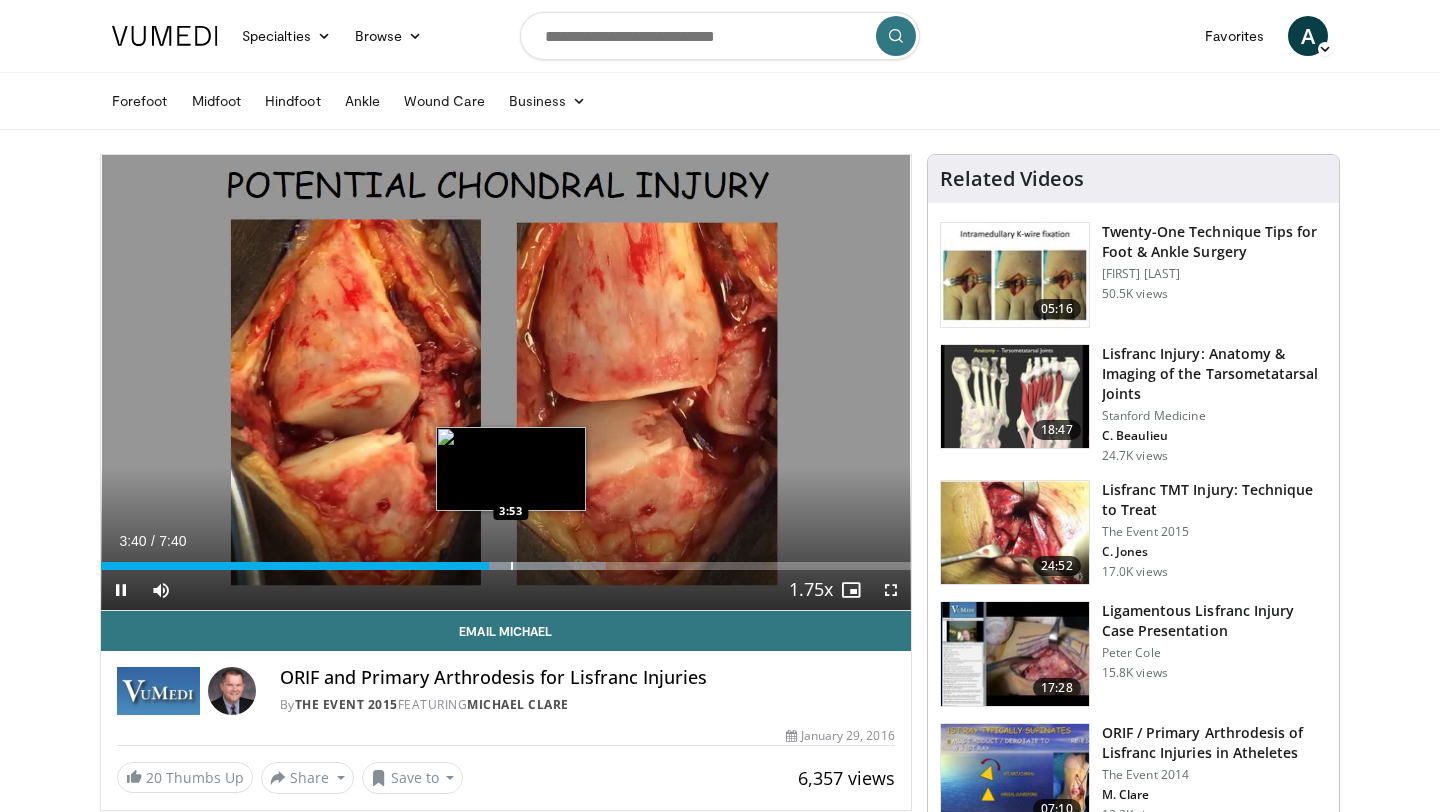 click at bounding box center [512, 566] 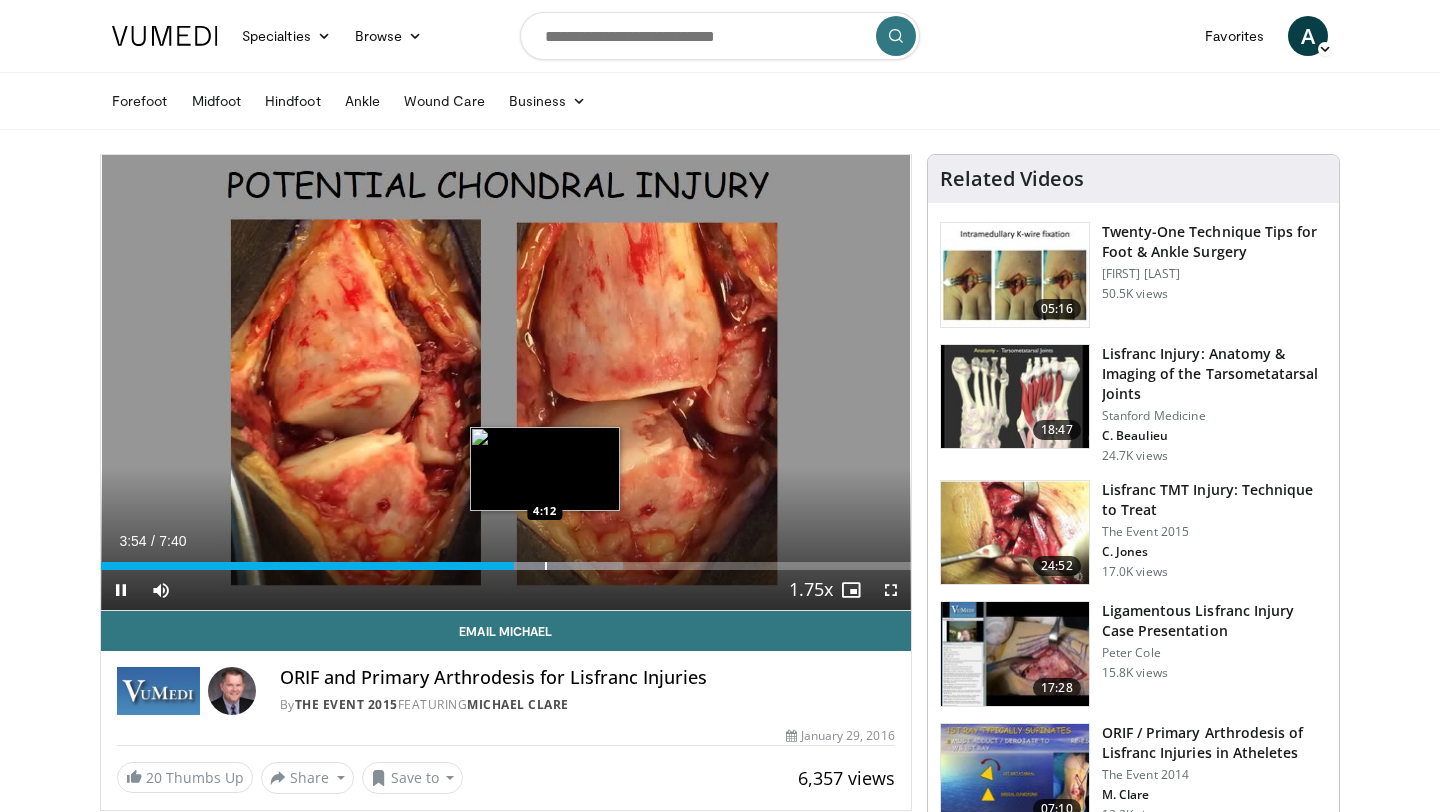 click at bounding box center (546, 566) 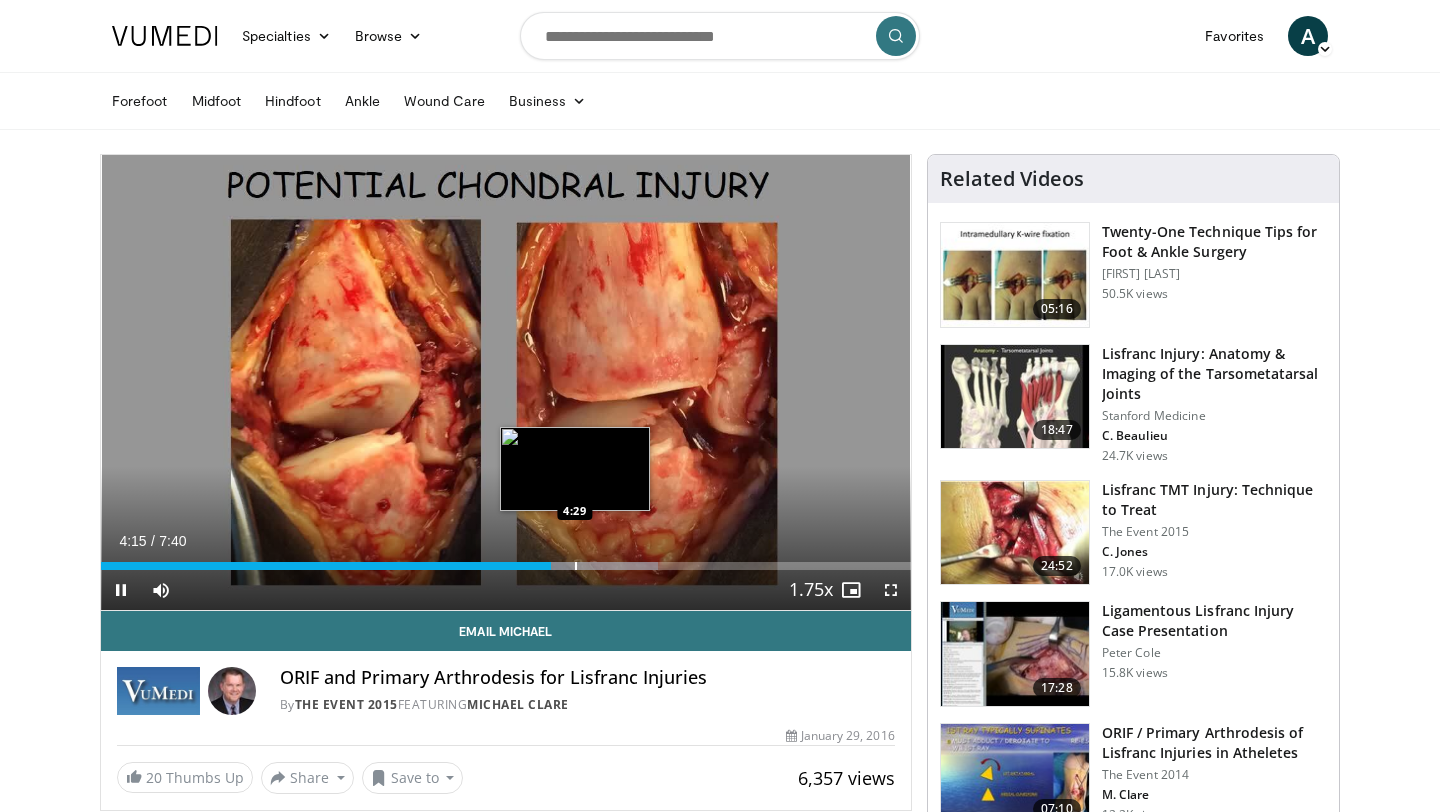 click at bounding box center [576, 566] 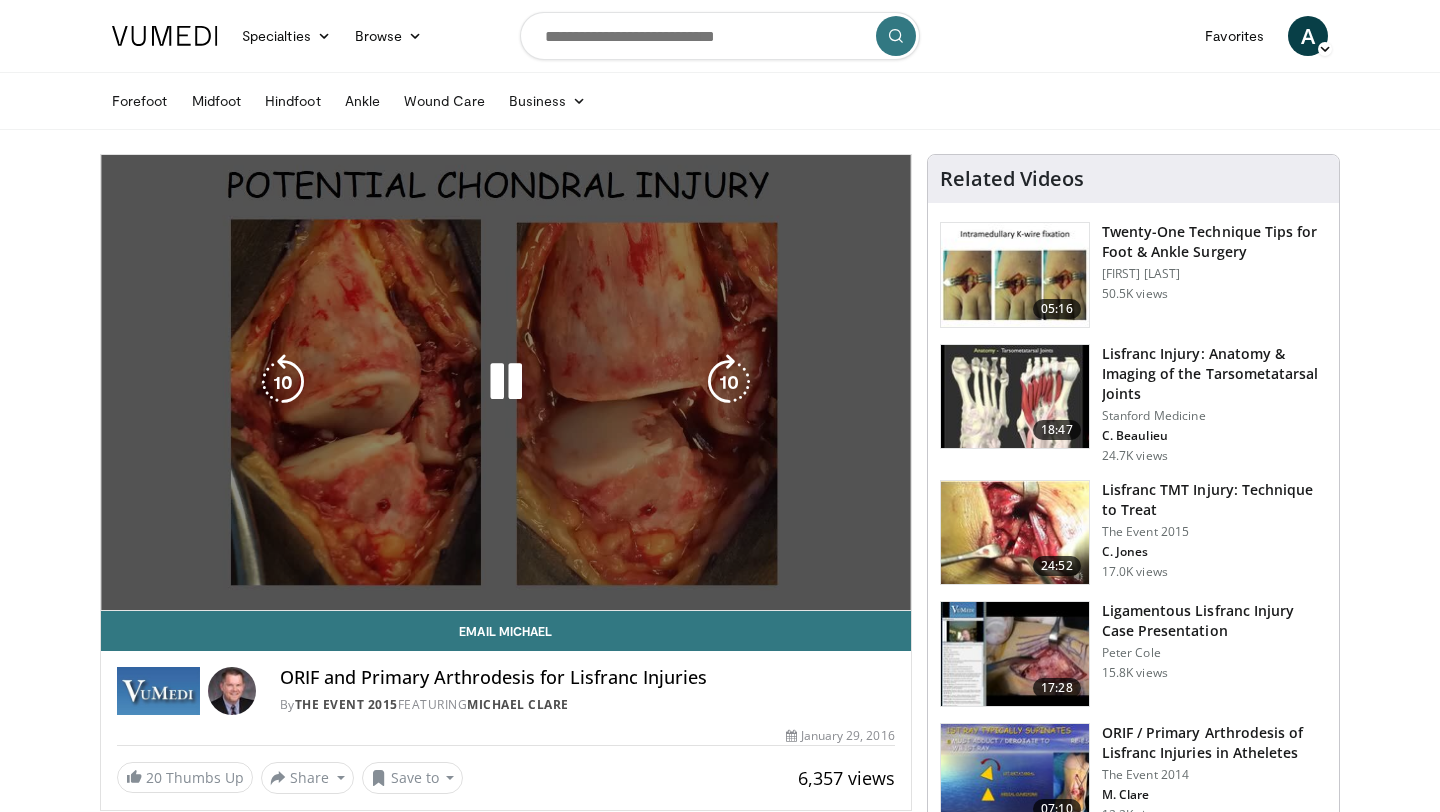 click on "10 seconds
Tap to unmute" at bounding box center (506, 382) 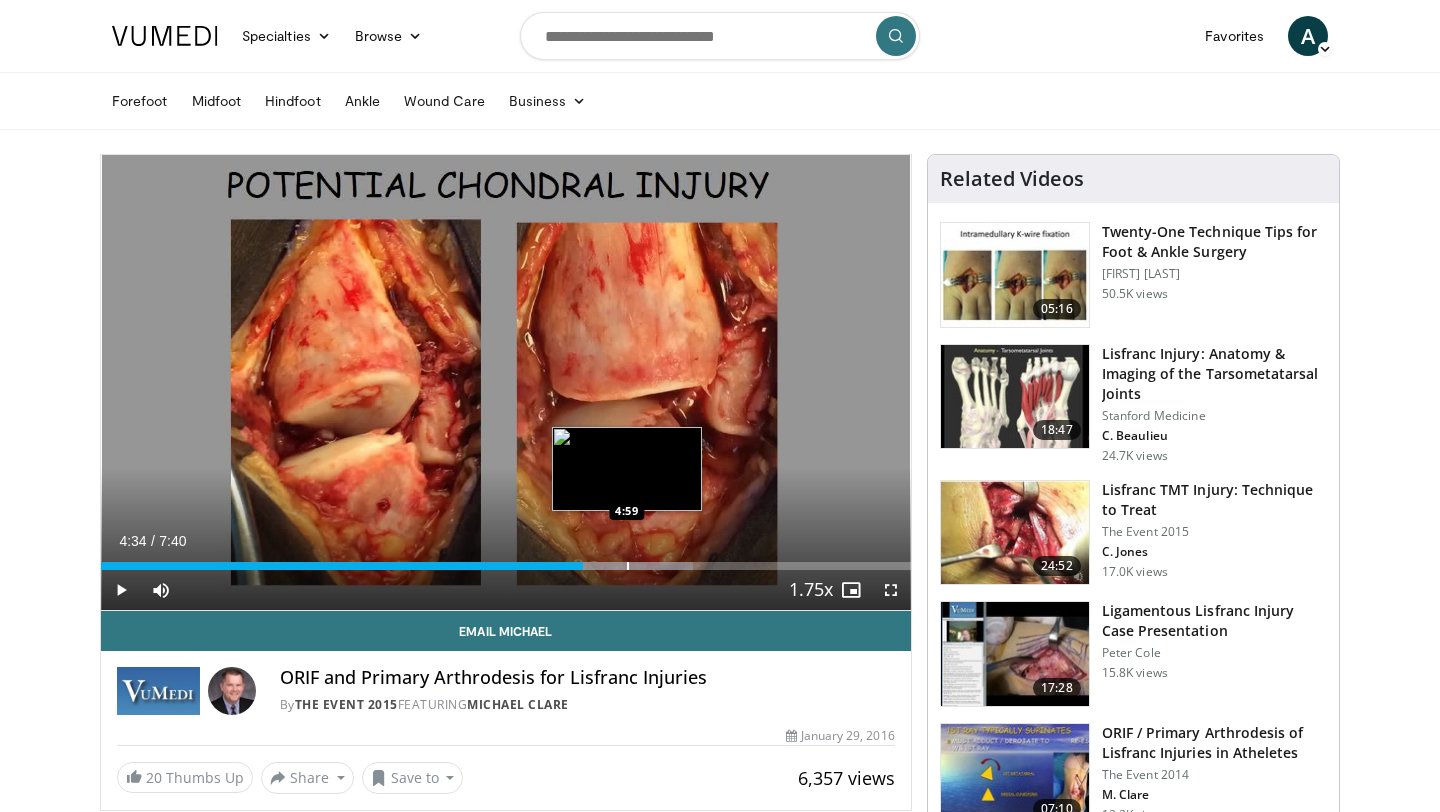 click at bounding box center [628, 566] 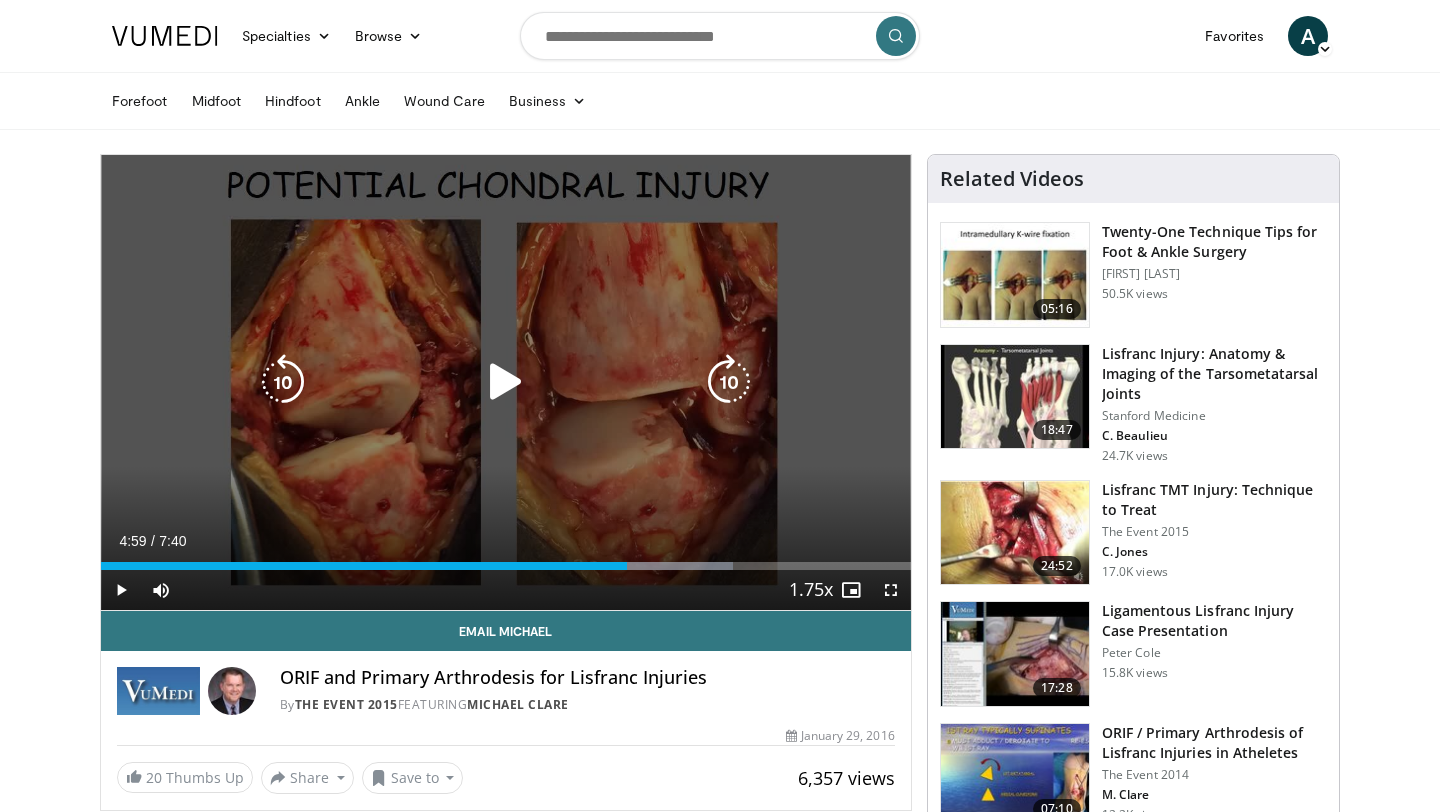 click on "10 seconds
Tap to unmute" at bounding box center (506, 382) 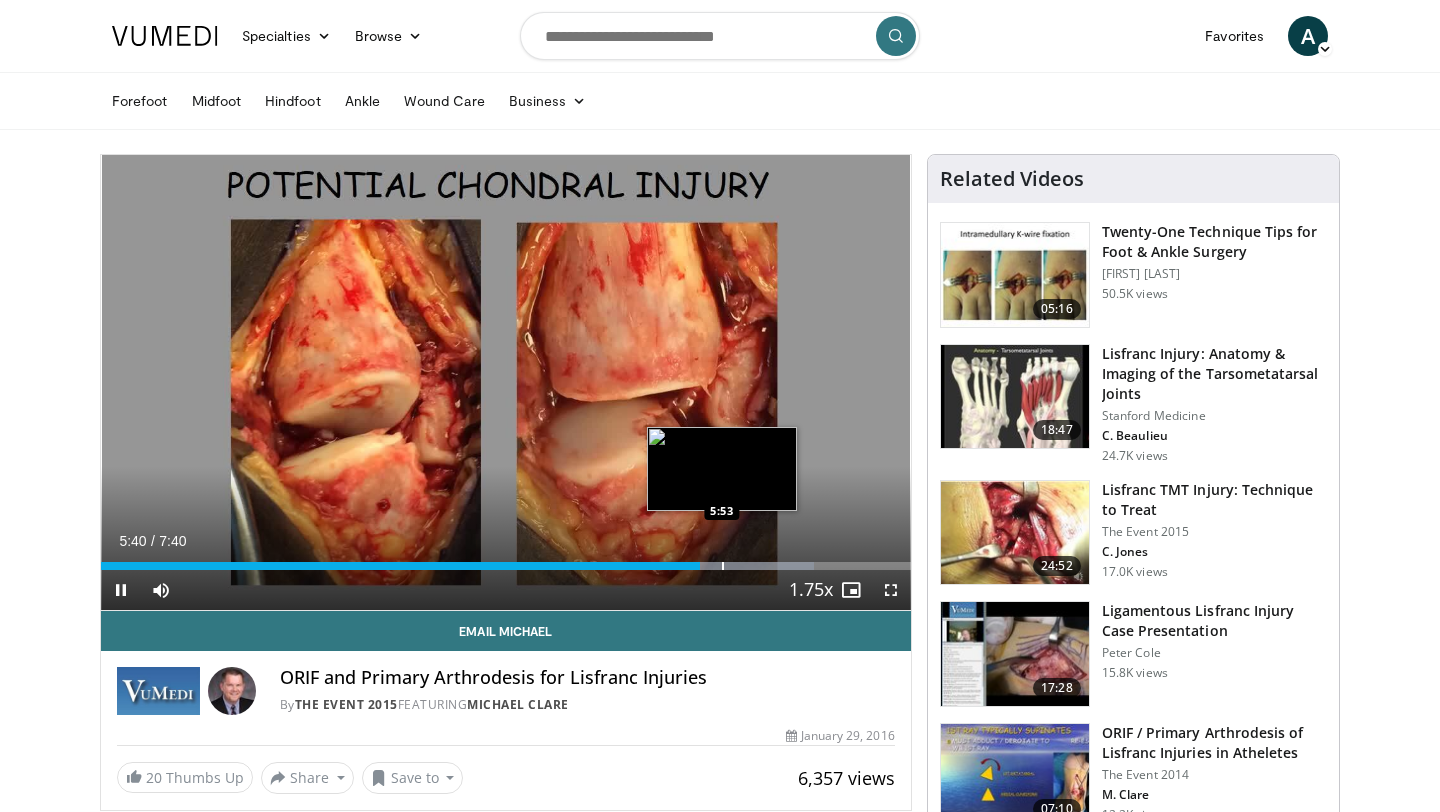 click at bounding box center (723, 566) 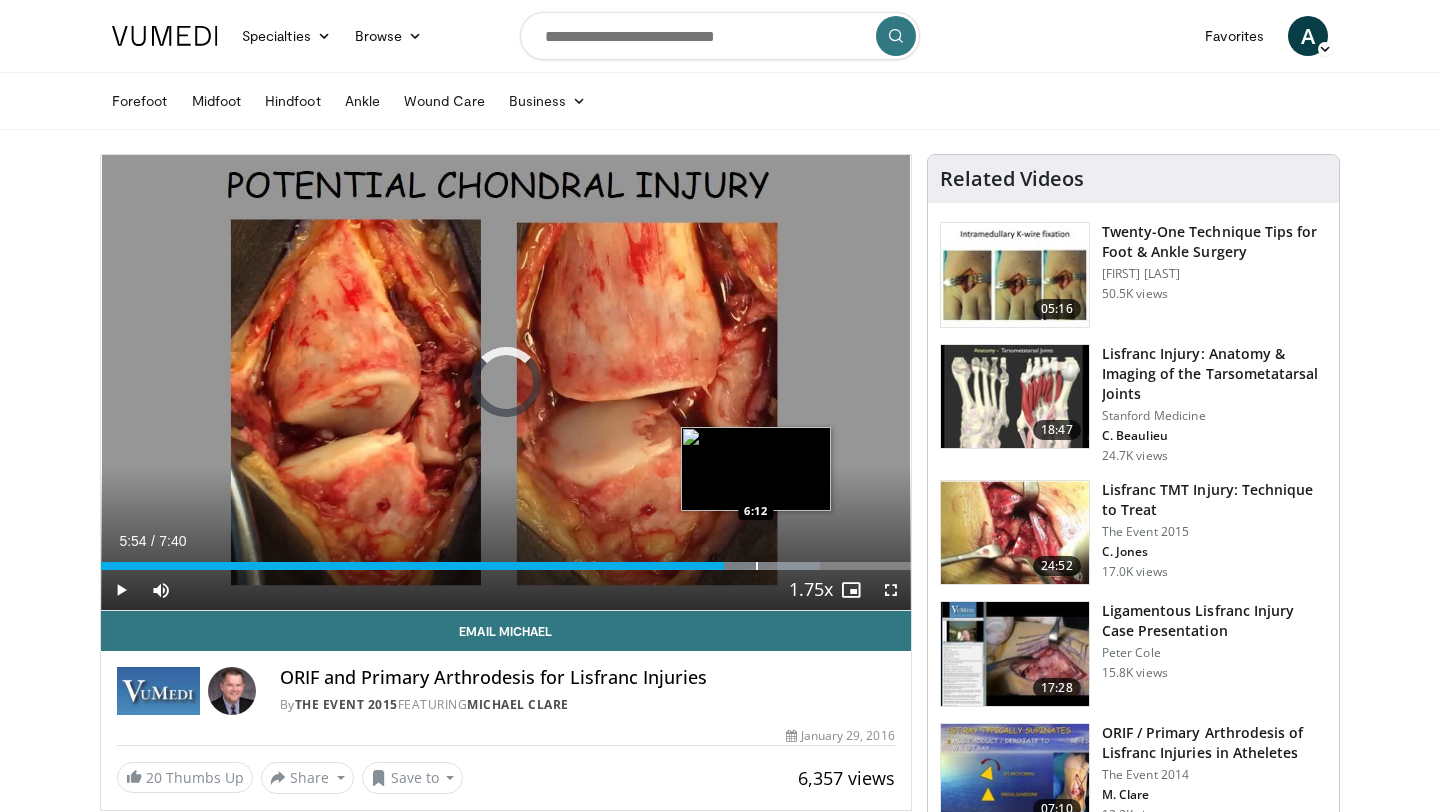 click on "Loaded :  88.84% 6:12 6:12" at bounding box center (506, 560) 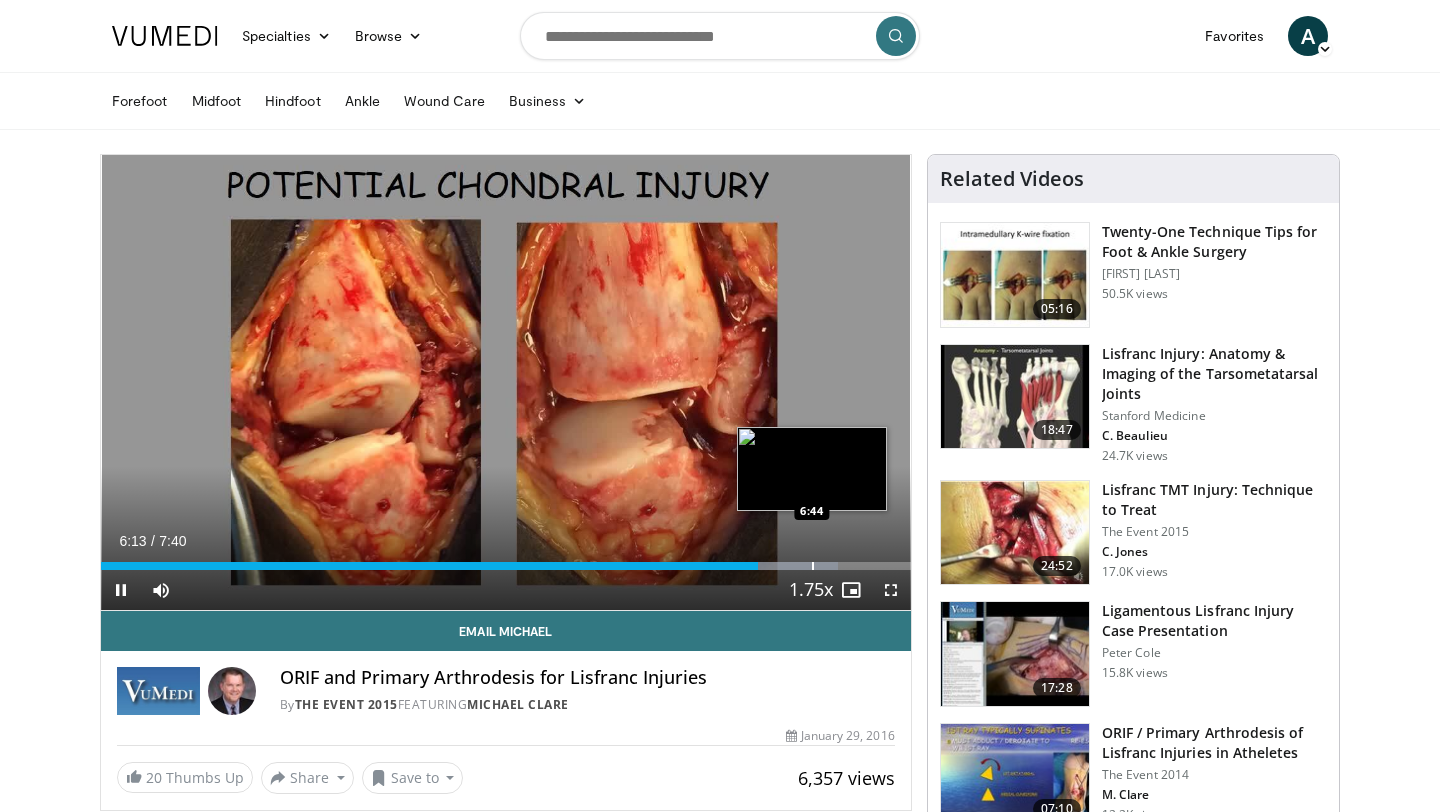 click on "Loaded :  91.01% 6:13 6:44" at bounding box center [506, 560] 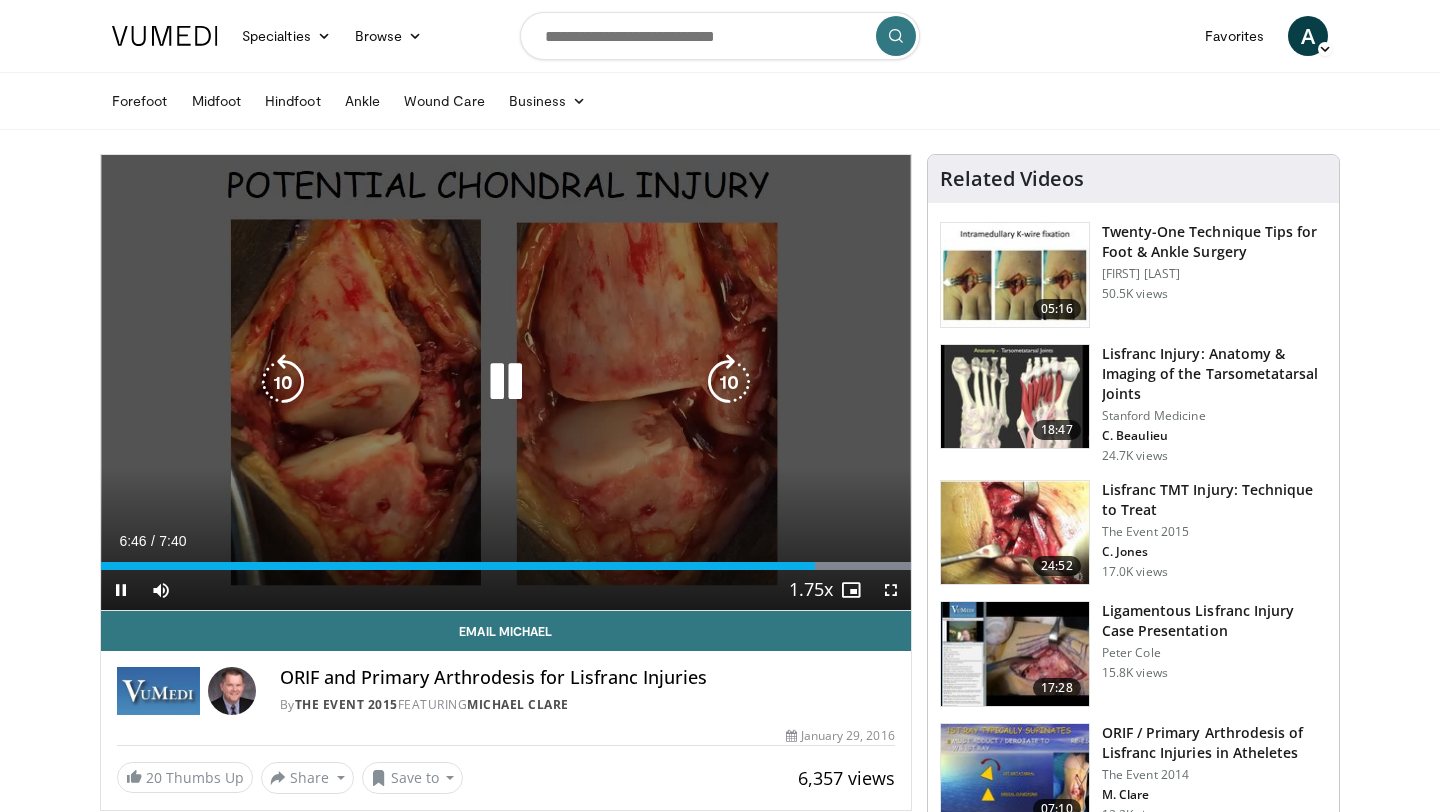 click on "10 seconds
Tap to unmute" at bounding box center [506, 382] 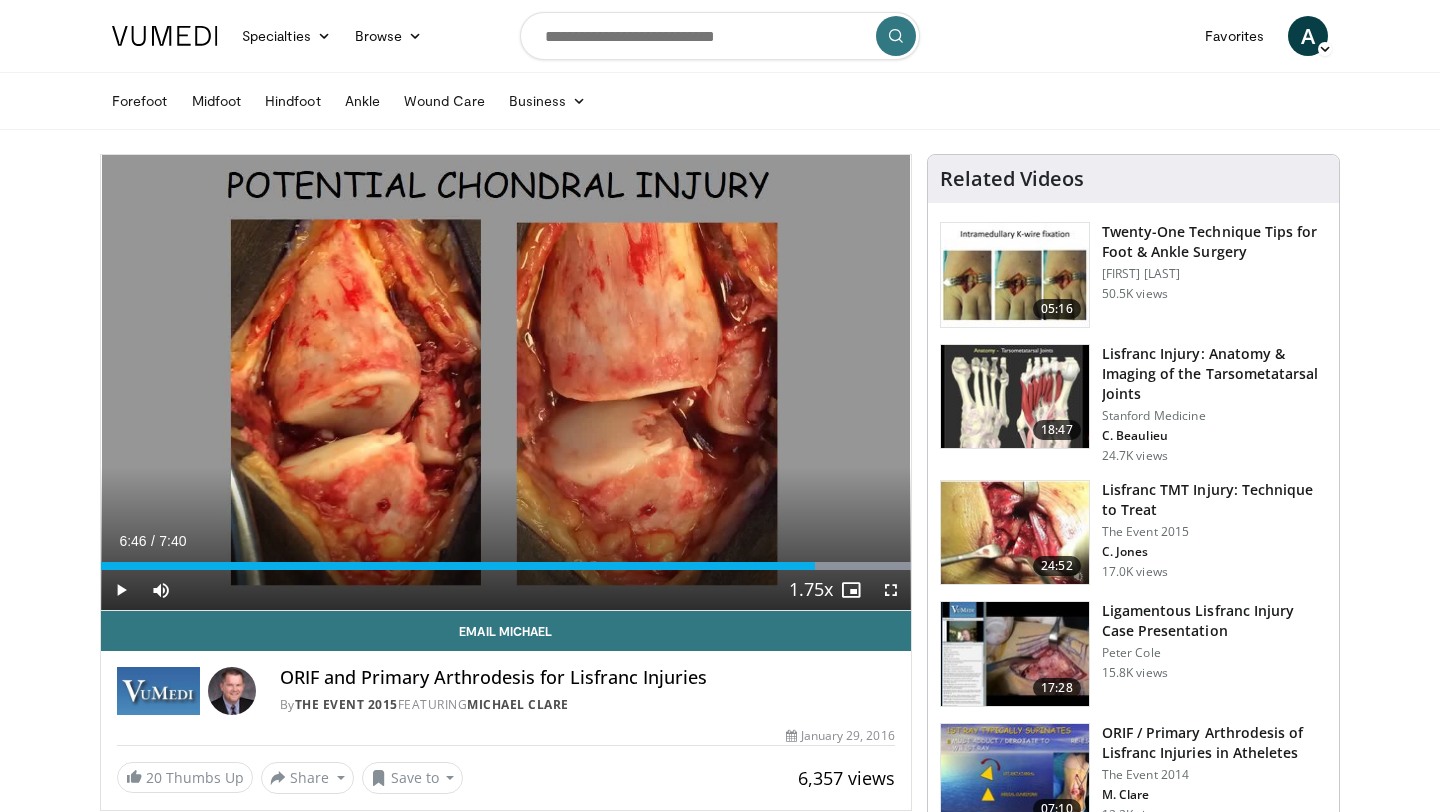 click on "Specialties
Adult & Family Medicine
Allergy, Asthma, Immunology
Anesthesiology
Cardiology
Dental
Dermatology
Endocrinology
Gastroenterology & Hepatology
General Surgery
Hematology & Oncology
Infectious Disease
Nephrology
Neurology
Neurosurgery
Obstetrics & Gynecology
Ophthalmology
Oral Maxillofacial
Orthopaedics
Otolaryngology
Pediatrics
Plastic Surgery
Podiatry
Psychiatry
Pulmonology
Radiation Oncology
Radiology
Rheumatology
Urology" at bounding box center [720, 1506] 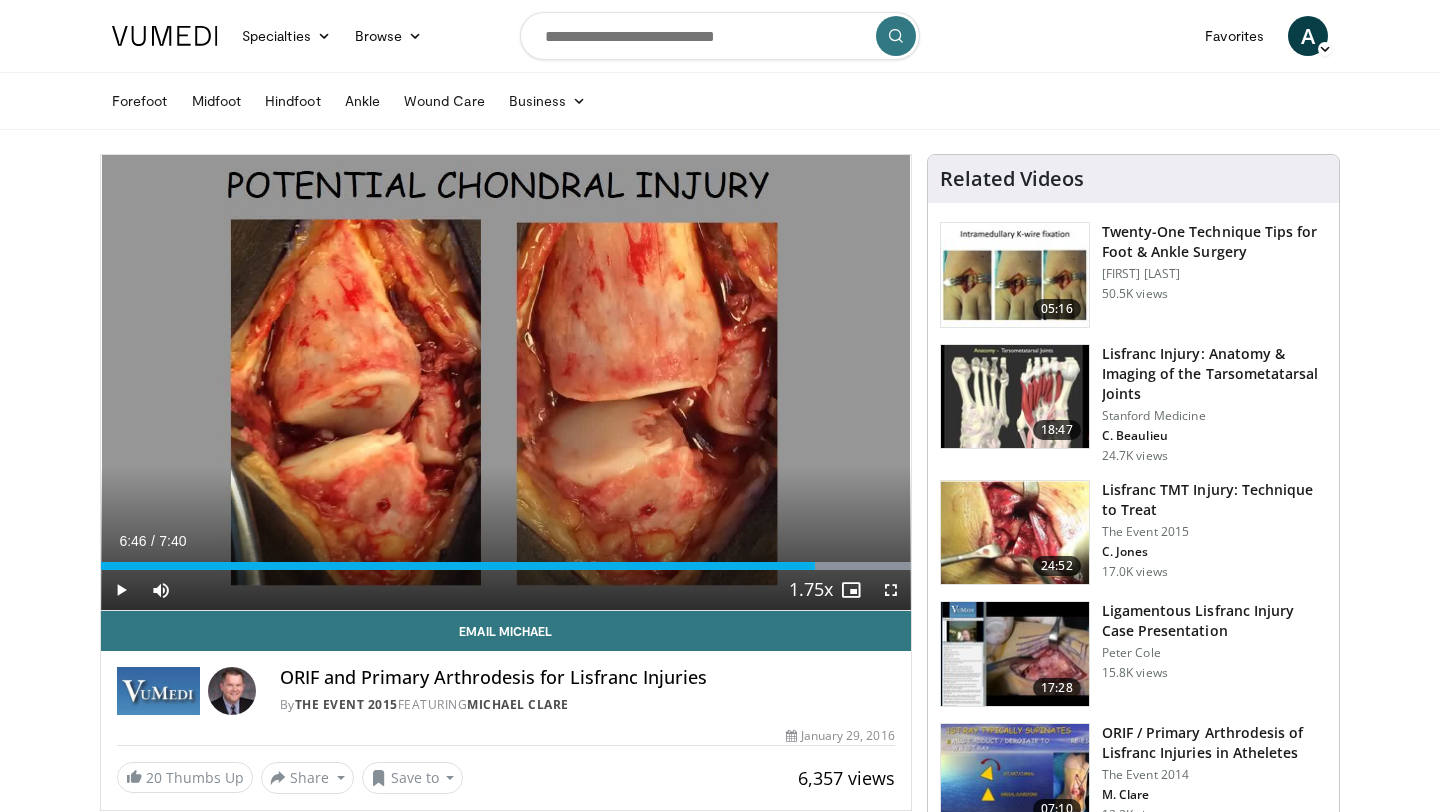 click on "Specialties
Adult & Family Medicine
Allergy, Asthma, Immunology
Anesthesiology
Cardiology
Dental
Dermatology
Endocrinology
Gastroenterology & Hepatology
General Surgery
Hematology & Oncology
Infectious Disease
Nephrology
Neurology
Neurosurgery
Obstetrics & Gynecology
Ophthalmology
Oral Maxillofacial
Orthopaedics
Otolaryngology
Pediatrics
Plastic Surgery
Podiatry
Psychiatry
Pulmonology
Radiation Oncology
Radiology
Rheumatology
Urology" at bounding box center [720, 1506] 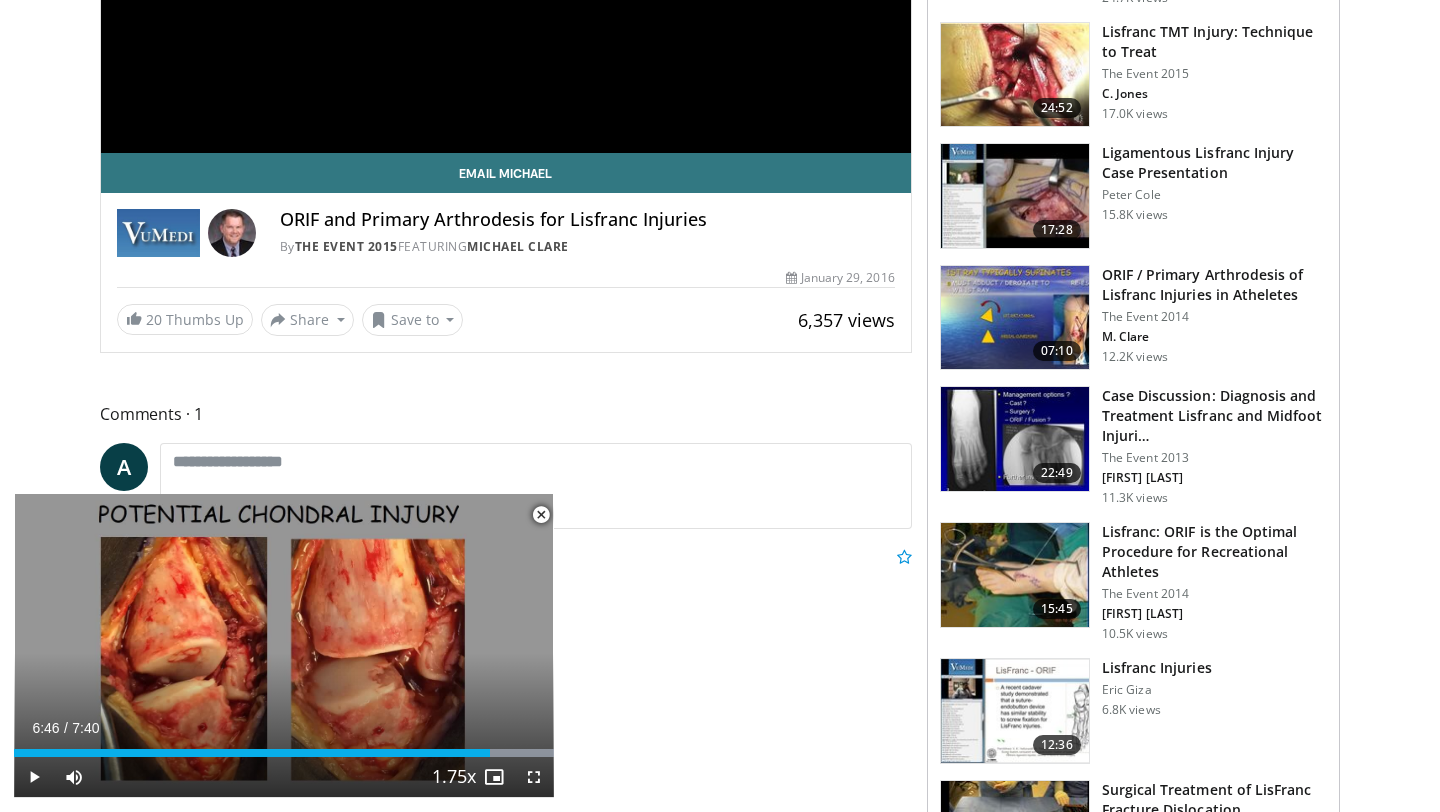 scroll, scrollTop: 523, scrollLeft: 0, axis: vertical 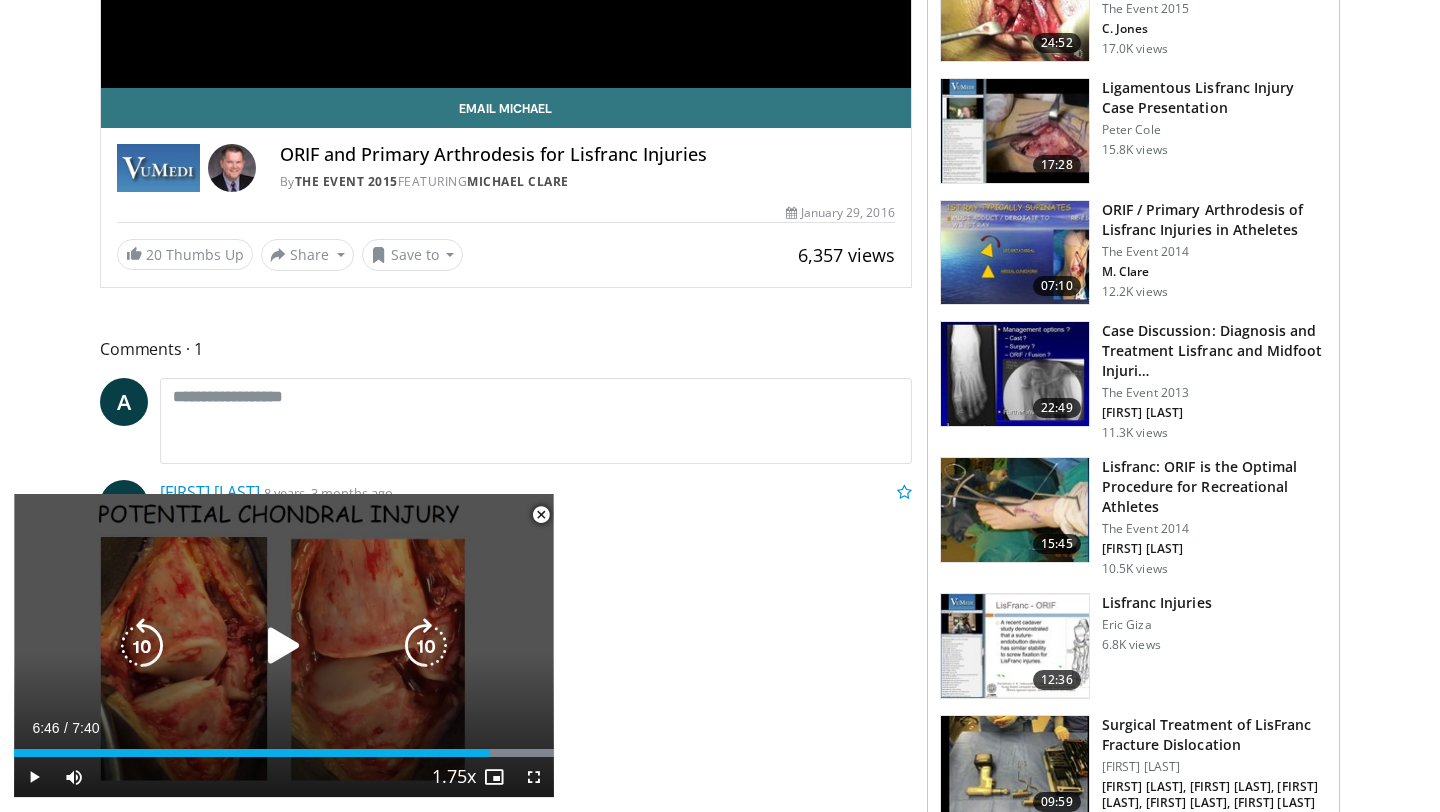 click at bounding box center (284, 646) 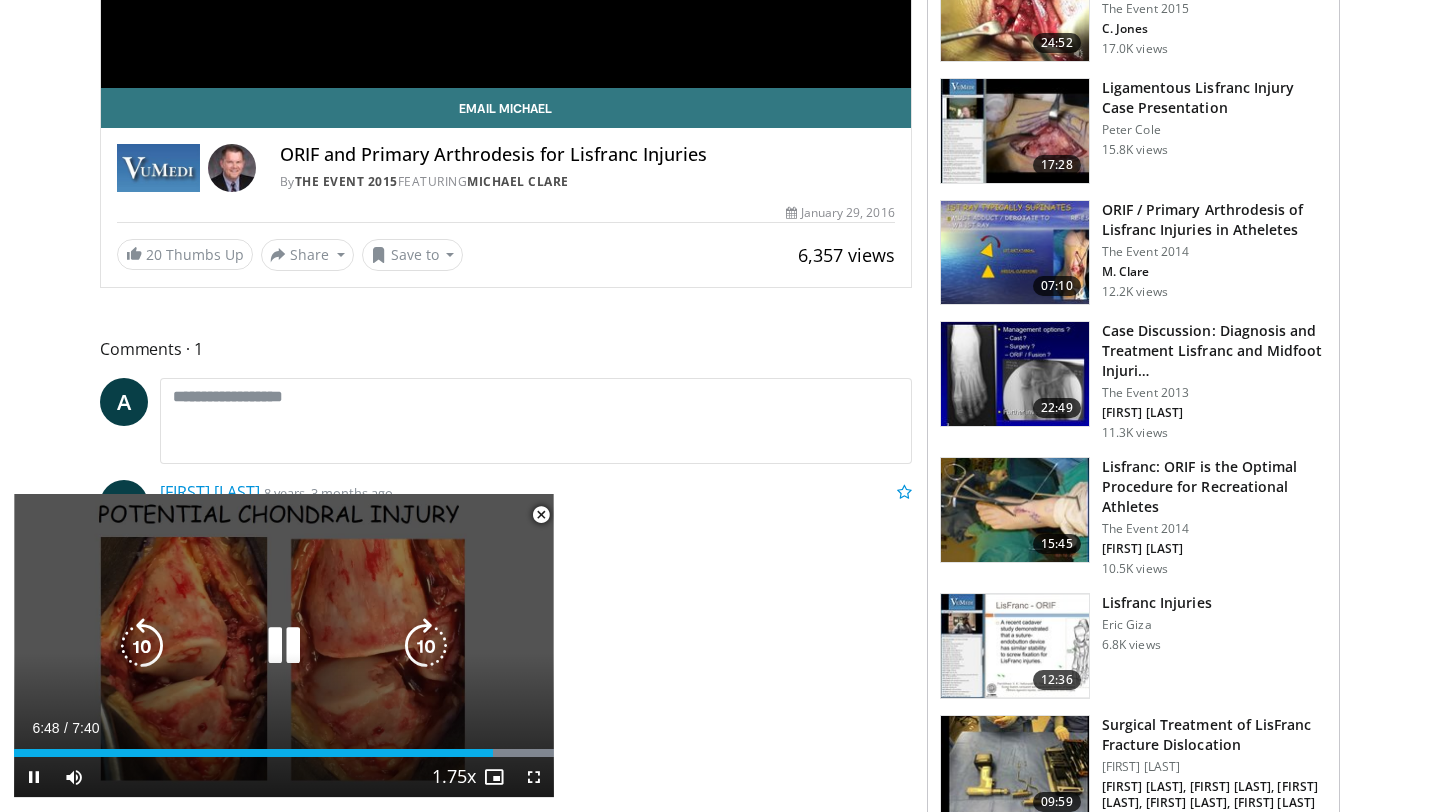 click at bounding box center [142, 646] 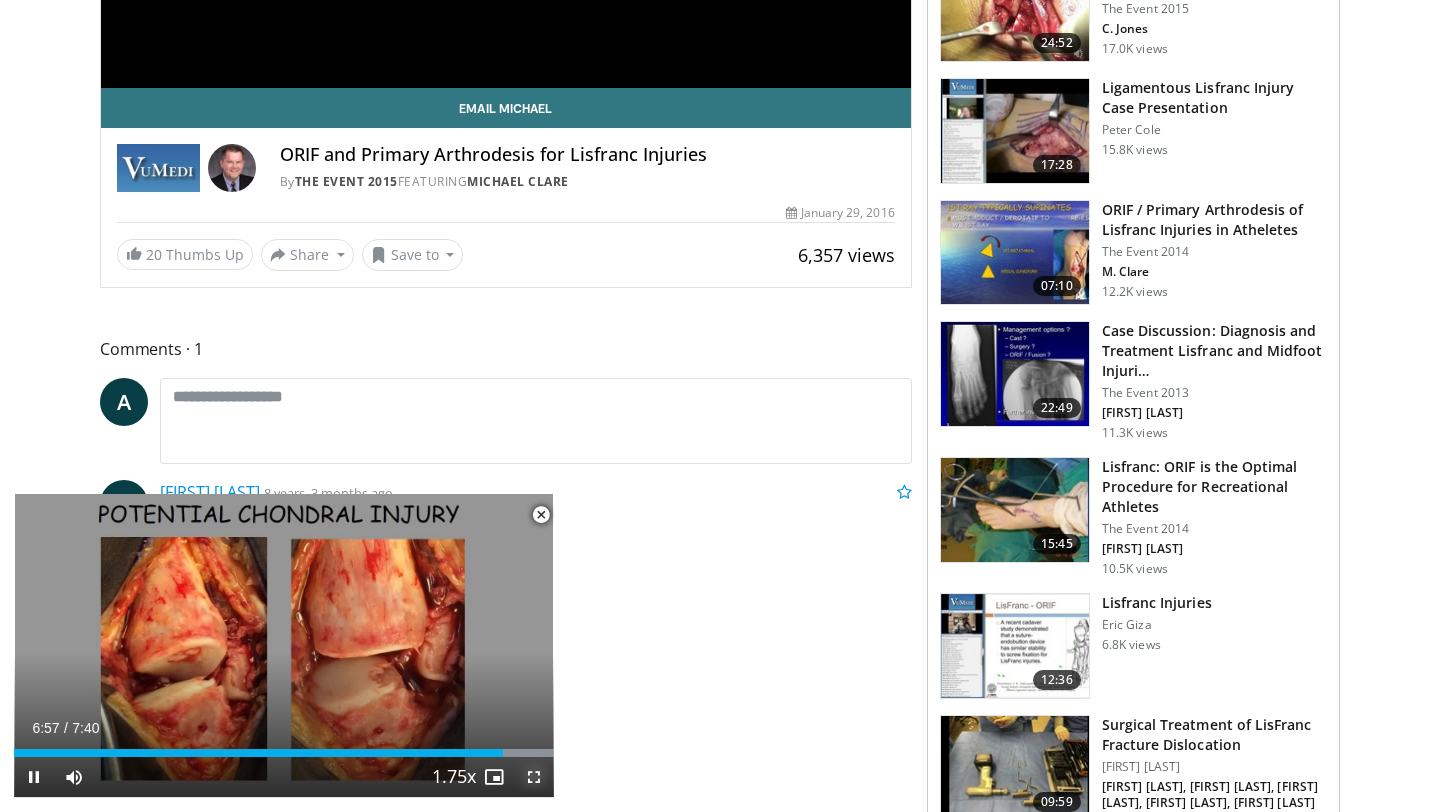 click at bounding box center [534, 777] 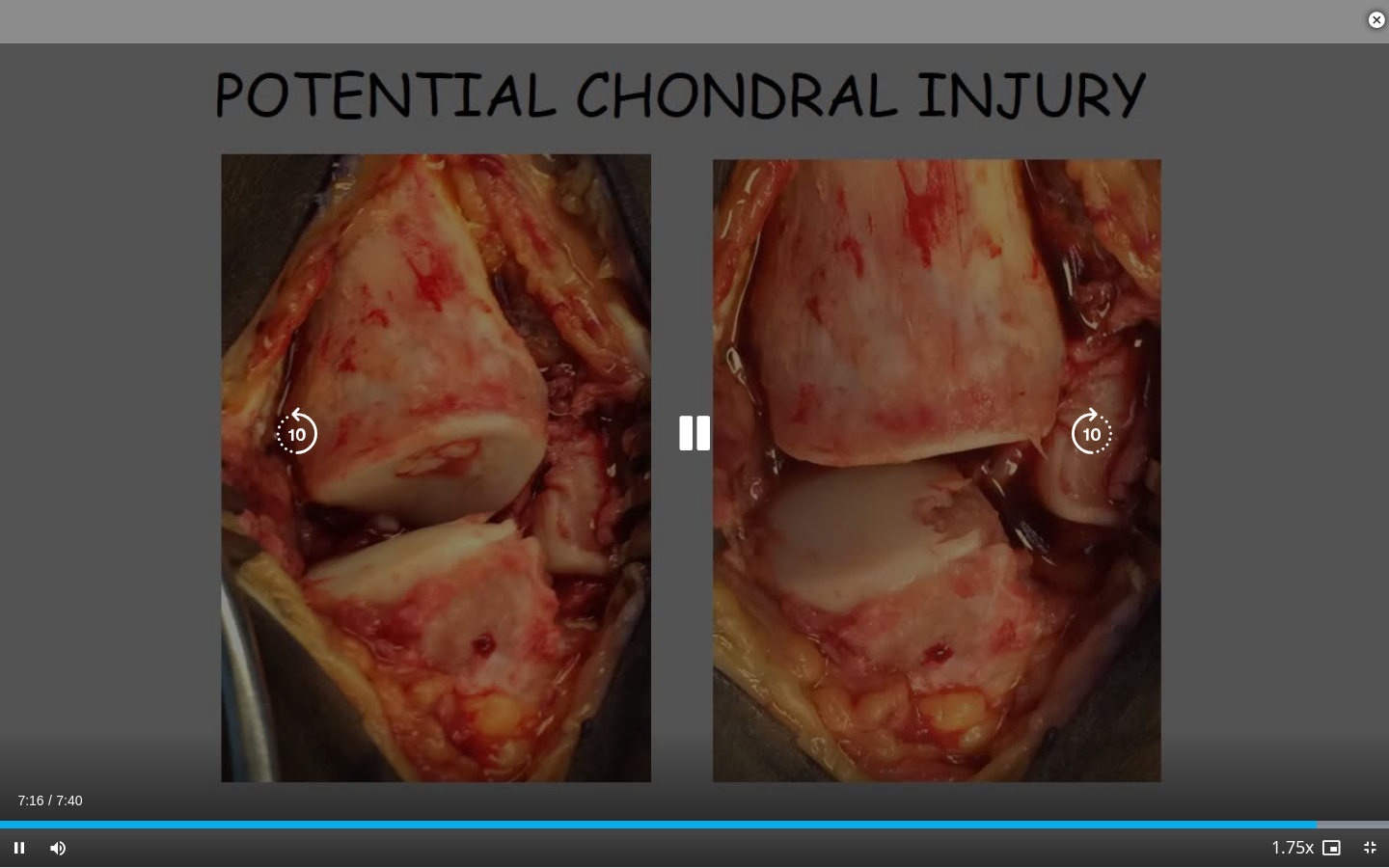 click at bounding box center [1092, 434] 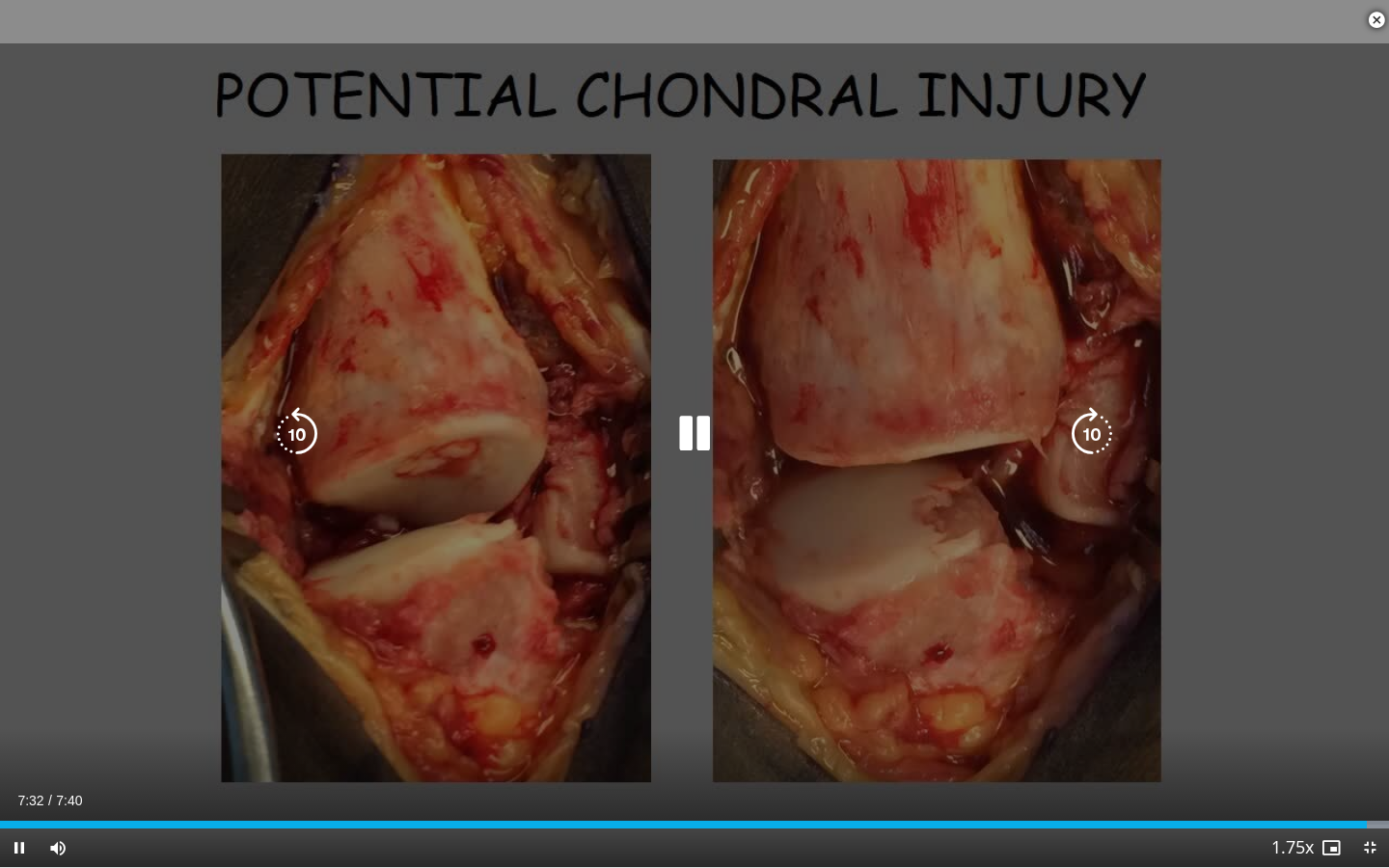click at bounding box center (694, 434) 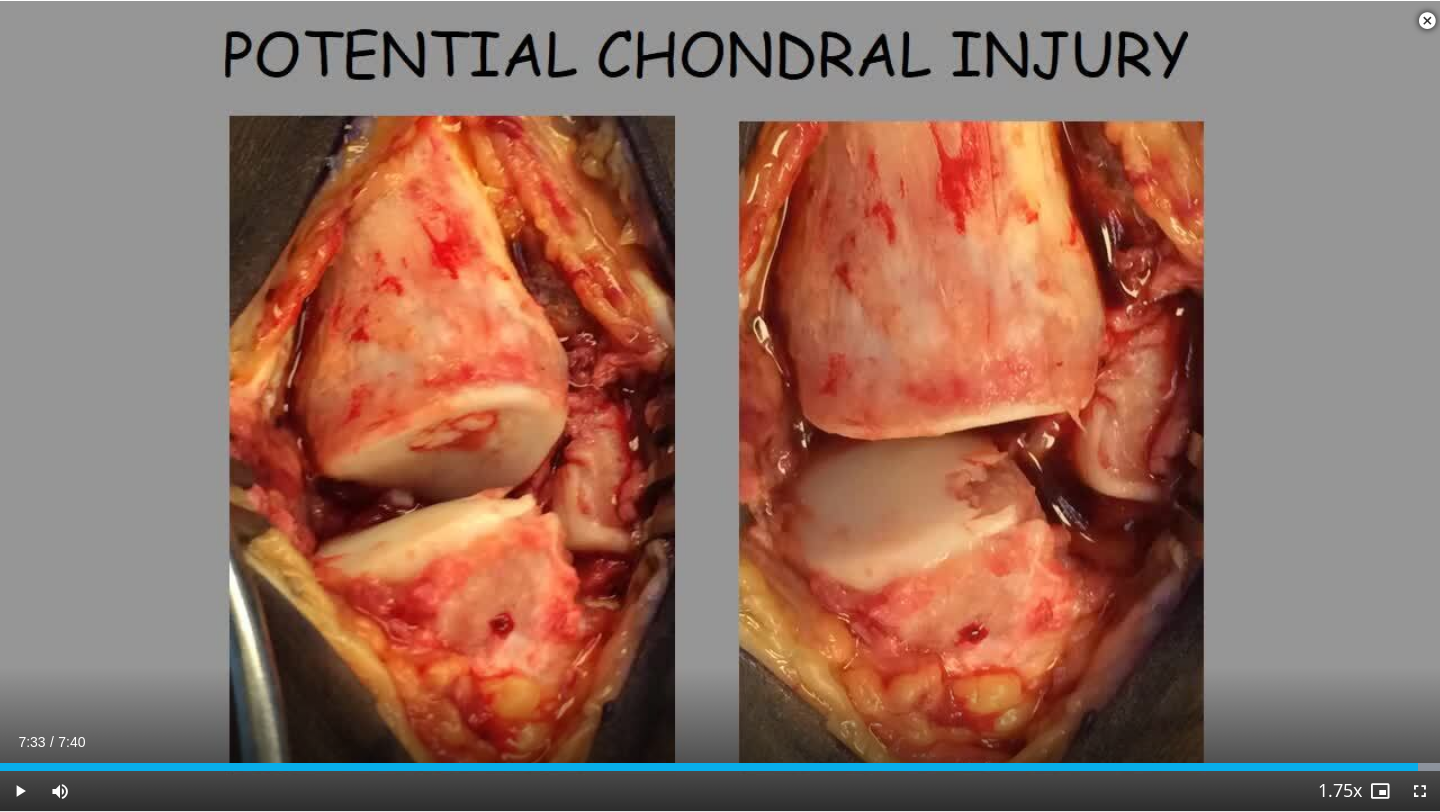 scroll, scrollTop: 0, scrollLeft: 0, axis: both 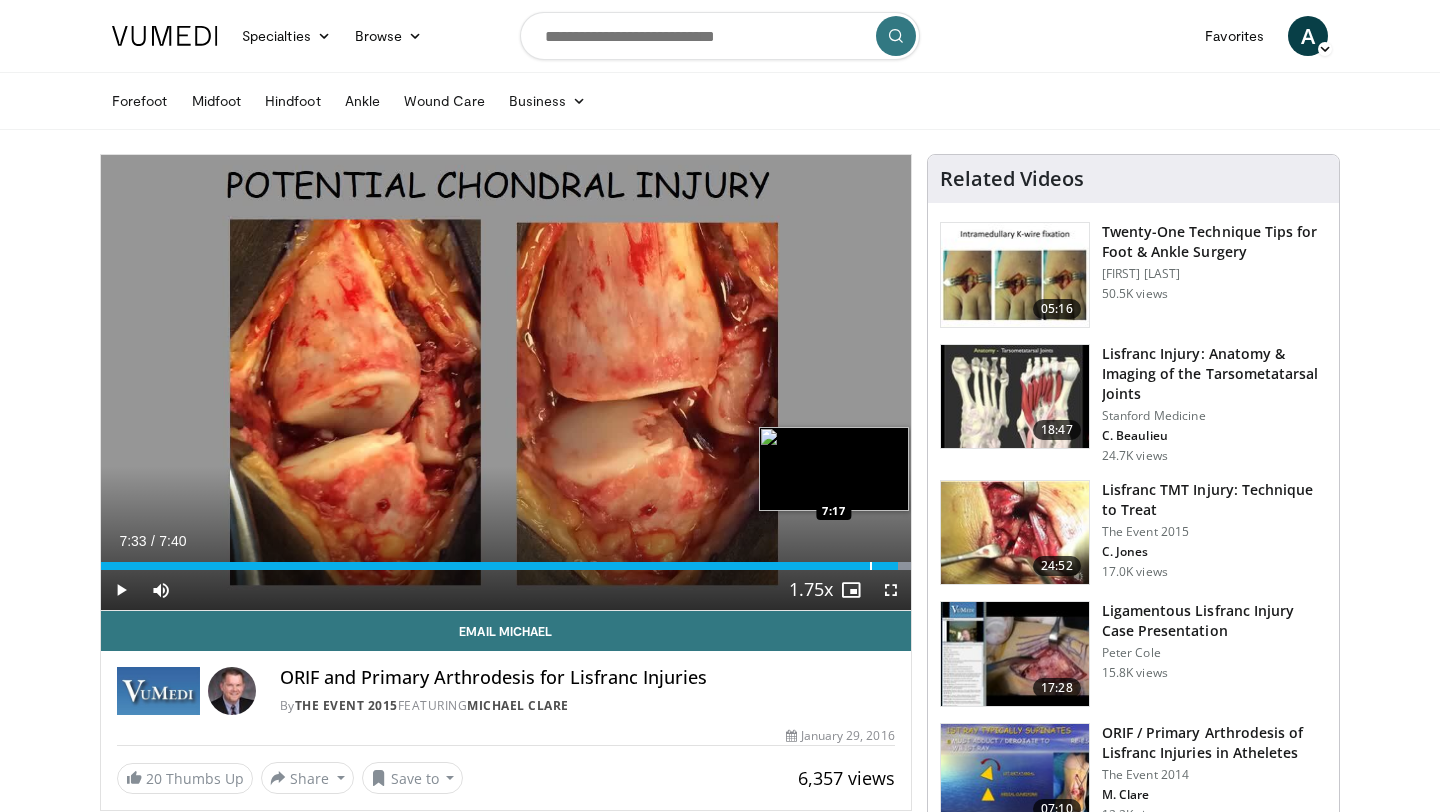 click at bounding box center [871, 566] 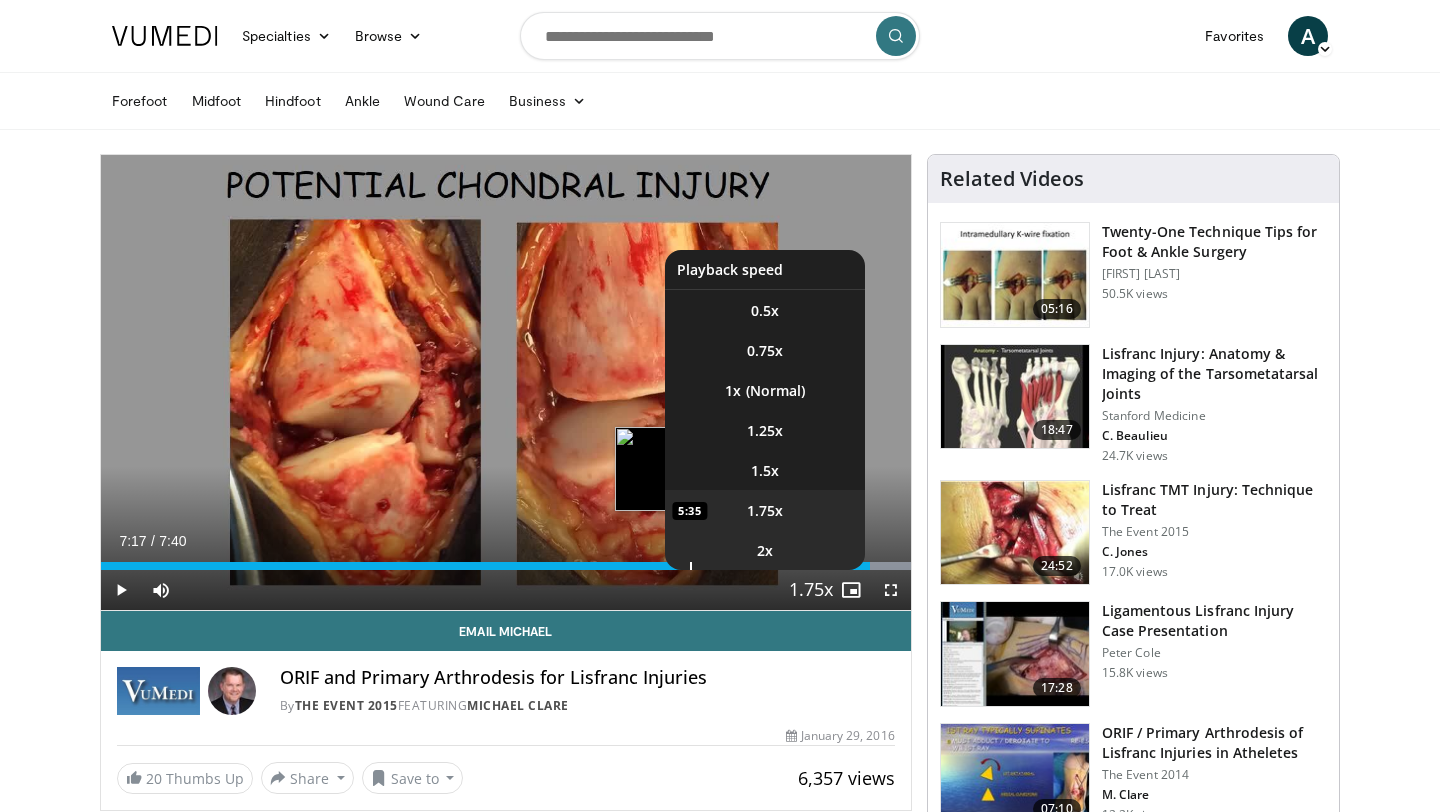 click on "2x" at bounding box center (765, 550) 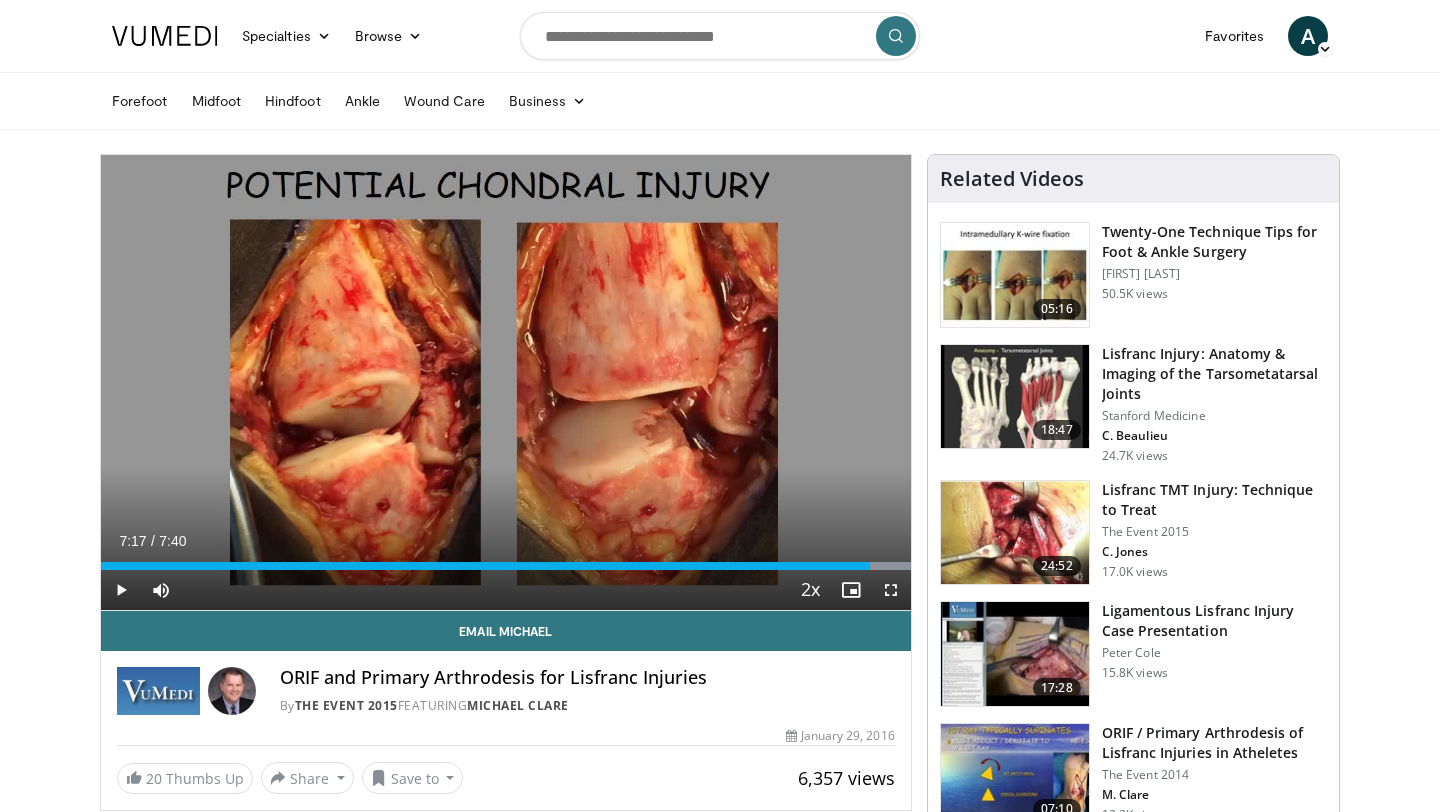 click at bounding box center [0, 0] 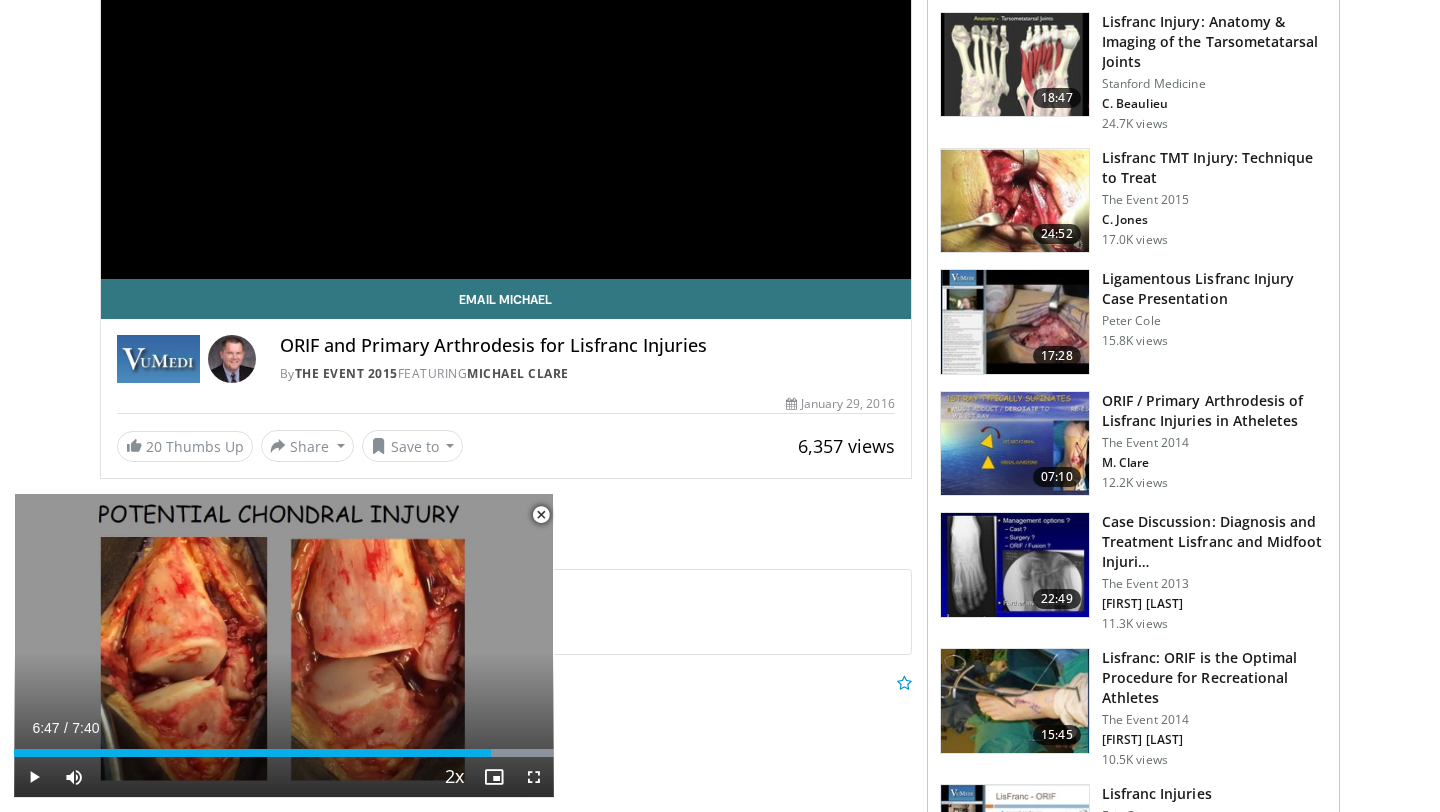 scroll, scrollTop: 336, scrollLeft: 0, axis: vertical 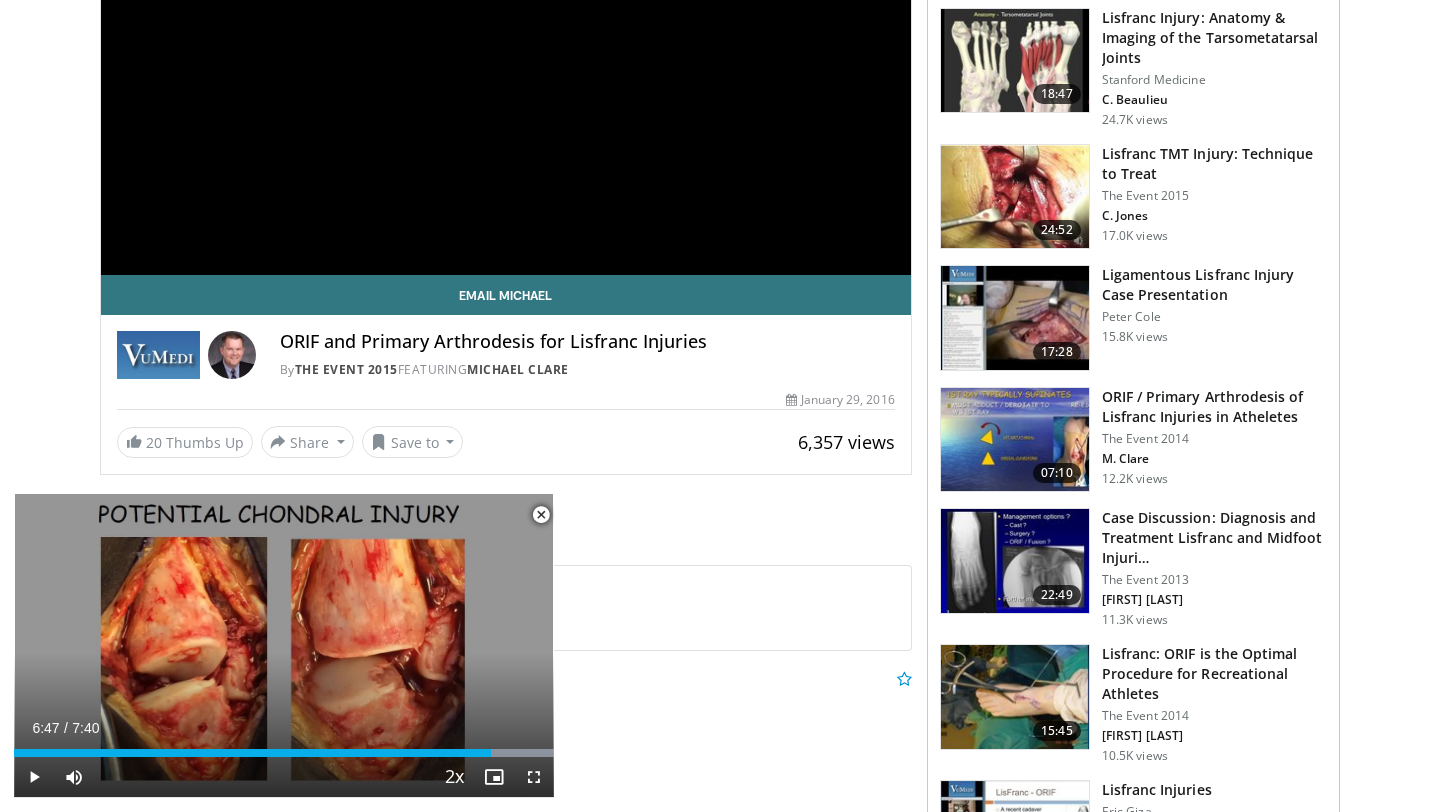 click at bounding box center (541, 515) 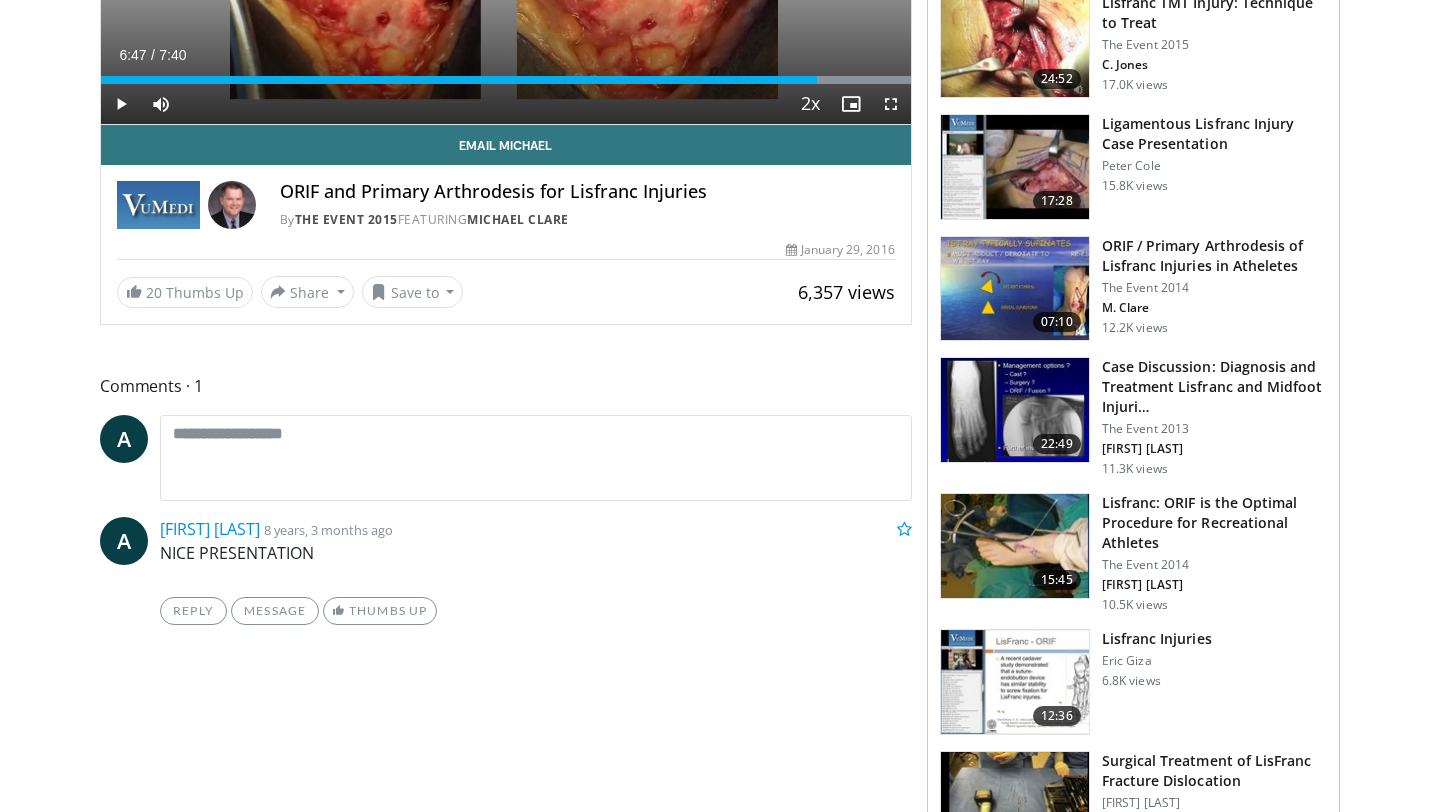 scroll, scrollTop: 538, scrollLeft: 0, axis: vertical 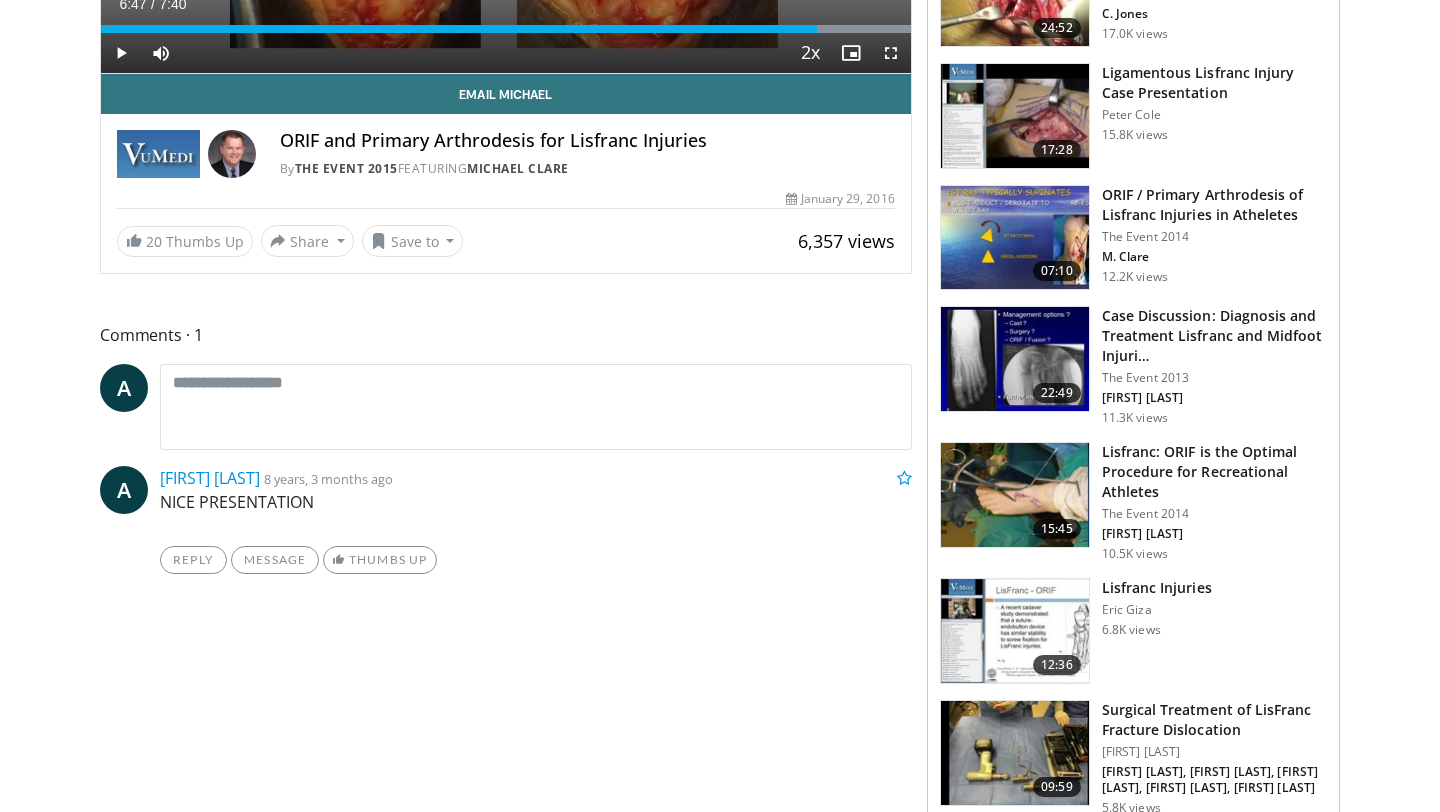 click at bounding box center [1015, 495] 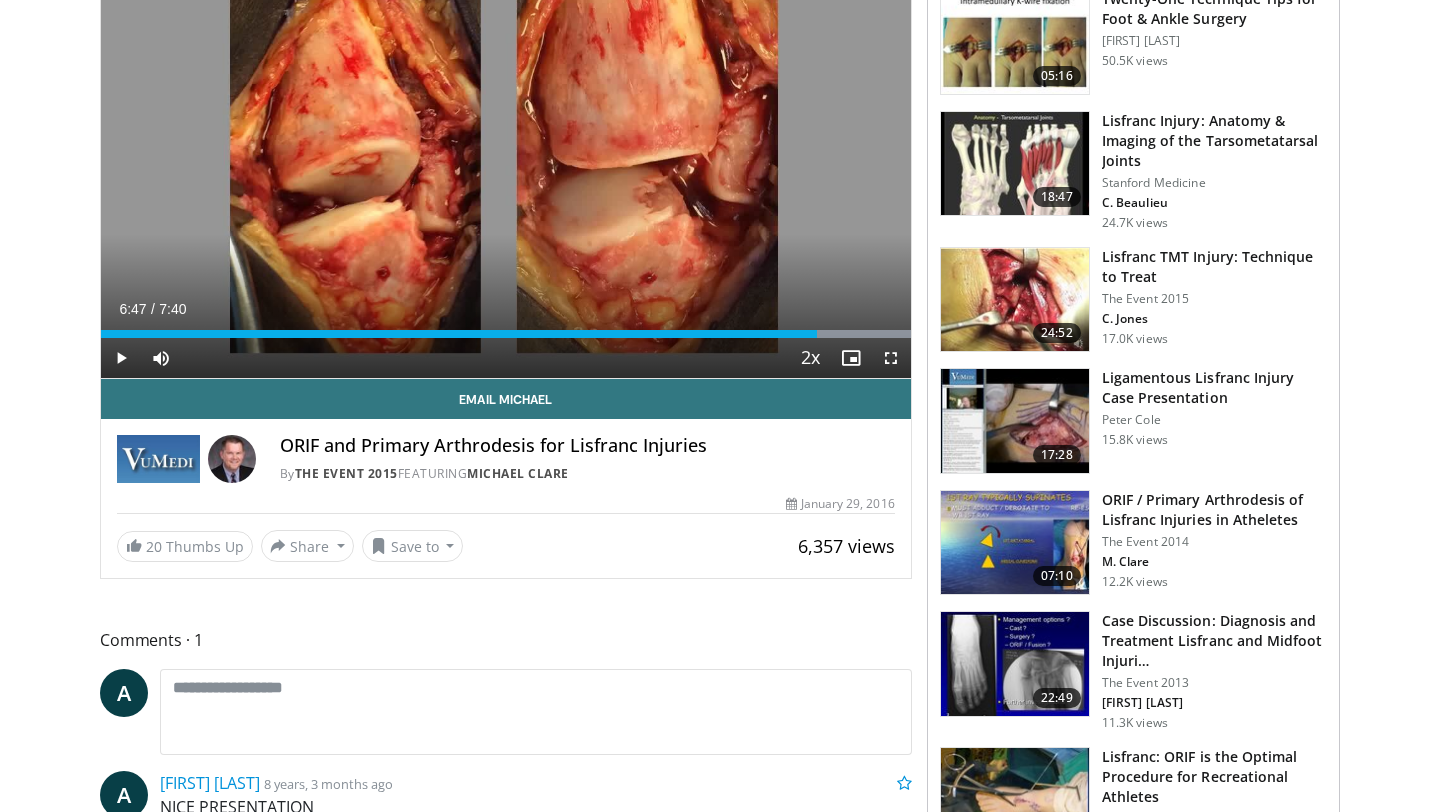 scroll, scrollTop: 0, scrollLeft: 0, axis: both 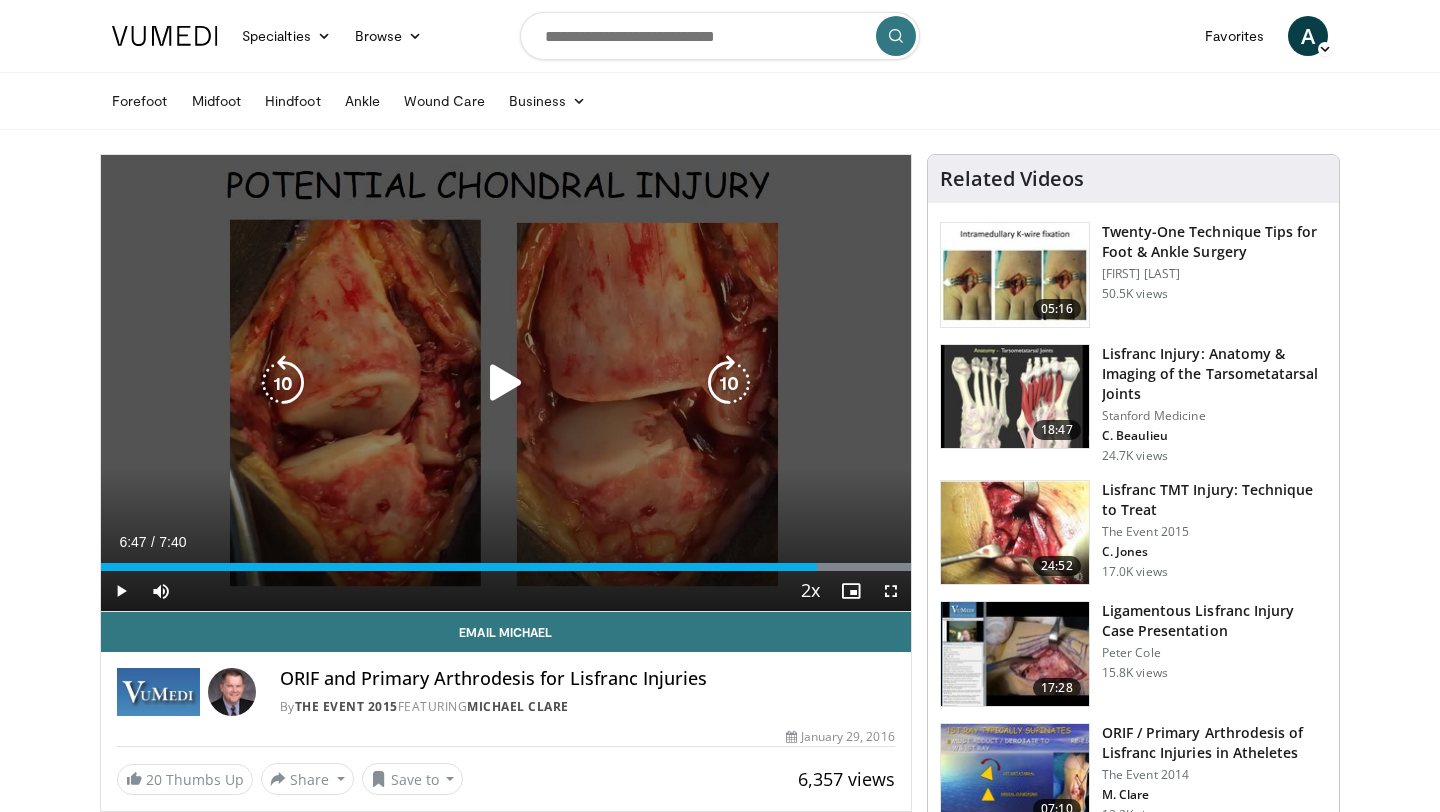 click on "10 seconds
Tap to unmute" at bounding box center [506, 383] 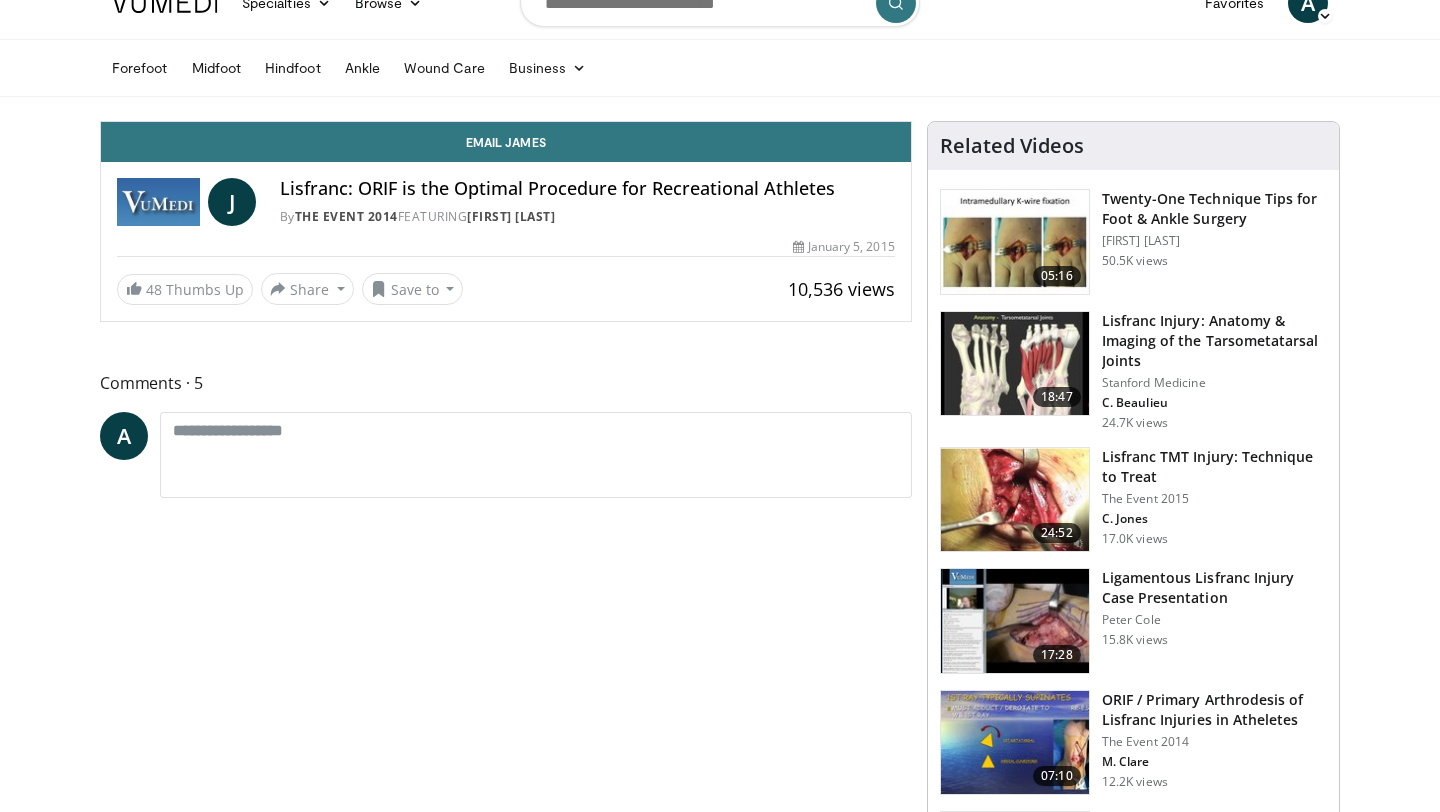 scroll, scrollTop: 34, scrollLeft: 0, axis: vertical 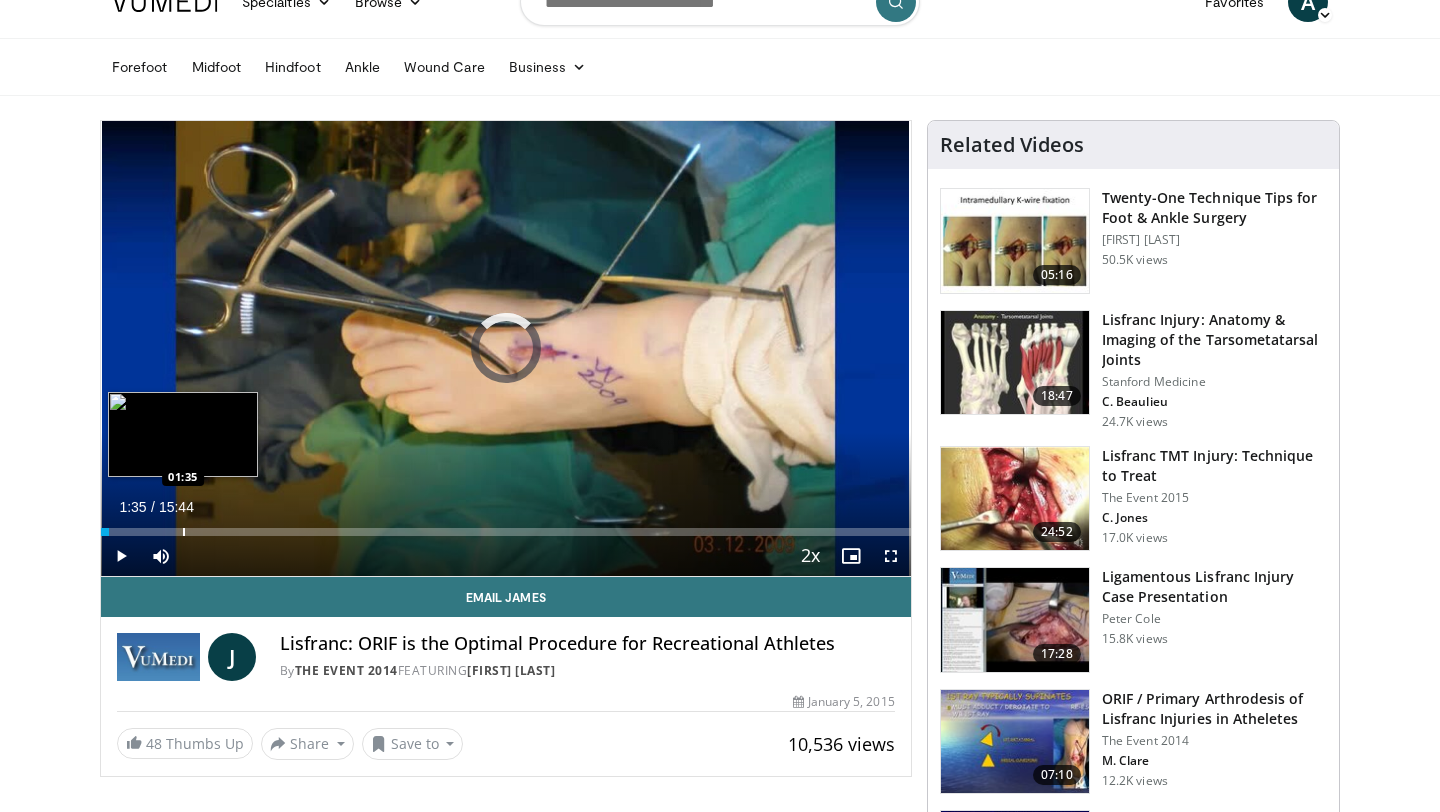 click at bounding box center [184, 532] 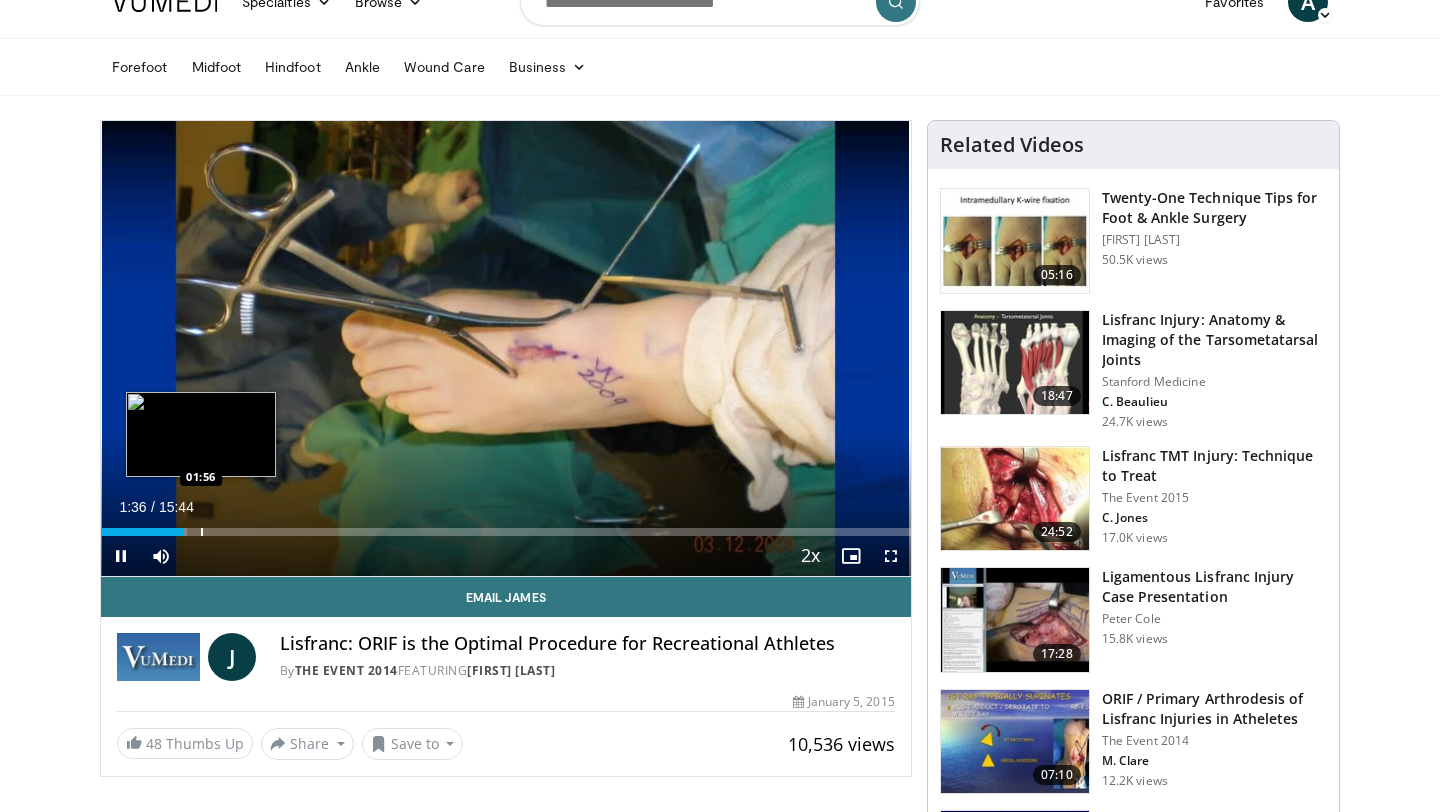 click at bounding box center (202, 532) 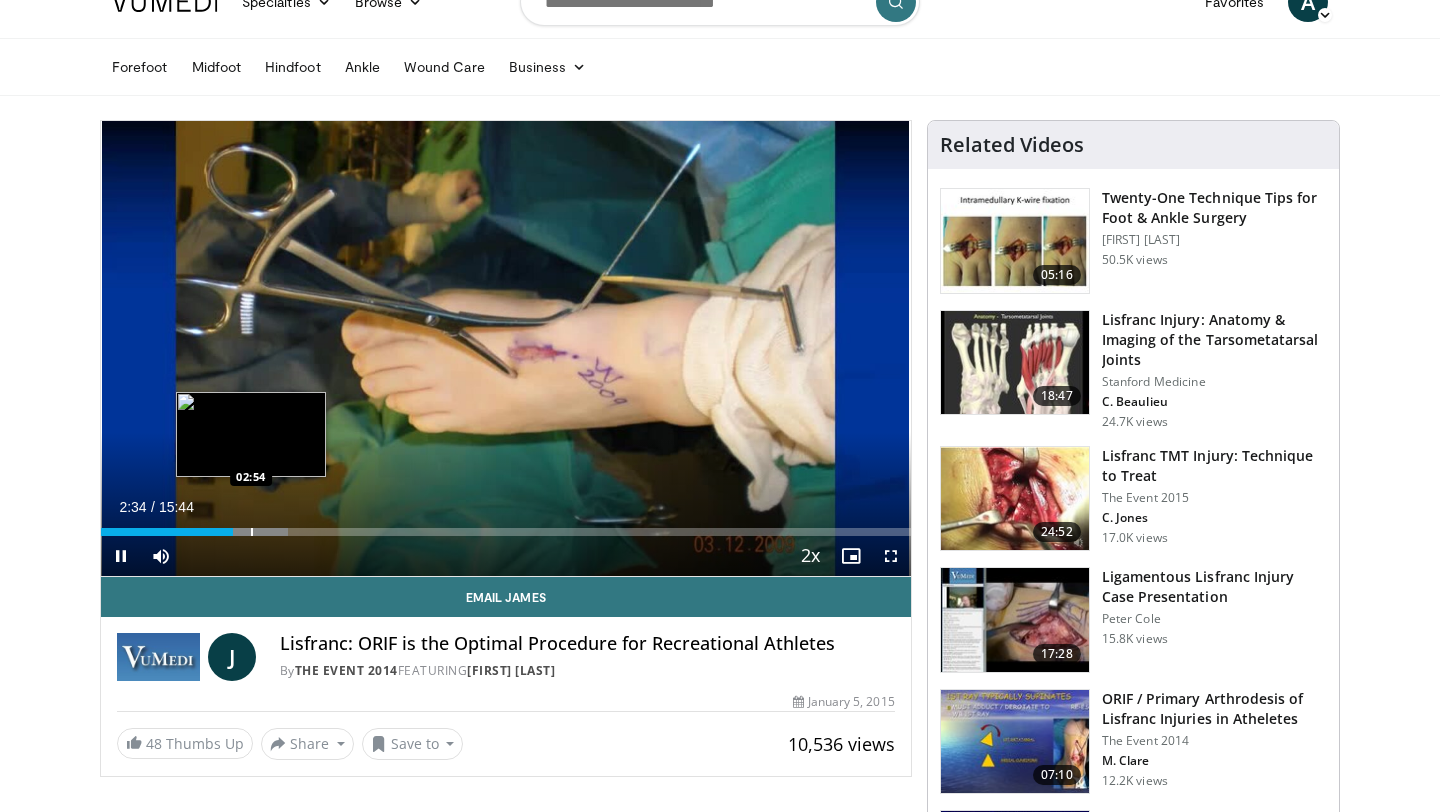 click at bounding box center (252, 532) 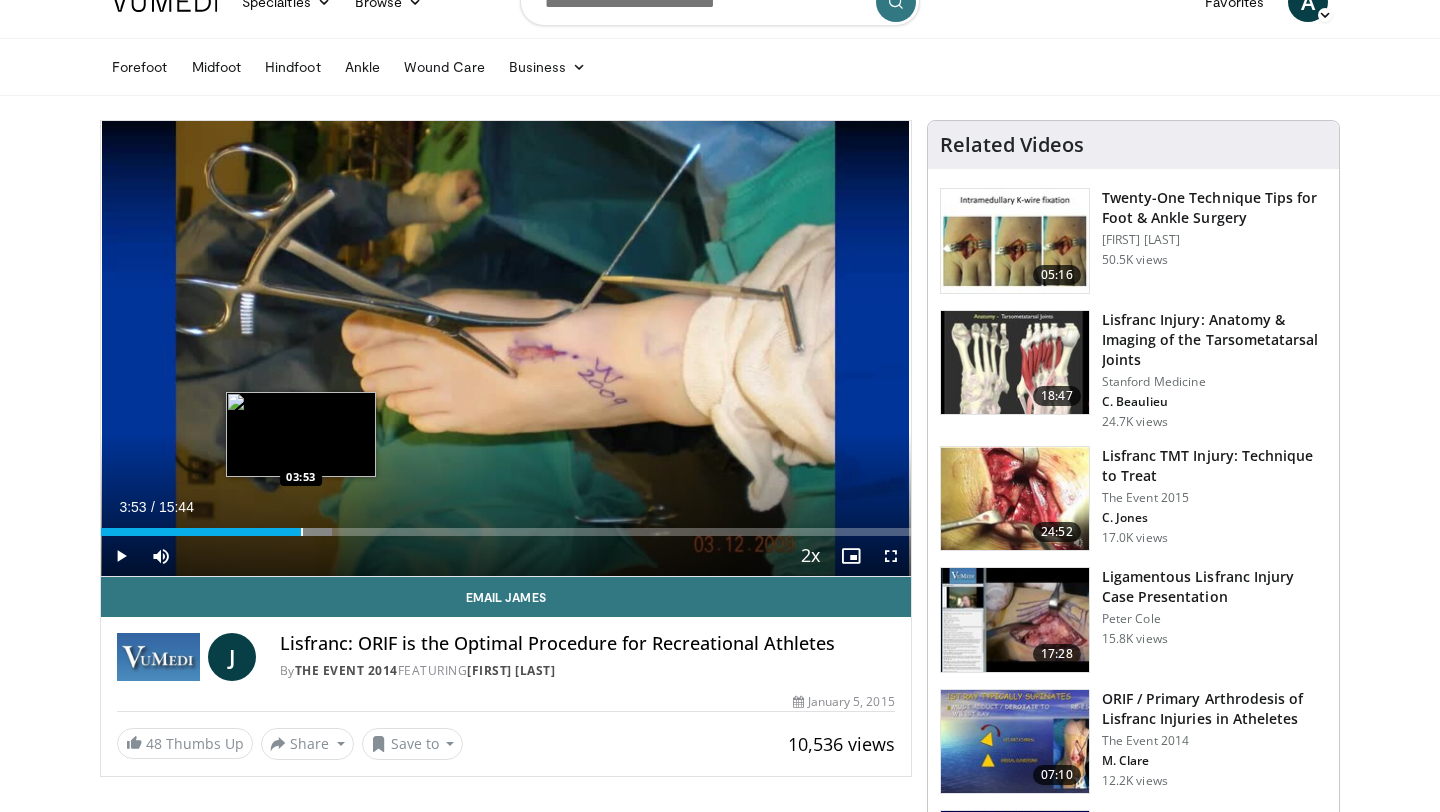 click on "Loaded :  28.54% 03:29 03:53" at bounding box center [506, 526] 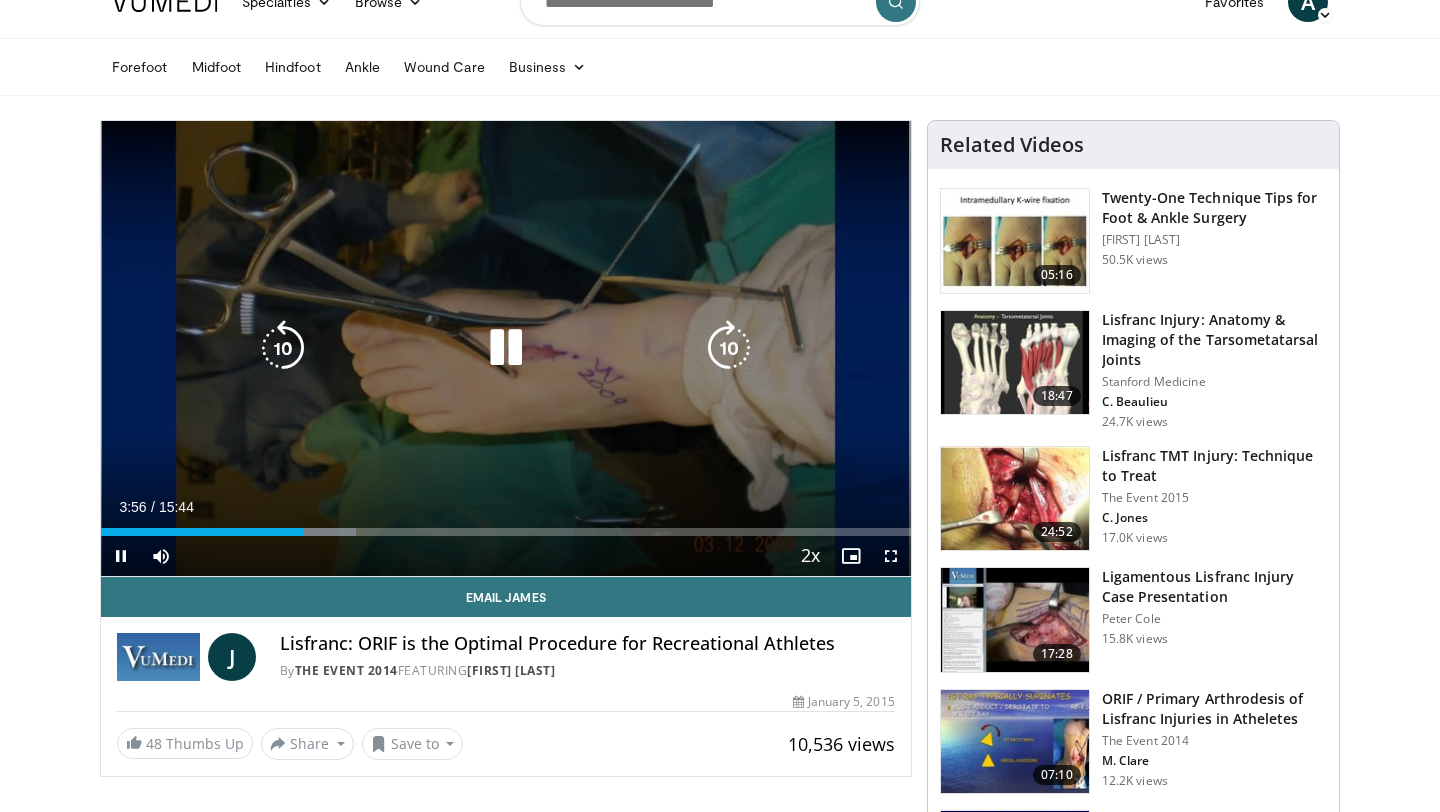 click on "10 seconds
Tap to unmute" at bounding box center [506, 348] 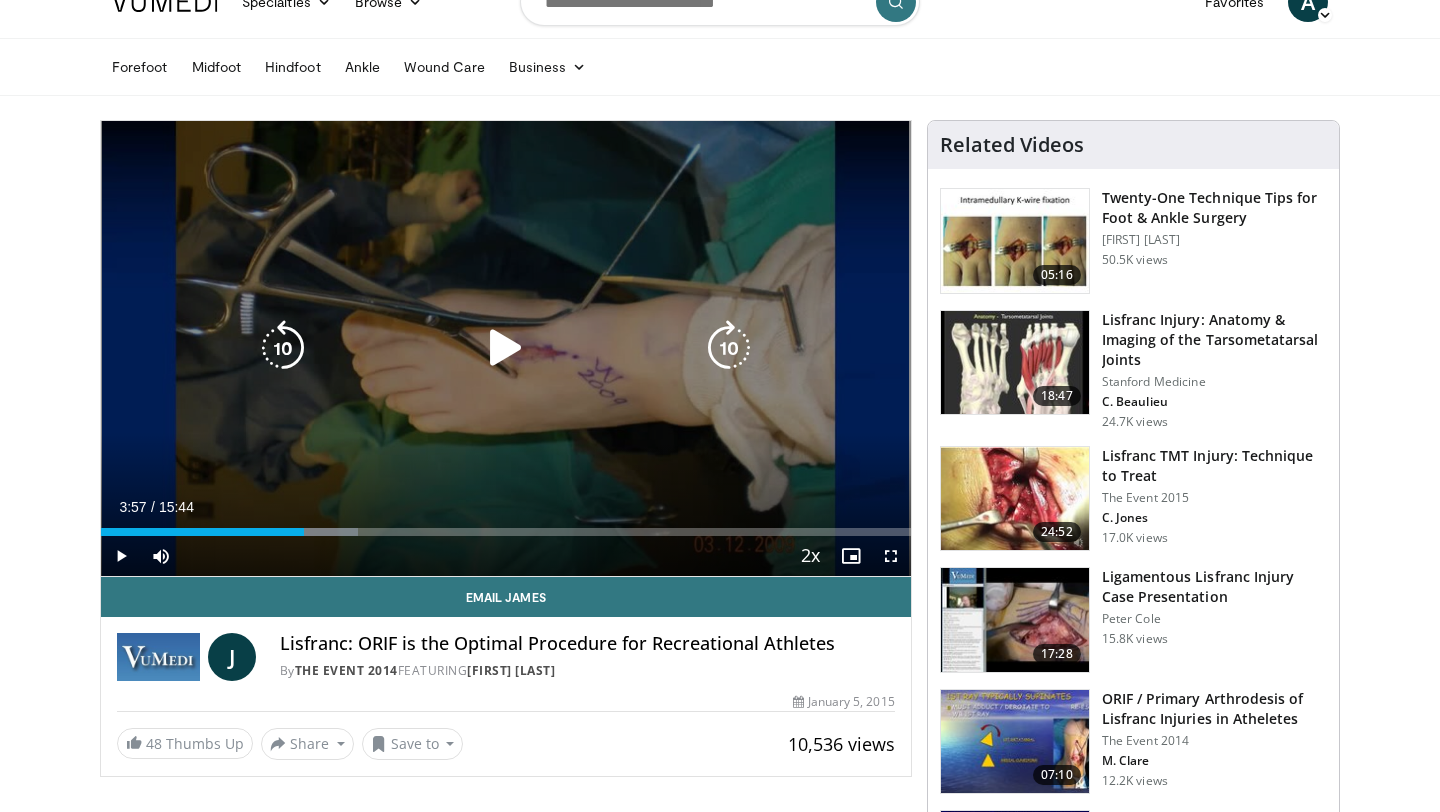 click at bounding box center [506, 348] 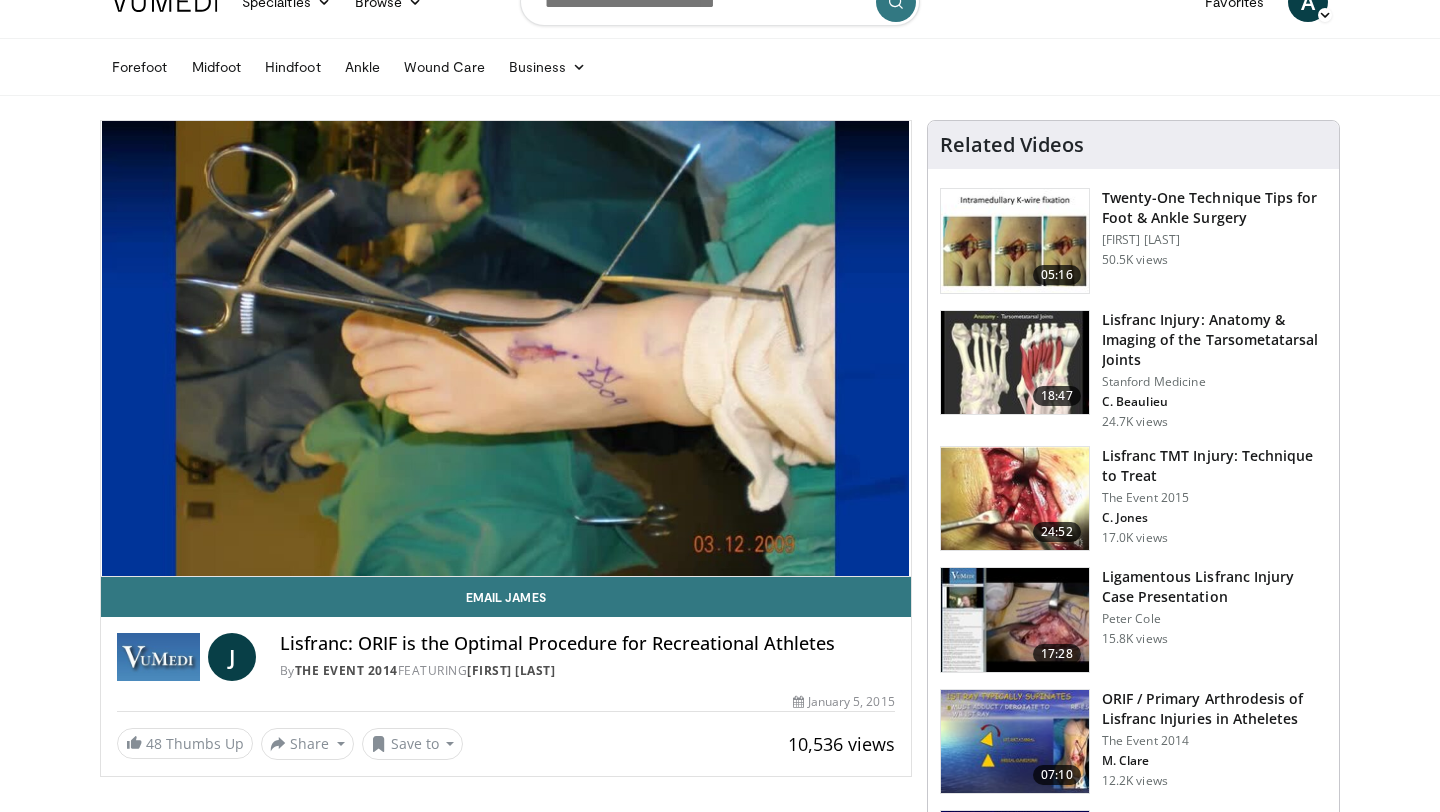 click on "Specialties
Adult & Family Medicine
Allergy, Asthma, Immunology
Anesthesiology
Cardiology
Dental
Dermatology
Endocrinology
Gastroenterology & Hepatology
General Surgery
Hematology & Oncology
Infectious Disease
Nephrology
Neurology
Neurosurgery
Obstetrics & Gynecology
Ophthalmology
Oral Maxillofacial
Orthopaedics
Otolaryngology
Pediatrics
Plastic Surgery
Podiatry
Psychiatry
Pulmonology
Radiation Oncology
Radiology
Rheumatology
Urology" at bounding box center (720, 1473) 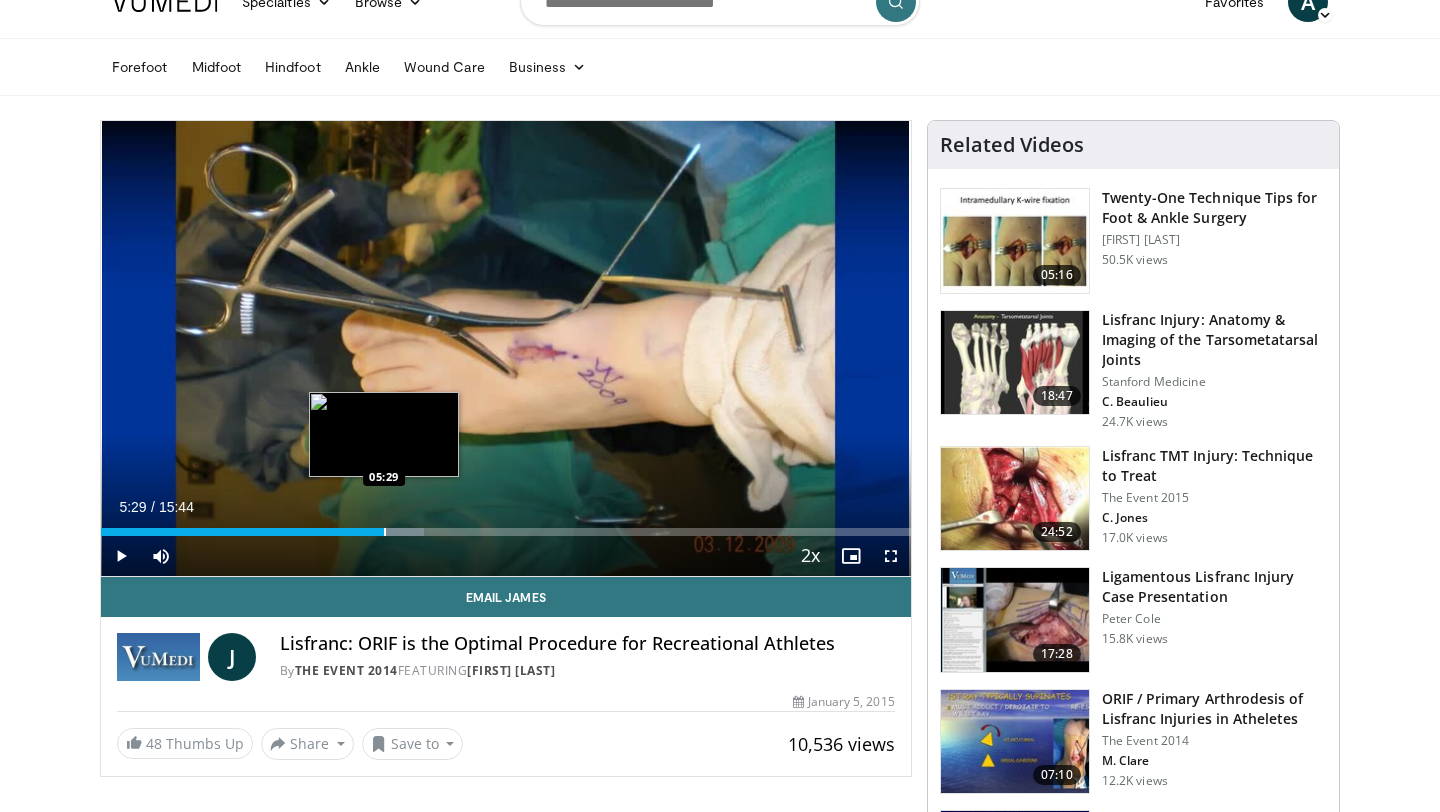 click on "Loaded :  39.84% 05:29 05:29" at bounding box center (506, 526) 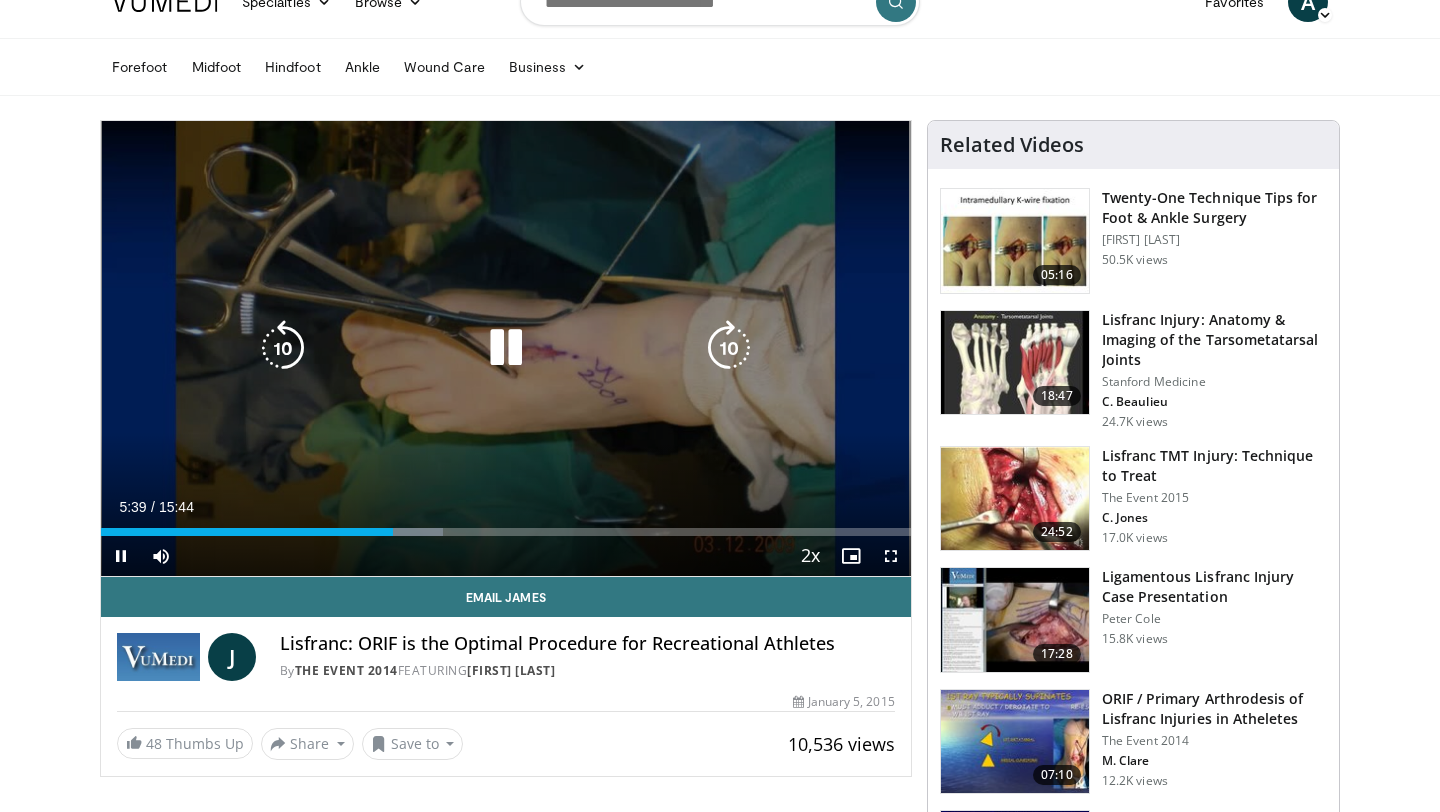 click on "10 seconds
Tap to unmute" at bounding box center (506, 348) 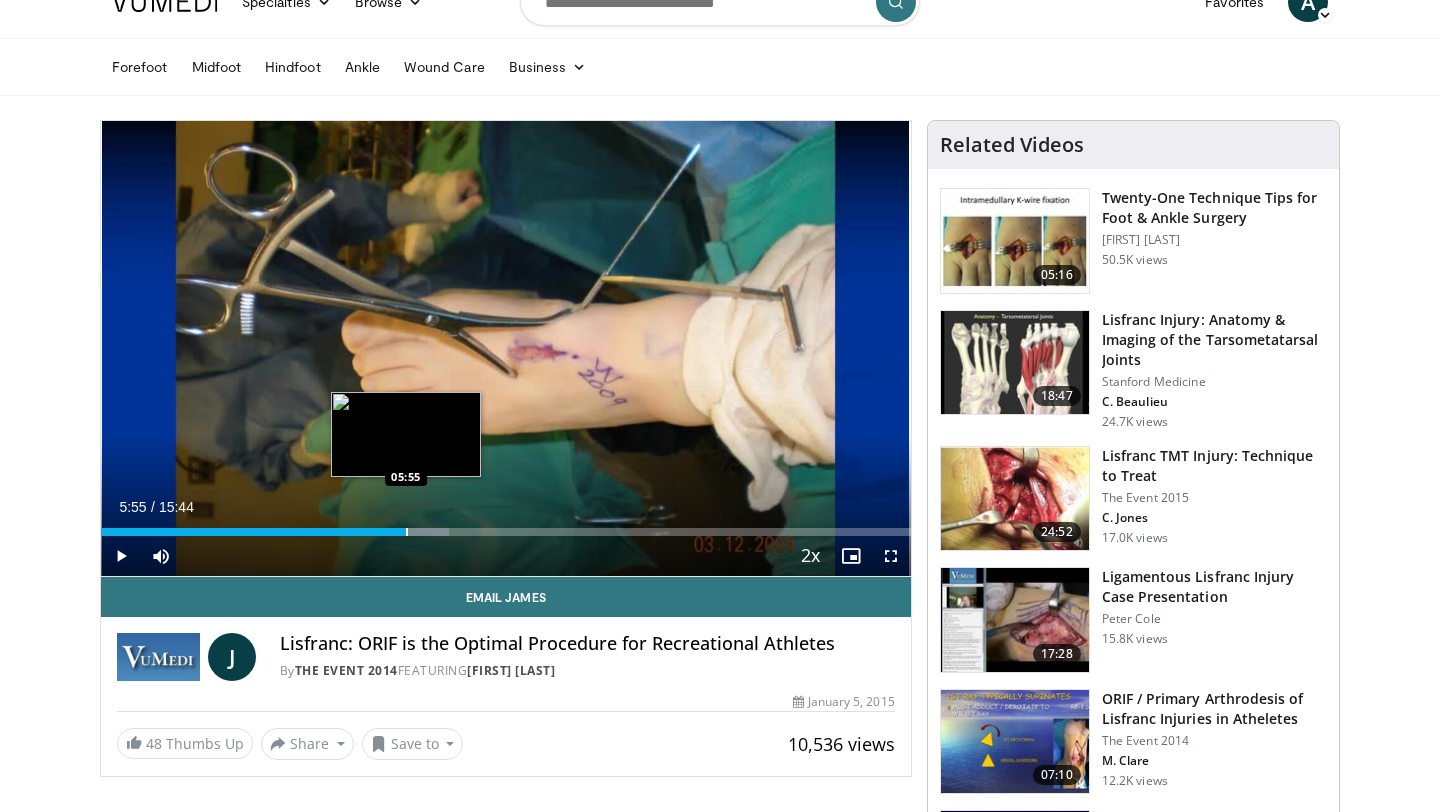 click on "Loaded :  42.99% 05:55 05:55" at bounding box center [506, 526] 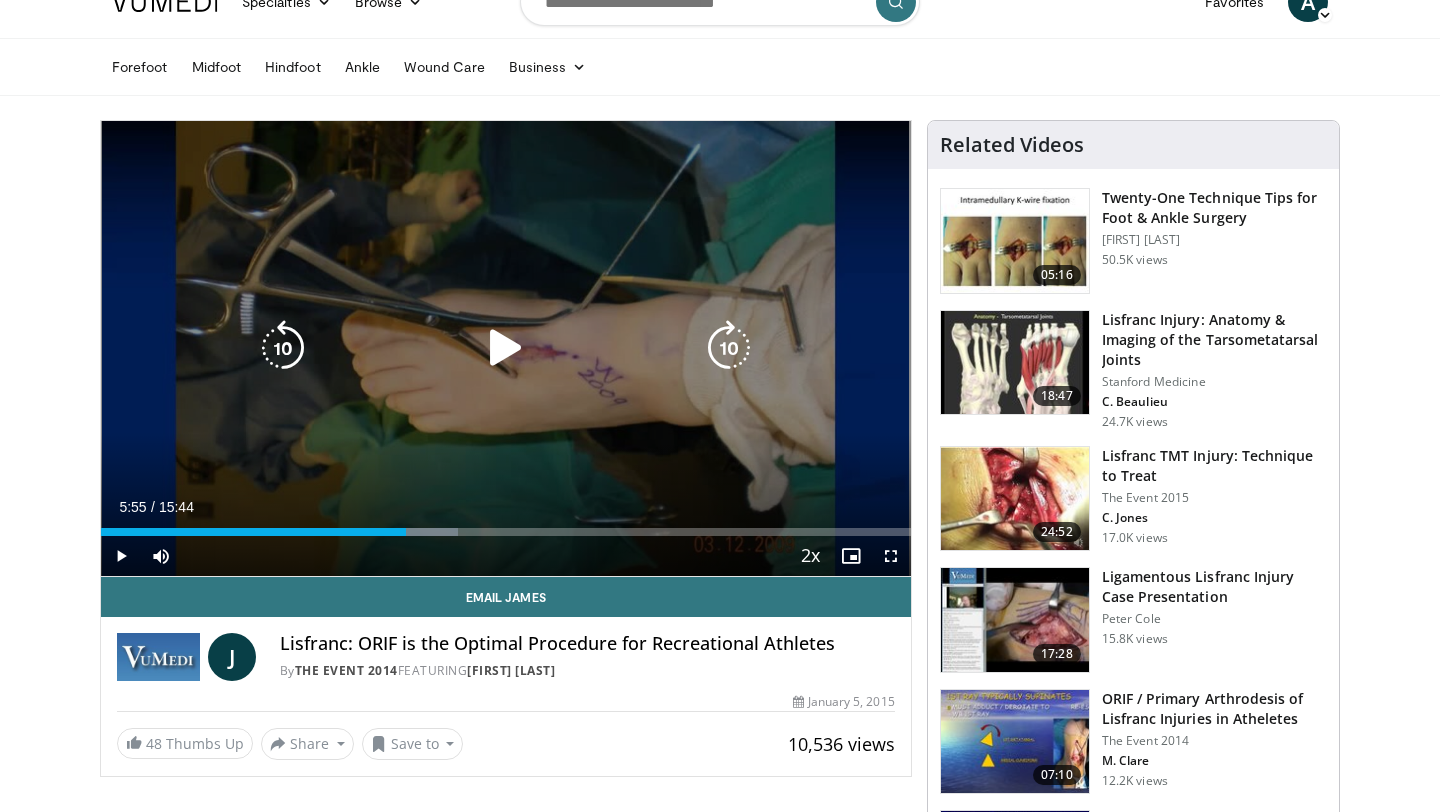click on "10 seconds
Tap to unmute" at bounding box center (506, 348) 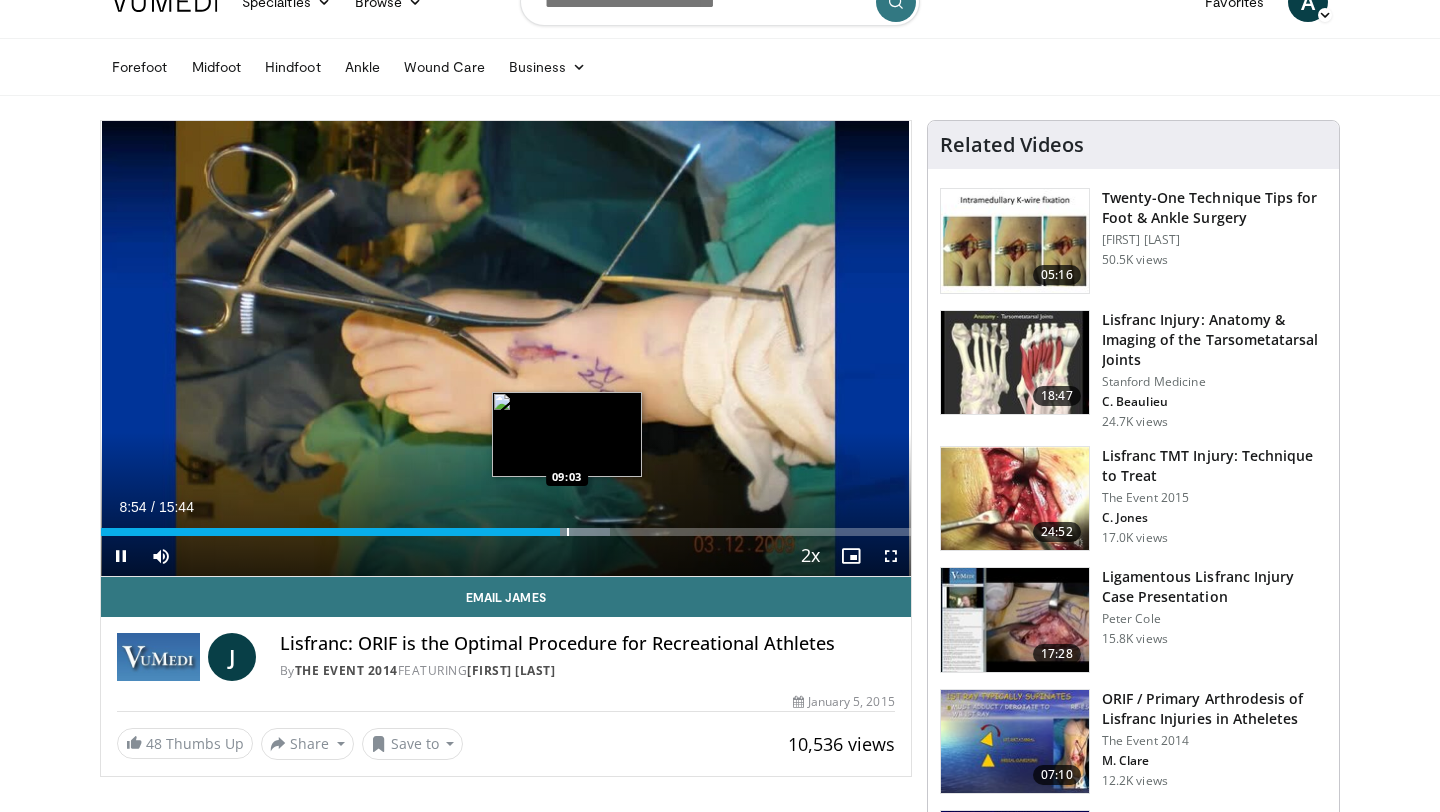click at bounding box center [568, 532] 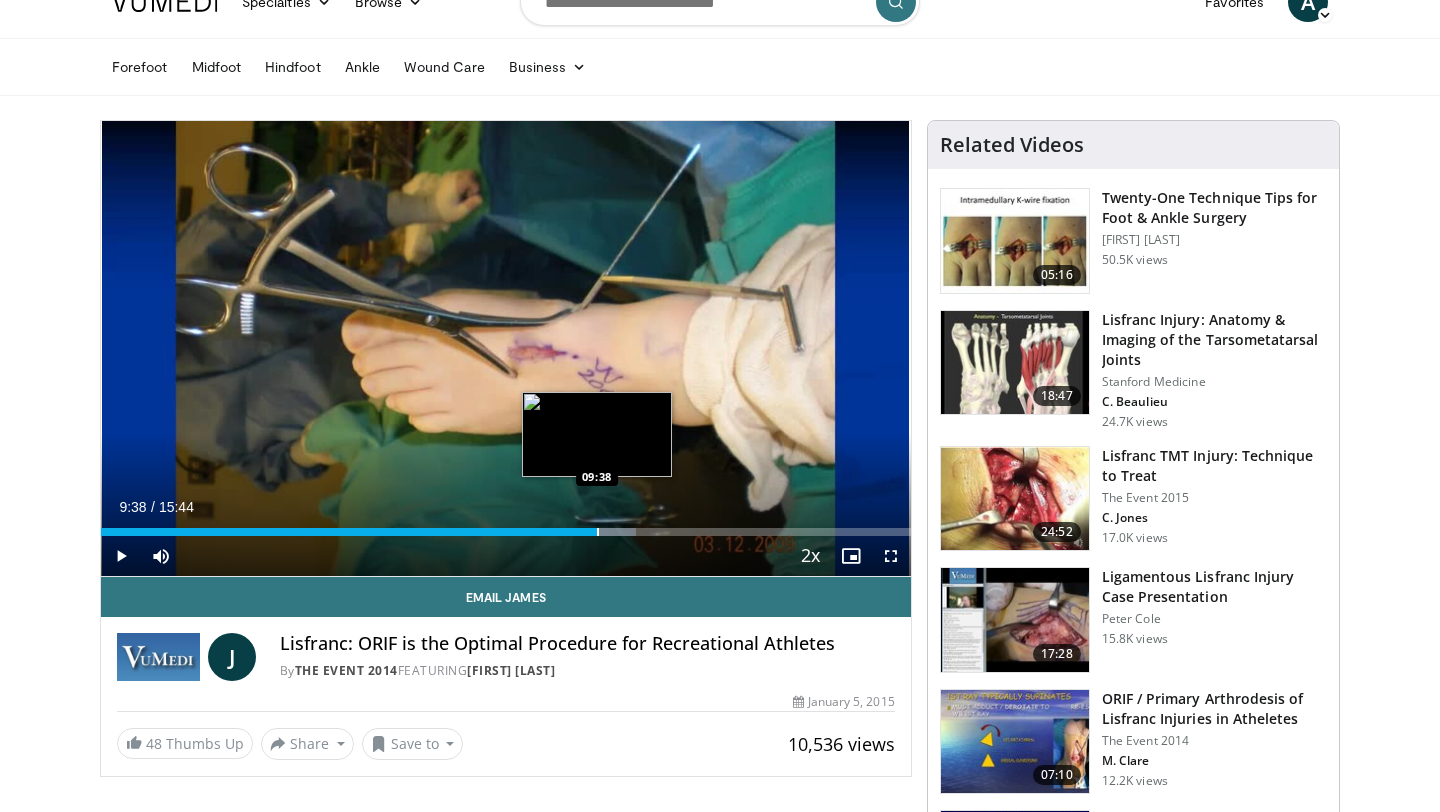 click at bounding box center (598, 532) 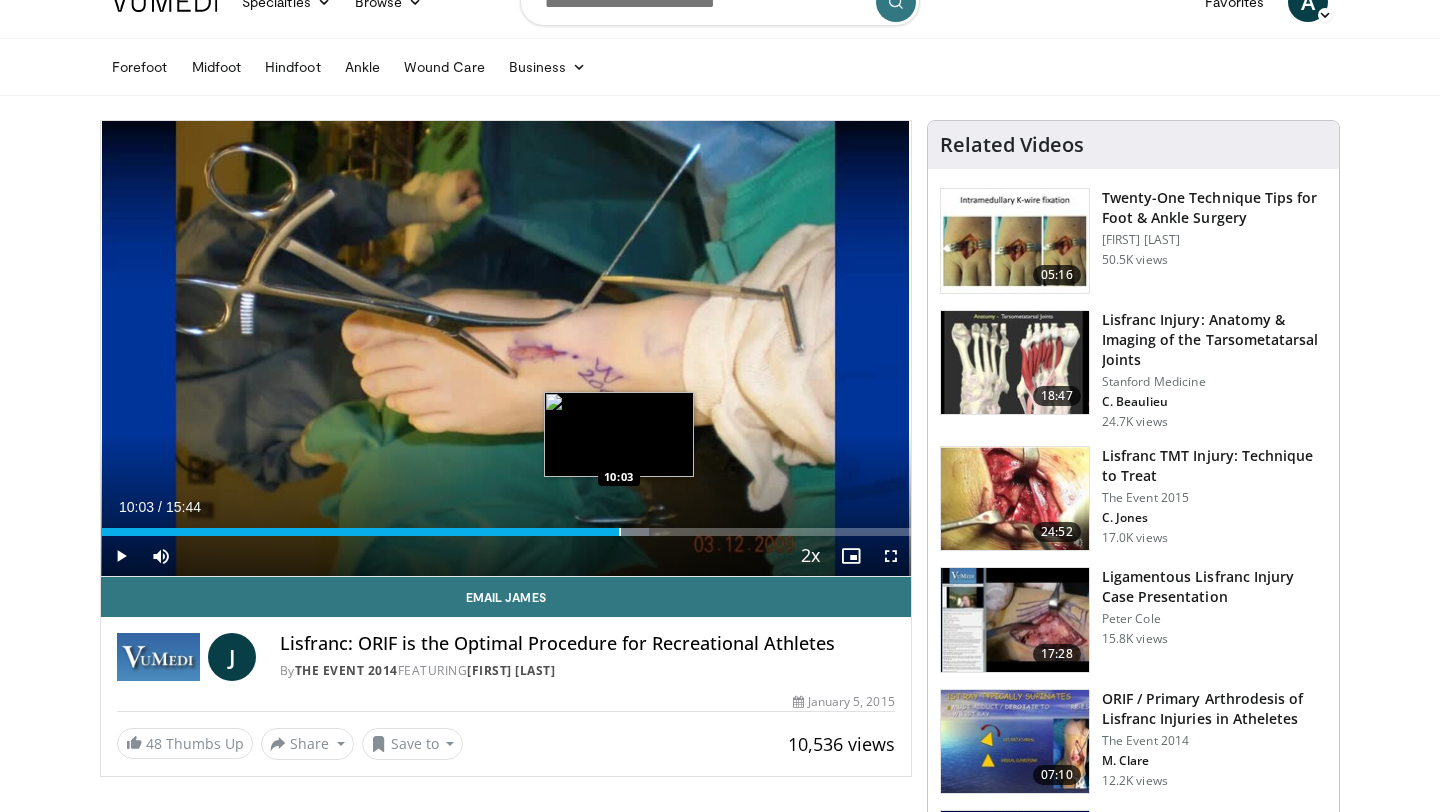 click at bounding box center [620, 532] 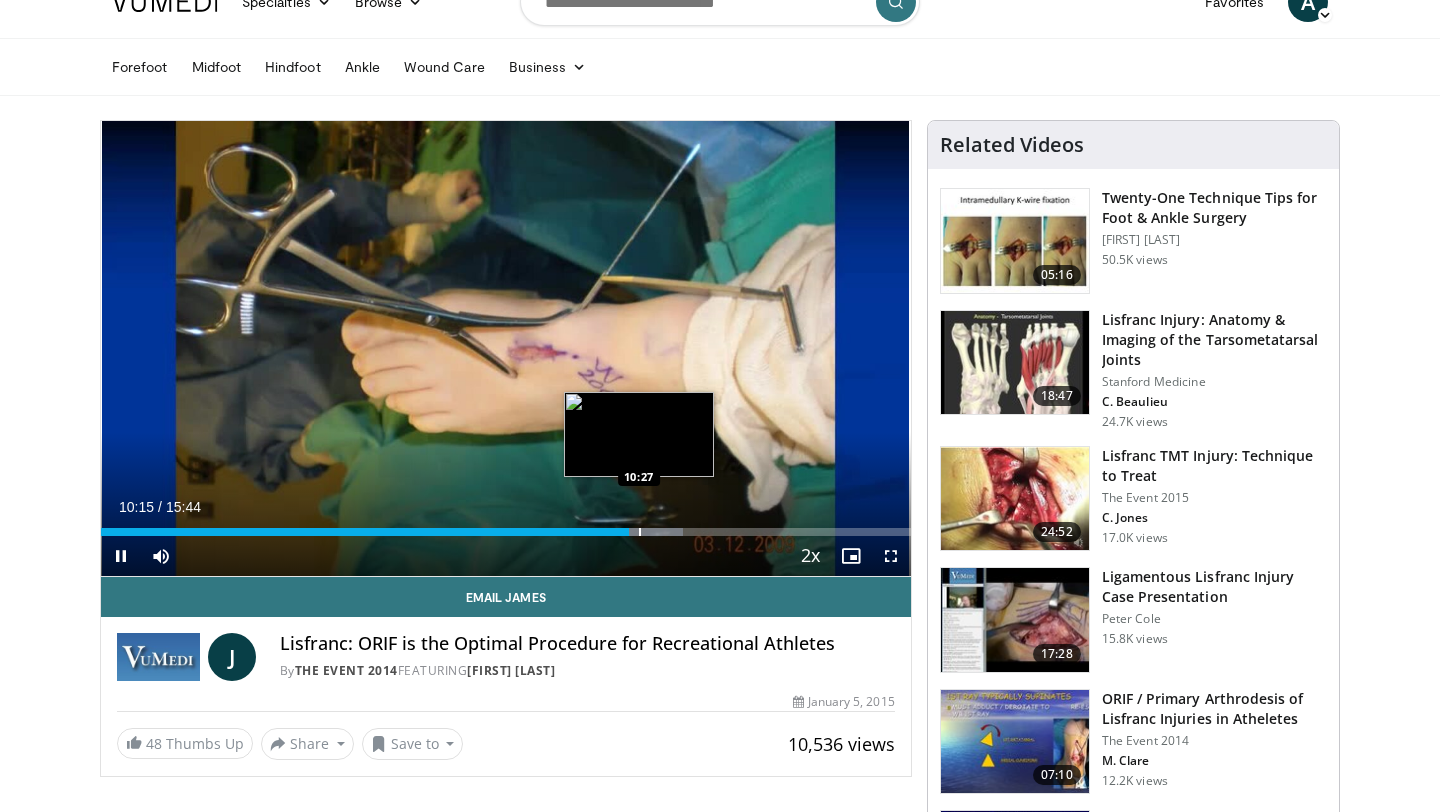 click at bounding box center [640, 532] 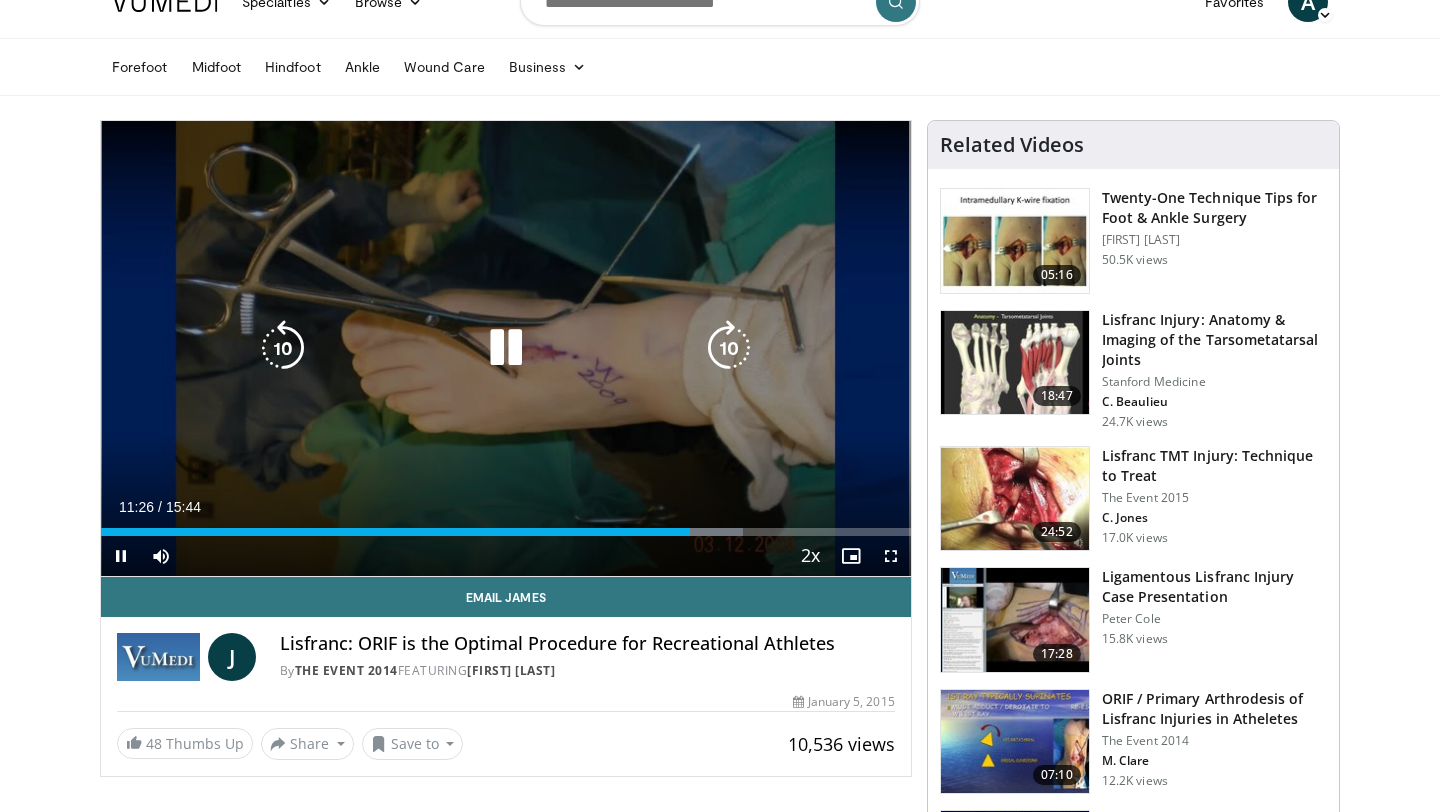 click on "10 seconds
Tap to unmute" at bounding box center [506, 348] 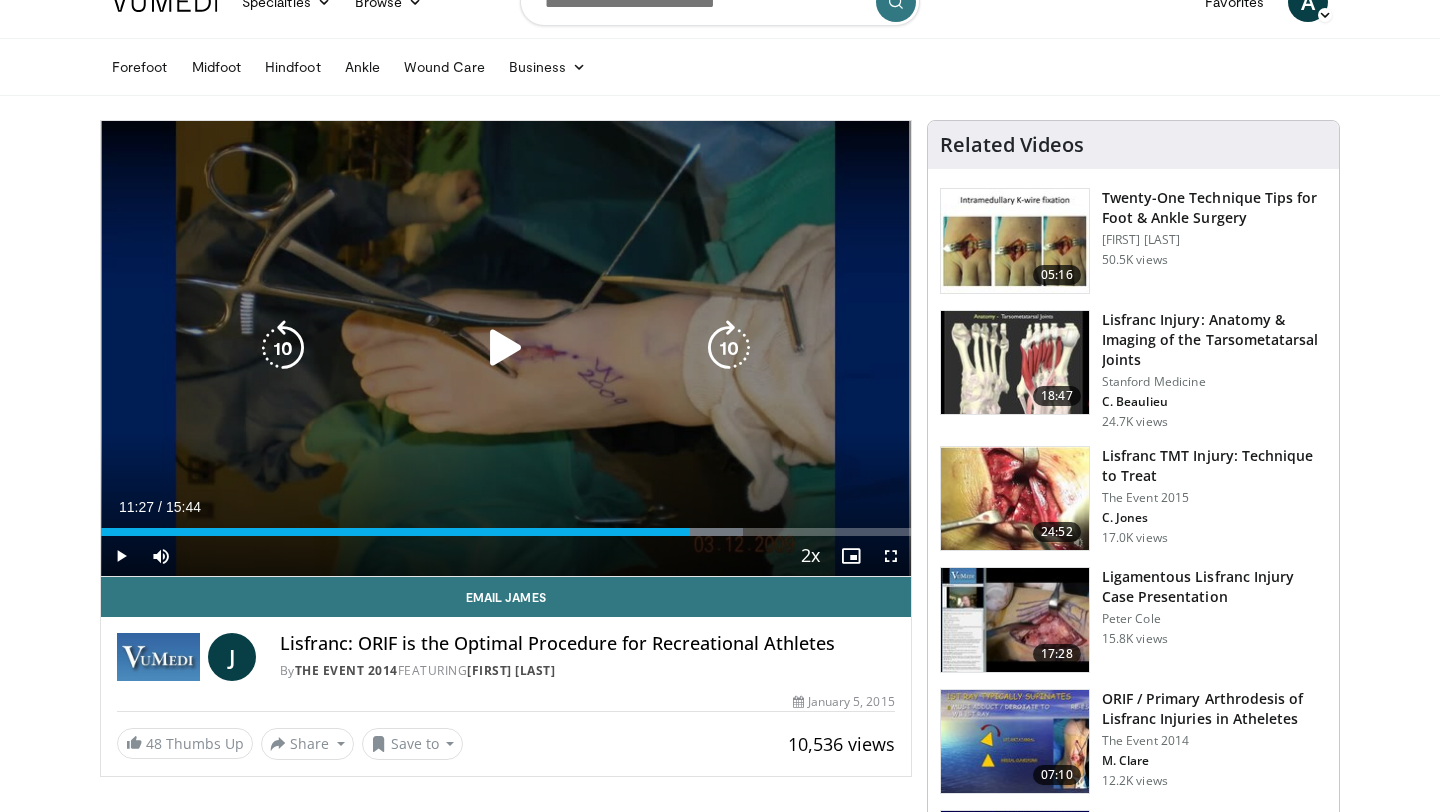 click at bounding box center [506, 348] 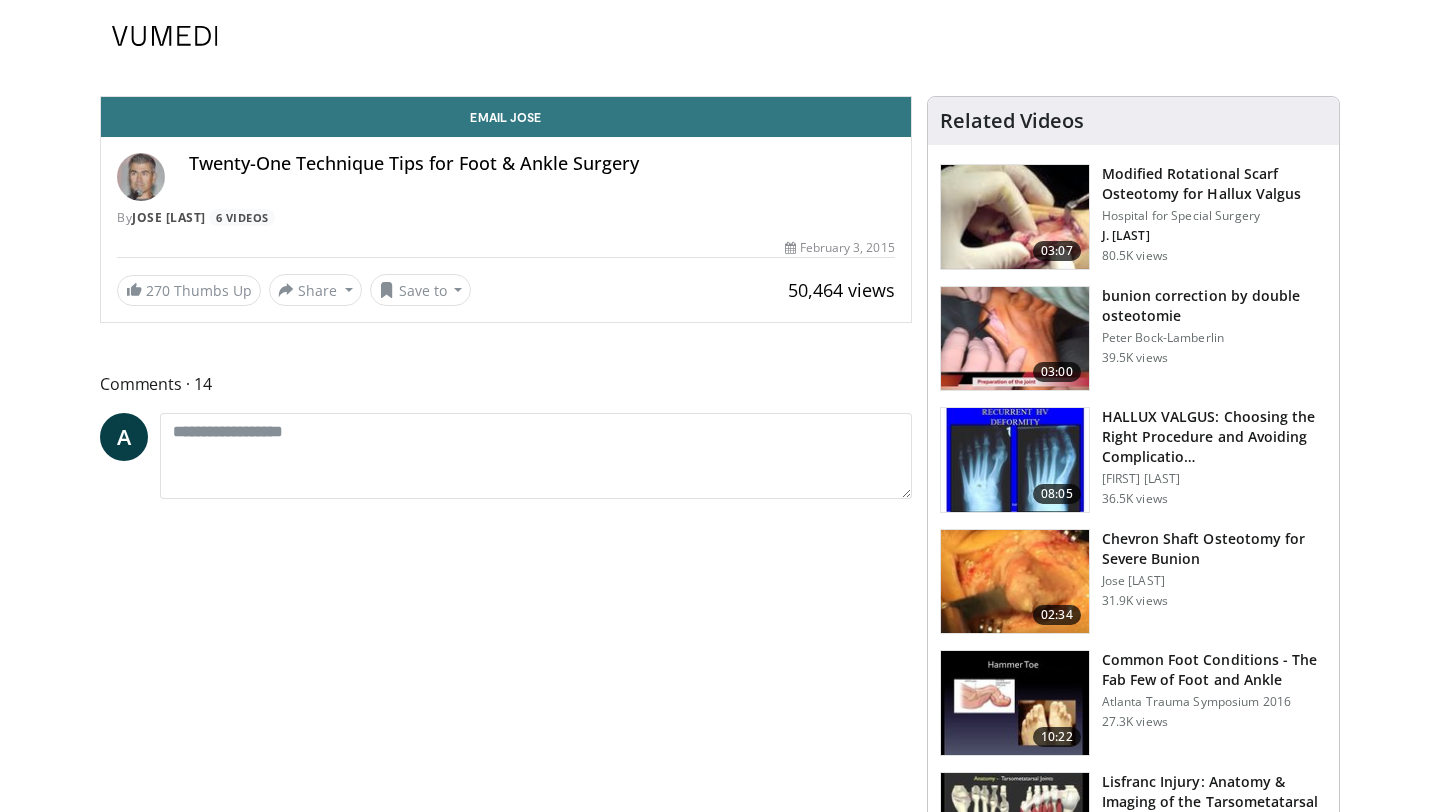 scroll, scrollTop: 0, scrollLeft: 0, axis: both 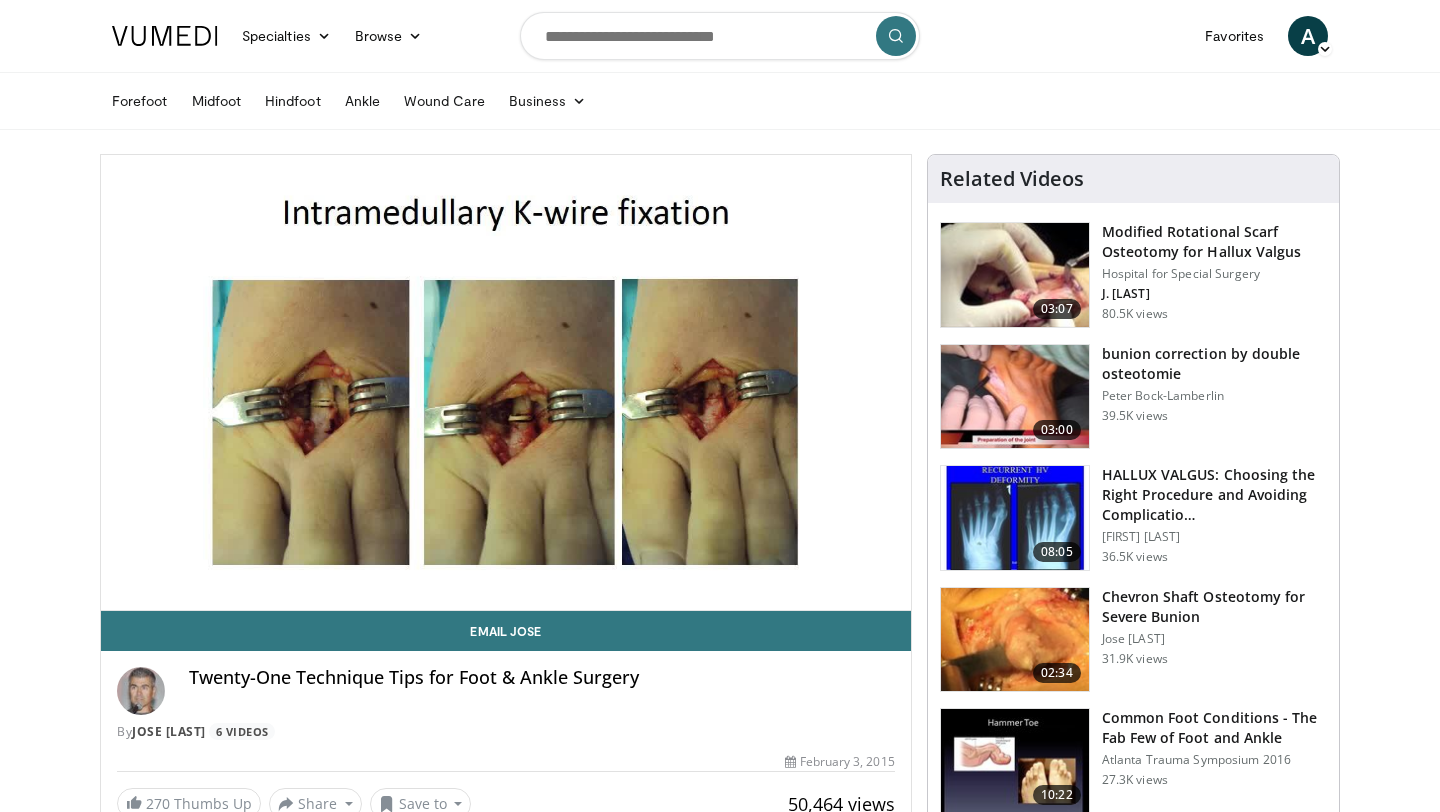 click on "Specialties
Adult & Family Medicine
Allergy, Asthma, Immunology
Anesthesiology
Cardiology
Dental
Dermatology
Endocrinology
Gastroenterology & Hepatology
General Surgery
Hematology & Oncology
Infectious Disease
Nephrology
Neurology
Neurosurgery
Obstetrics & Gynecology
Ophthalmology
Oral Maxillofacial
Orthopaedics
Otolaryngology
Pediatrics
Plastic Surgery
Podiatry
Psychiatry
Pulmonology
Radiation Oncology
Radiology
Rheumatology
Urology" at bounding box center [720, 1484] 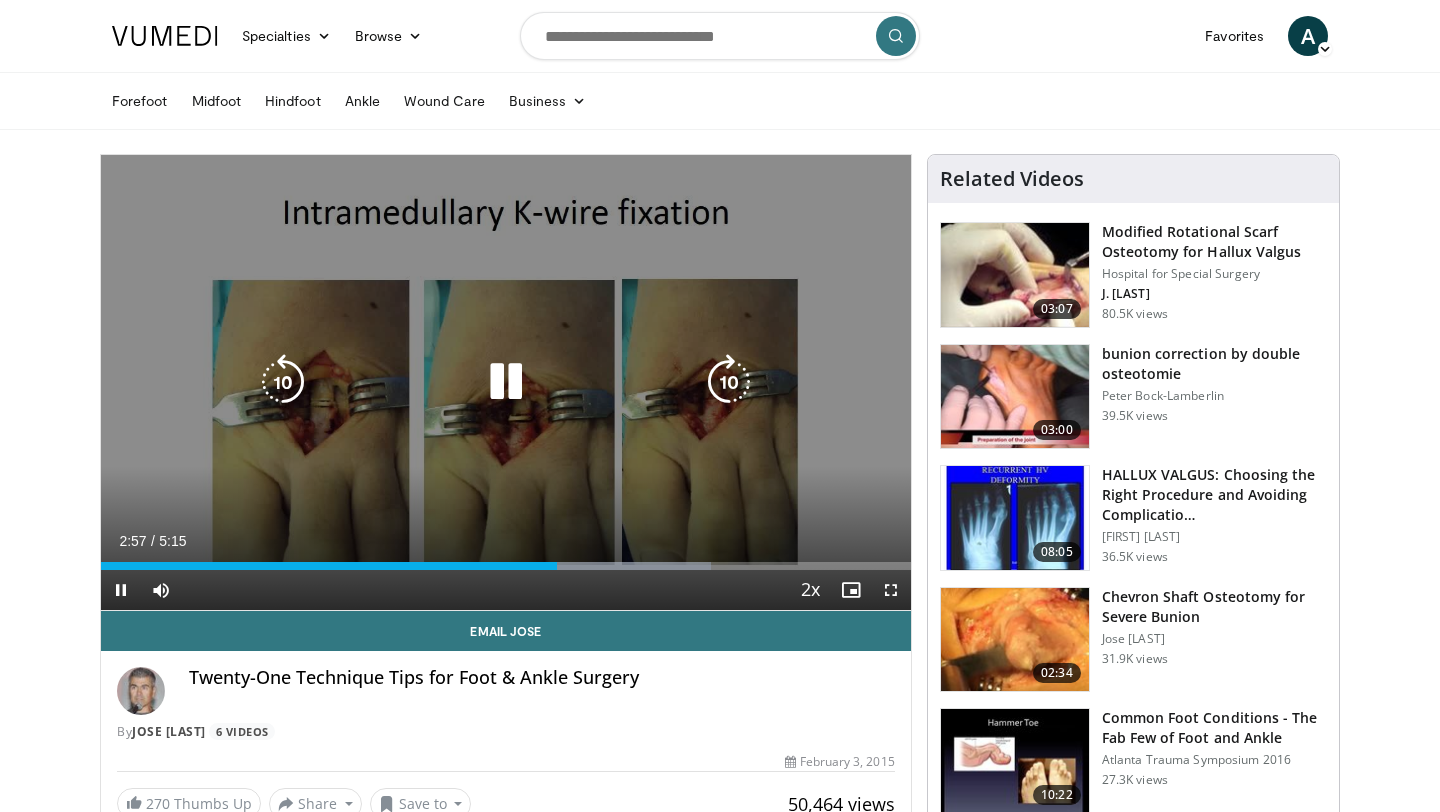 click on "10 seconds
Tap to unmute" at bounding box center [506, 382] 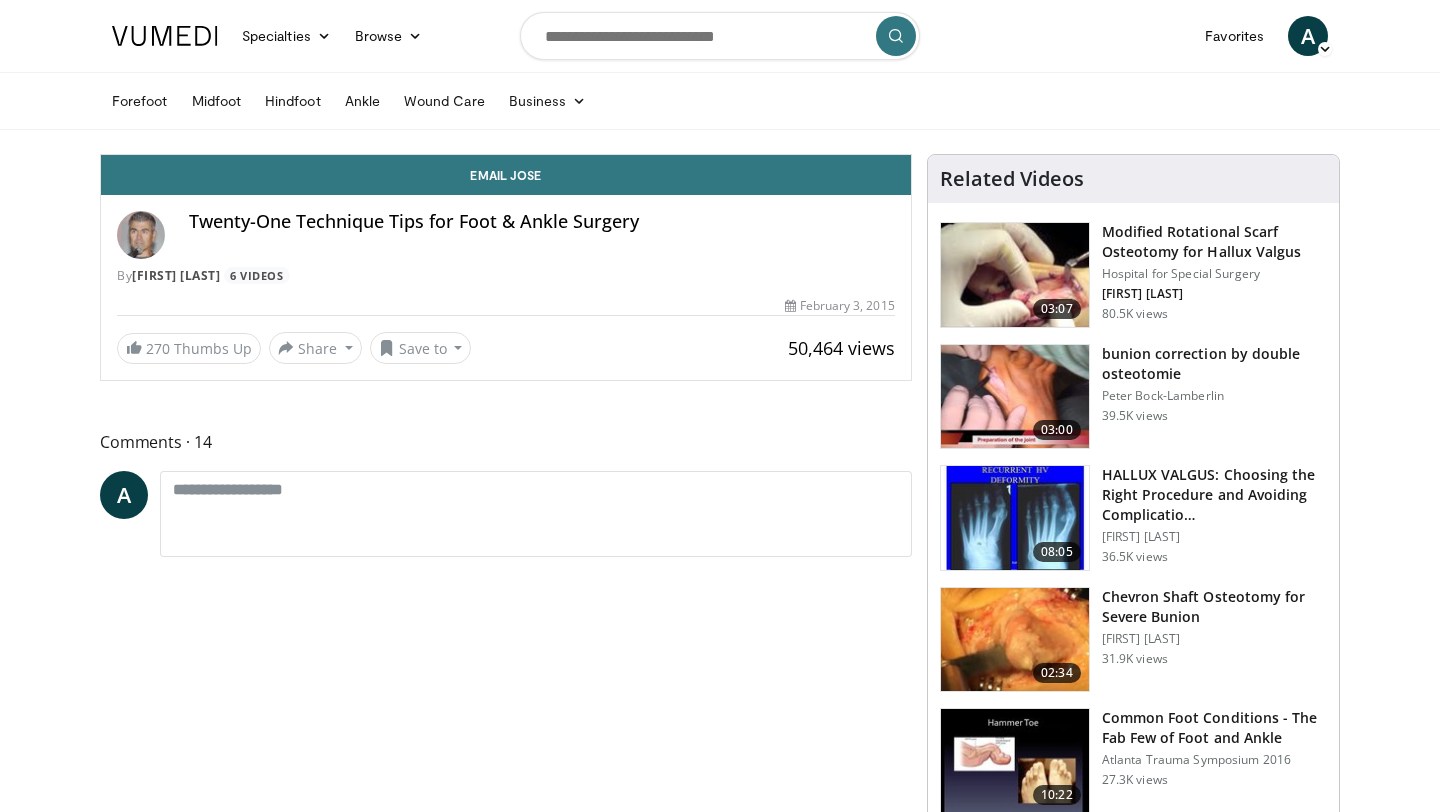 scroll, scrollTop: 0, scrollLeft: 0, axis: both 